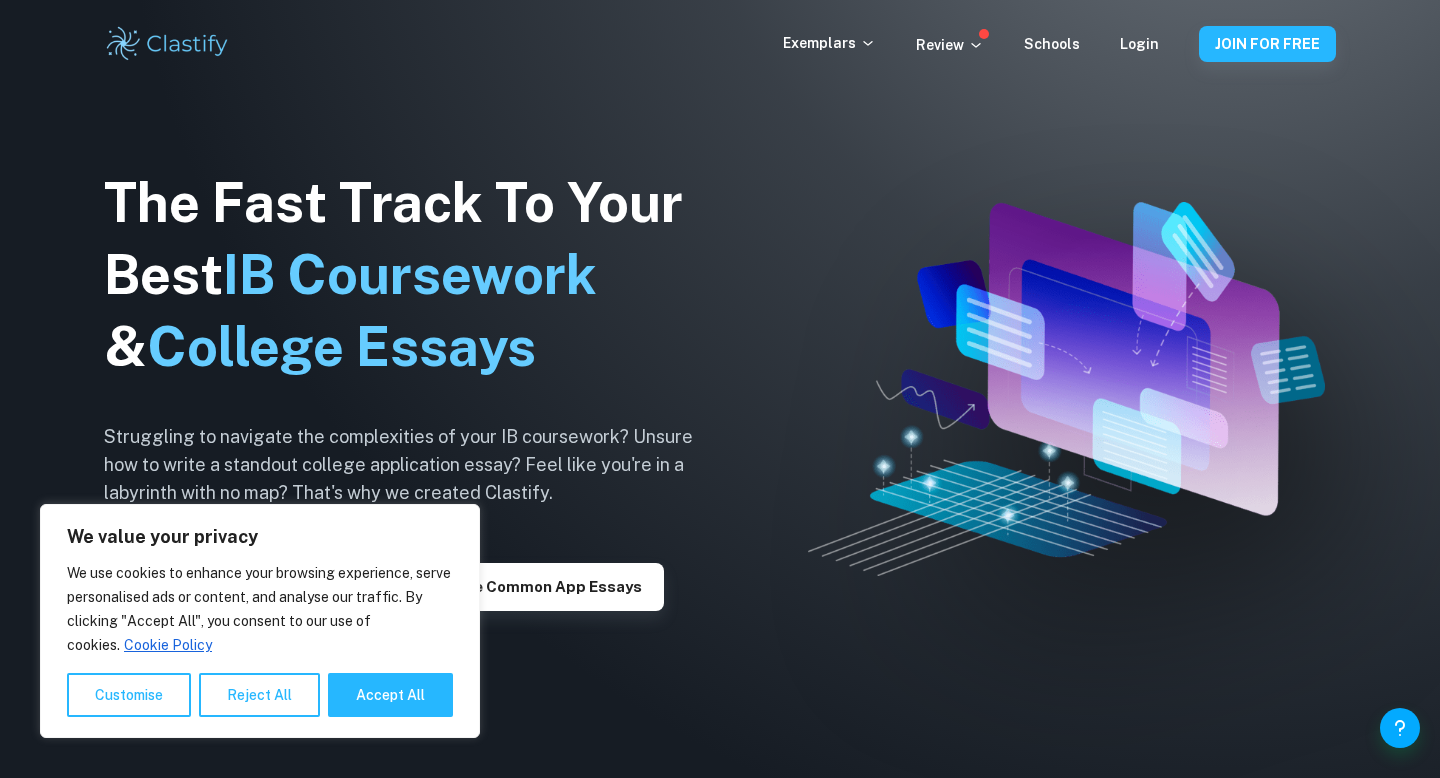 scroll, scrollTop: 0, scrollLeft: 0, axis: both 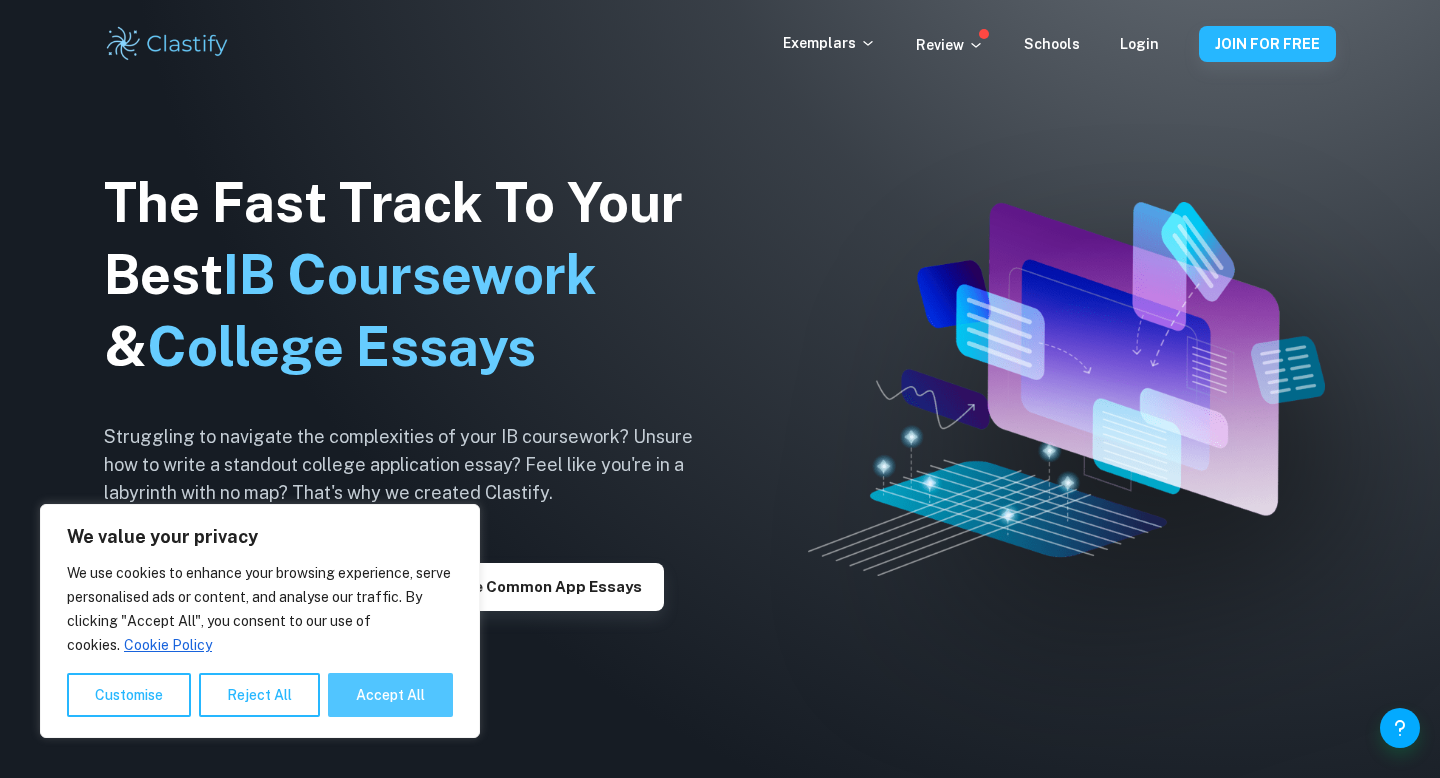 click on "Accept All" at bounding box center (390, 695) 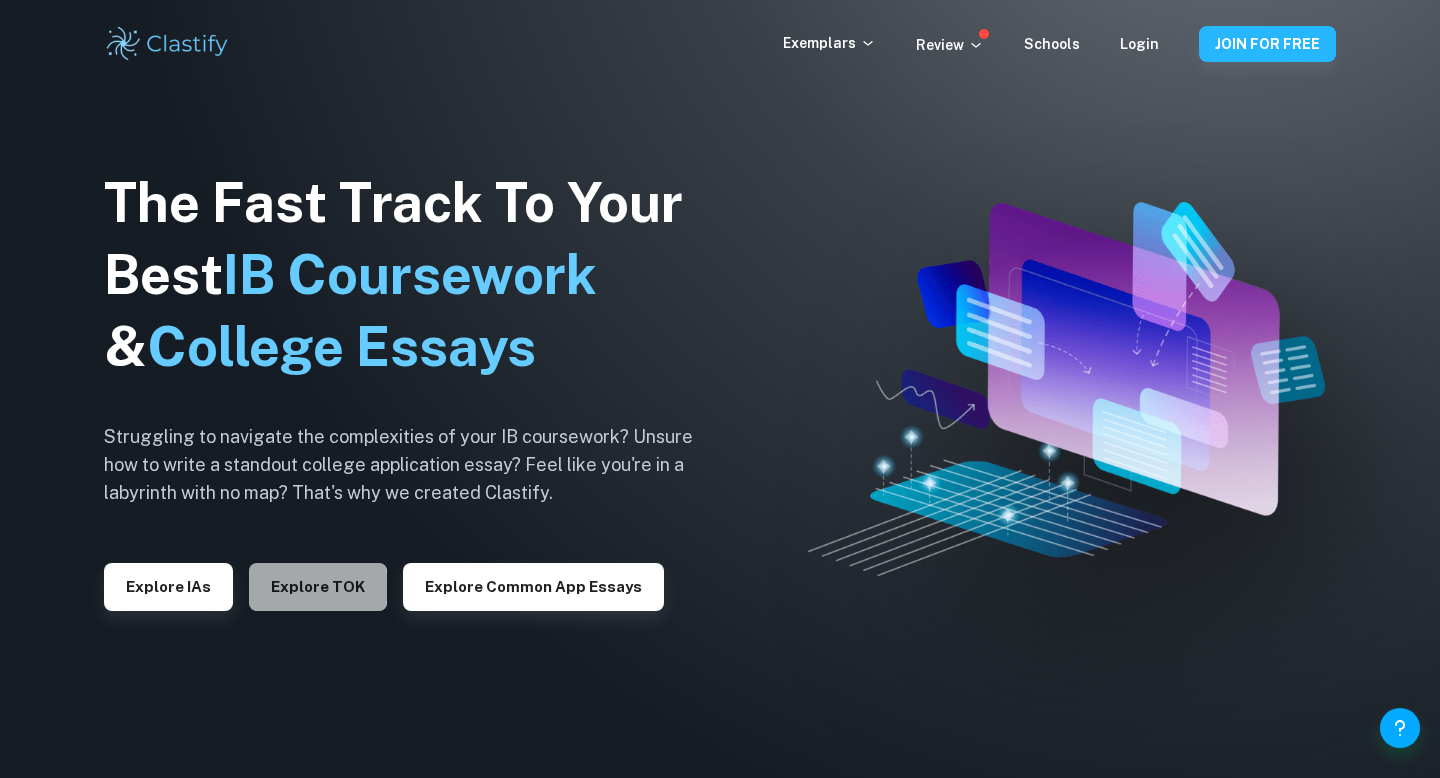 click on "Explore TOK" at bounding box center [318, 587] 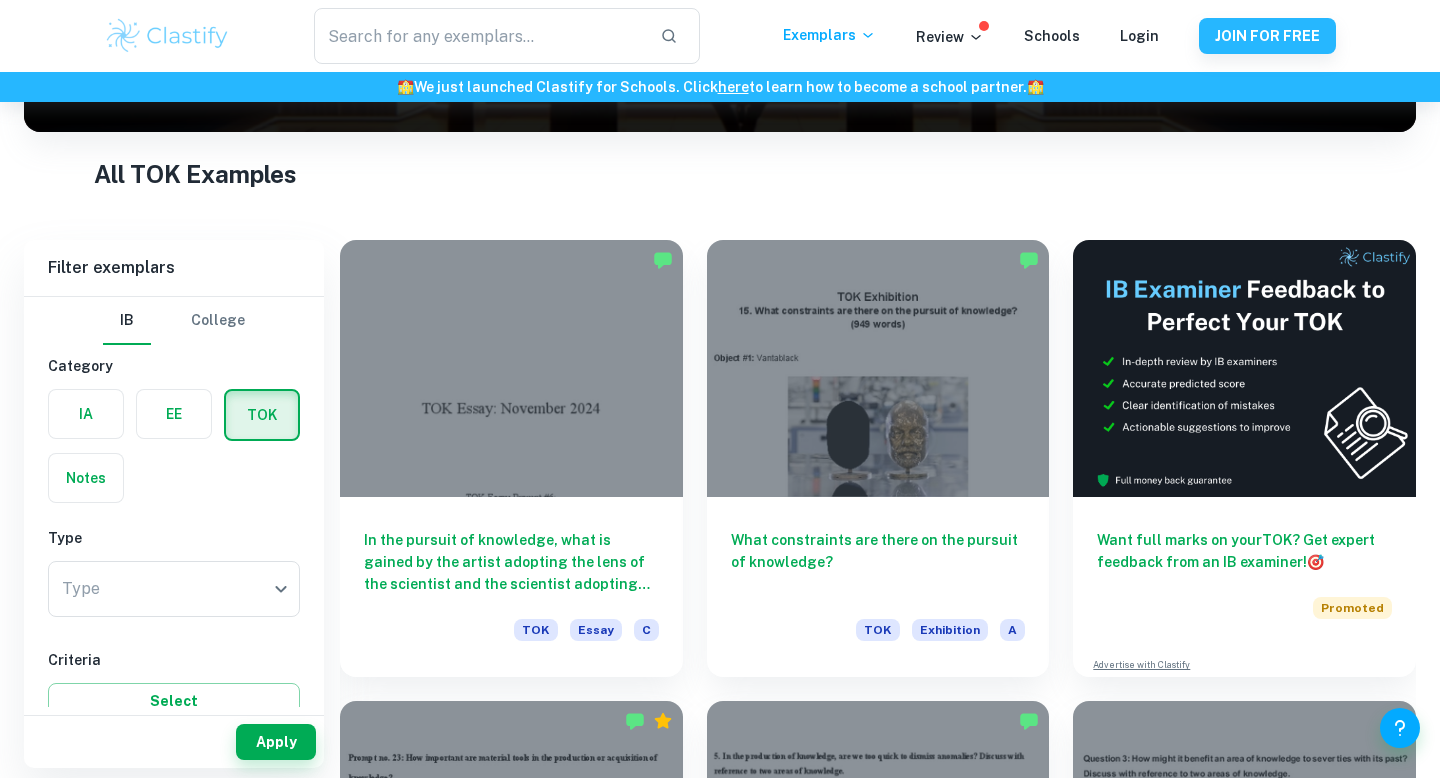 scroll, scrollTop: 335, scrollLeft: 0, axis: vertical 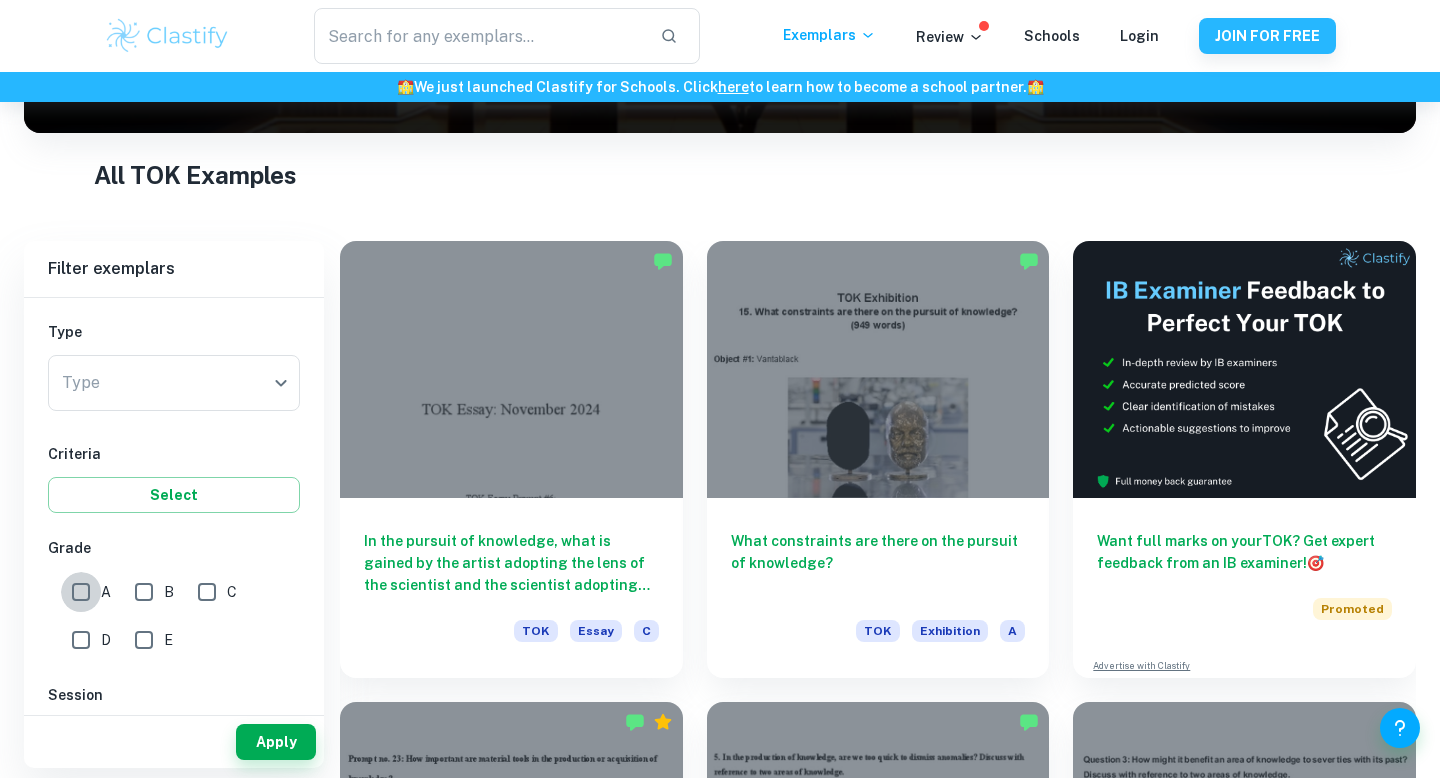 click on "A" at bounding box center [81, 592] 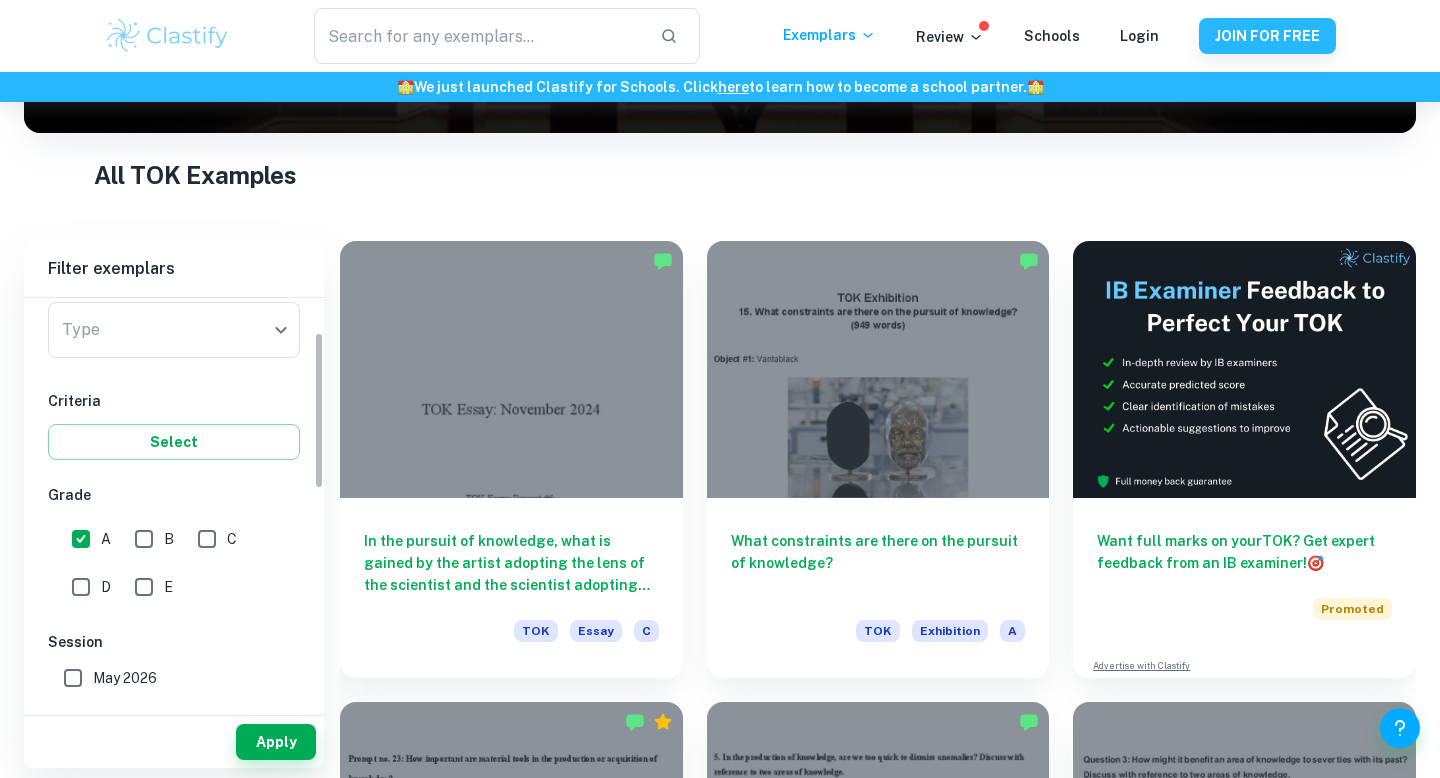 scroll, scrollTop: 0, scrollLeft: 0, axis: both 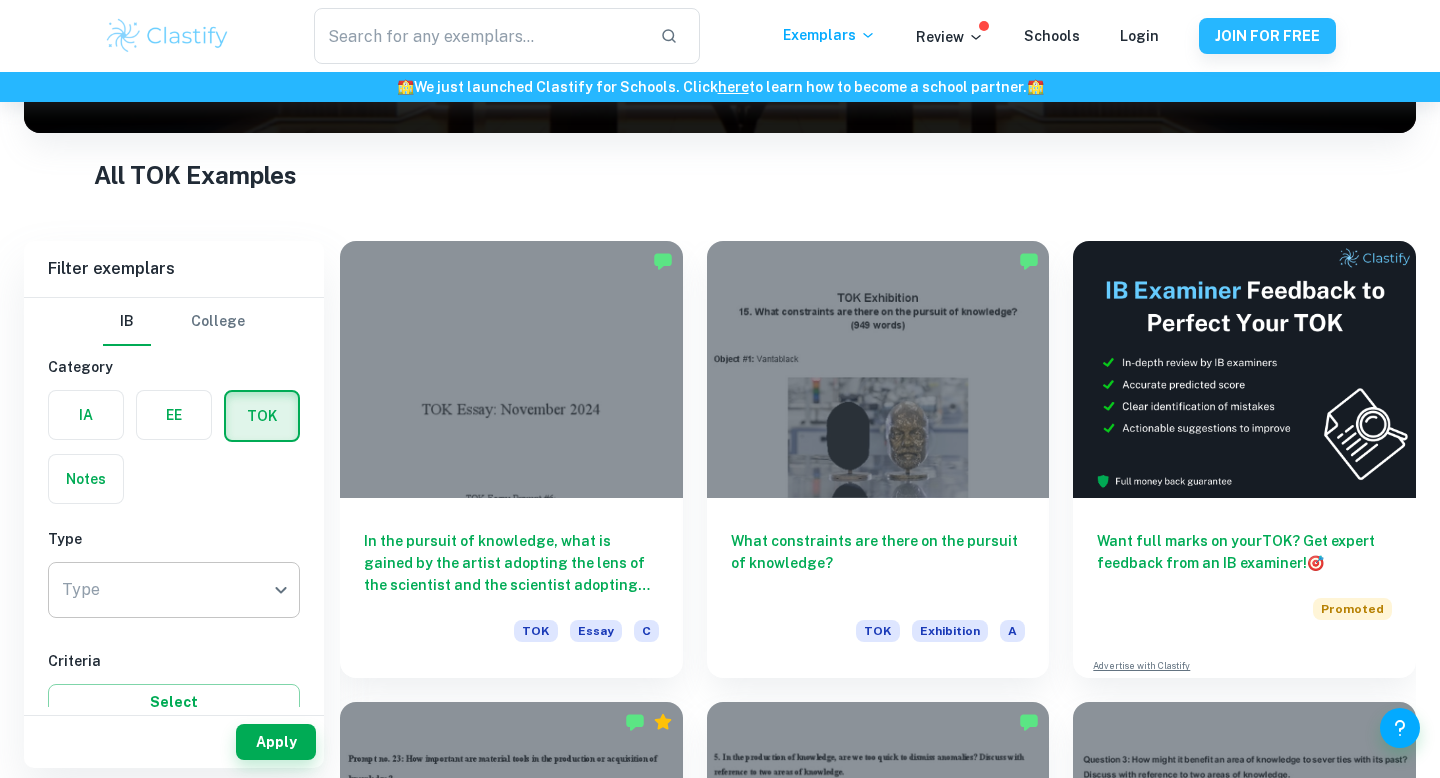 click on "We value your privacy We use cookies to enhance your browsing experience, serve personalised ads or content, and analyse our traffic. By clicking "Accept All", you consent to our use of cookies.   Cookie Policy Customise   Reject All   Accept All   Customise Consent Preferences   We use cookies to help you navigate efficiently and perform certain functions. You will find detailed information about all cookies under each consent category below. The cookies that are categorised as "Necessary" are stored on your browser as they are essential for enabling the basic functionalities of the site. ...  Show more For more information on how Google's third-party cookies operate and handle your data, see:   Google Privacy Policy Necessary Always Active Necessary cookies are required to enable the basic features of this site, such as providing secure log-in or adjusting your consent preferences. These cookies do not store any personally identifiable data. Functional Analytics Performance Advertisement Uncategorised" at bounding box center (720, 156) 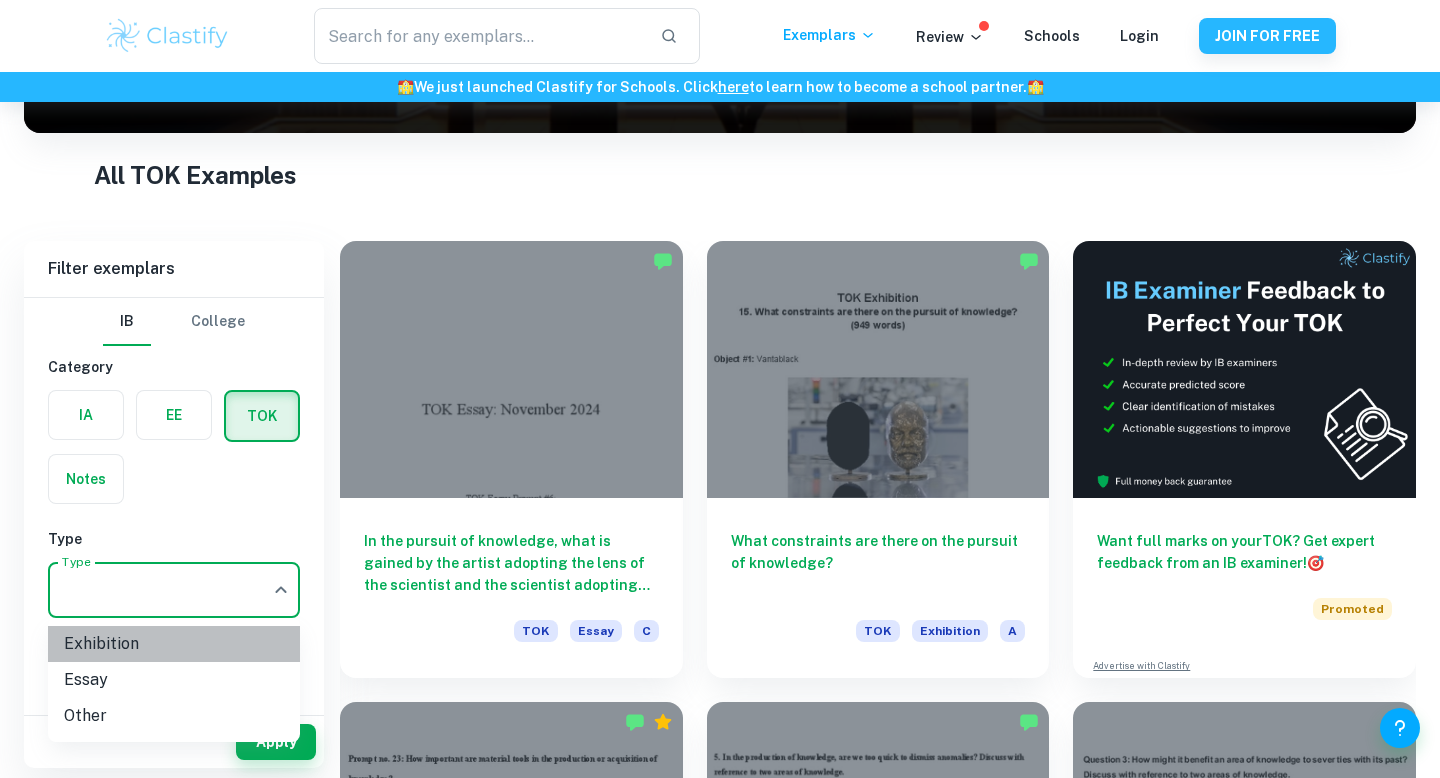 click on "Exhibition" at bounding box center (174, 644) 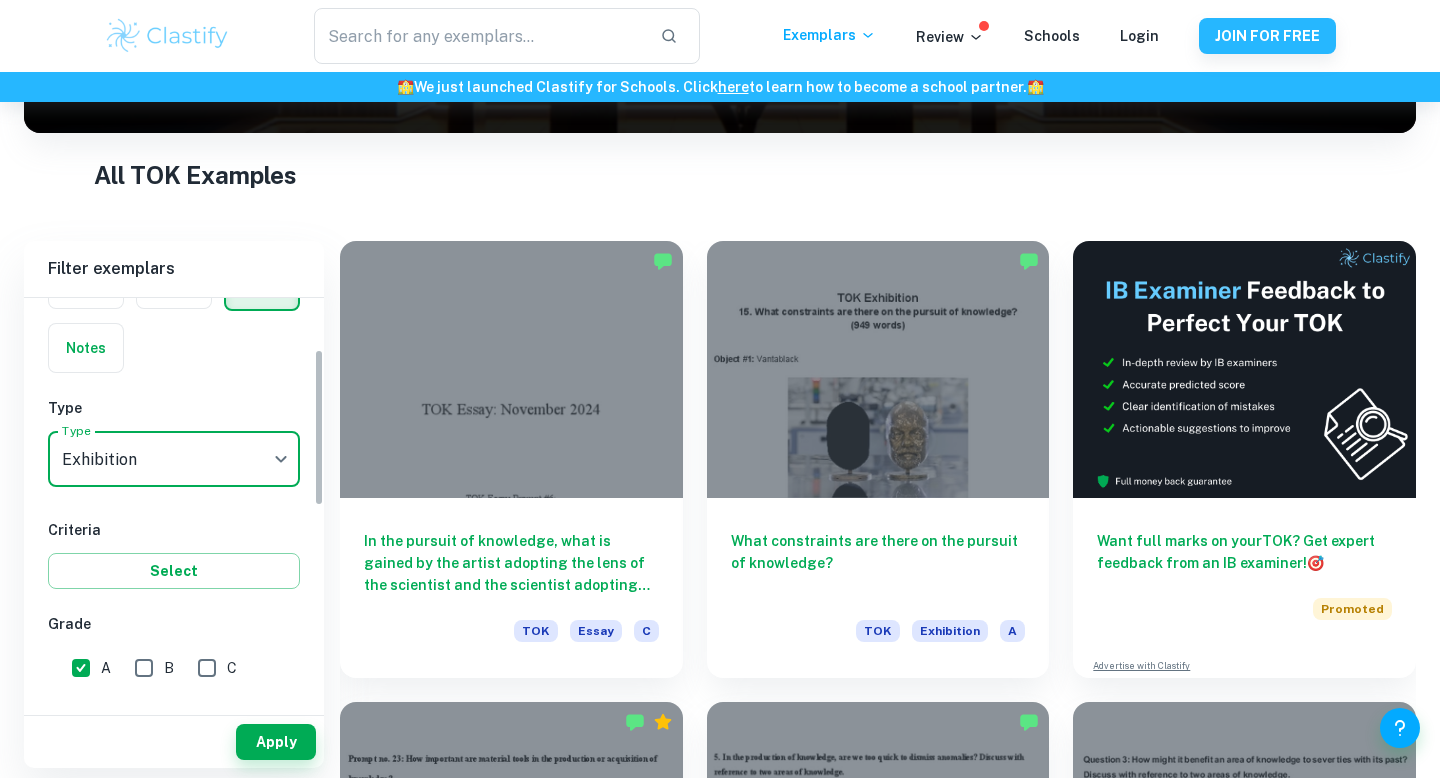 scroll, scrollTop: 131, scrollLeft: 0, axis: vertical 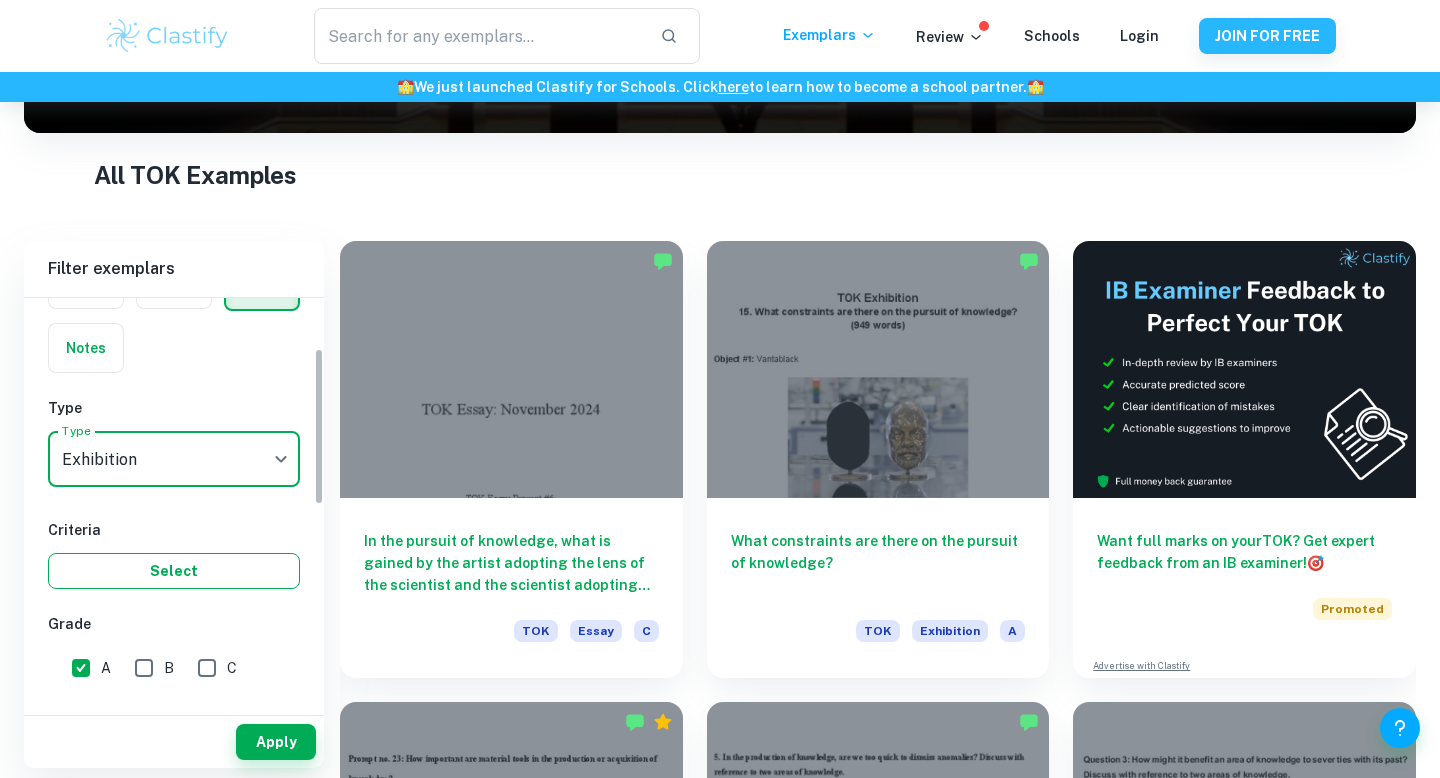 click on "Select" at bounding box center (174, 571) 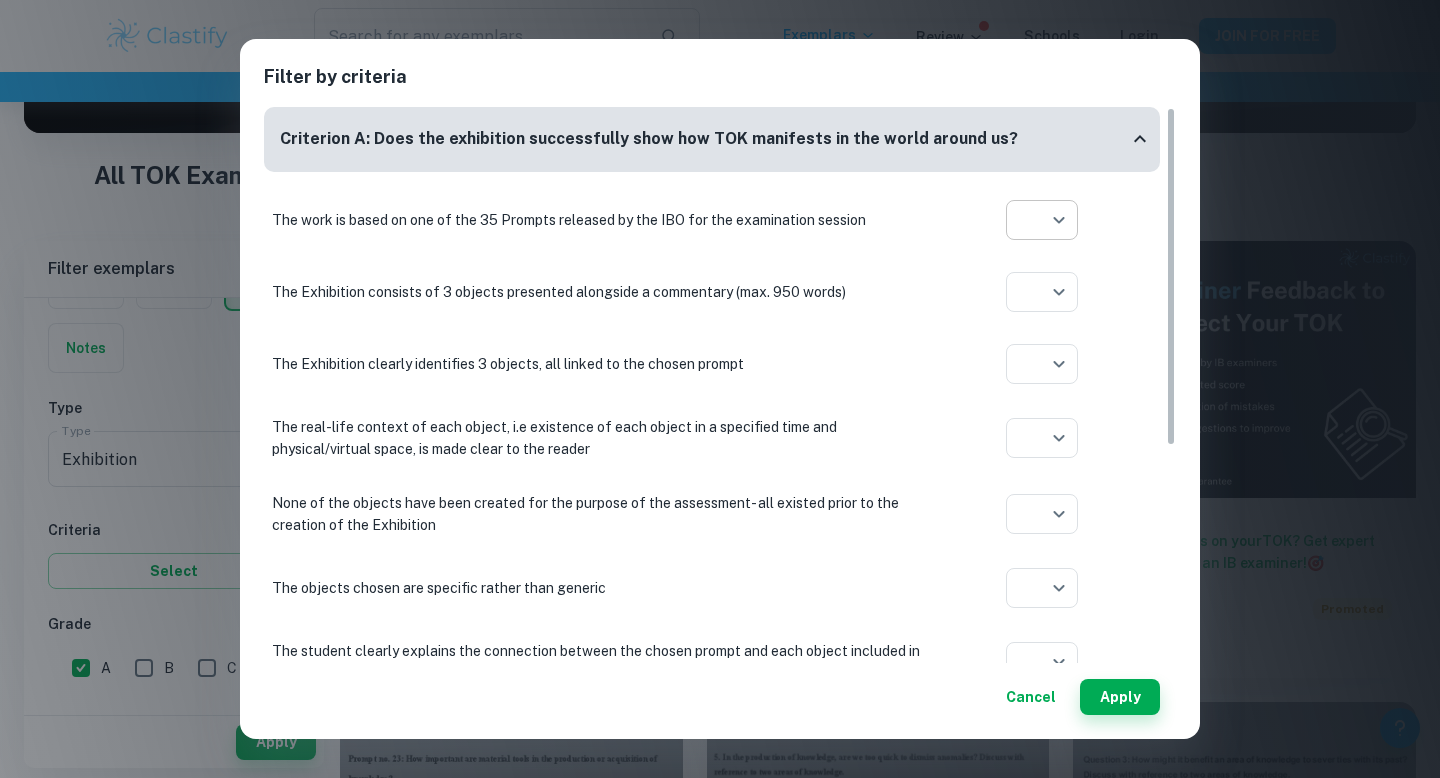 click on "We value your privacy We use cookies to enhance your browsing experience, serve personalised ads or content, and analyse our traffic. By clicking "Accept All", you consent to our use of cookies.   Cookie Policy Customise   Reject All   Accept All   Customise Consent Preferences   We use cookies to help you navigate efficiently and perform certain functions. You will find detailed information about all cookies under each consent category below. The cookies that are categorised as "Necessary" are stored on your browser as they are essential for enabling the basic functionalities of the site. ...  Show more For more information on how Google's third-party cookies operate and handle your data, see:   Google Privacy Policy Necessary Always Active Necessary cookies are required to enable the basic features of this site, such as providing secure log-in or adjusting your consent preferences. These cookies do not store any personally identifiable data. Functional Analytics Performance Advertisement Uncategorised" at bounding box center (720, 156) 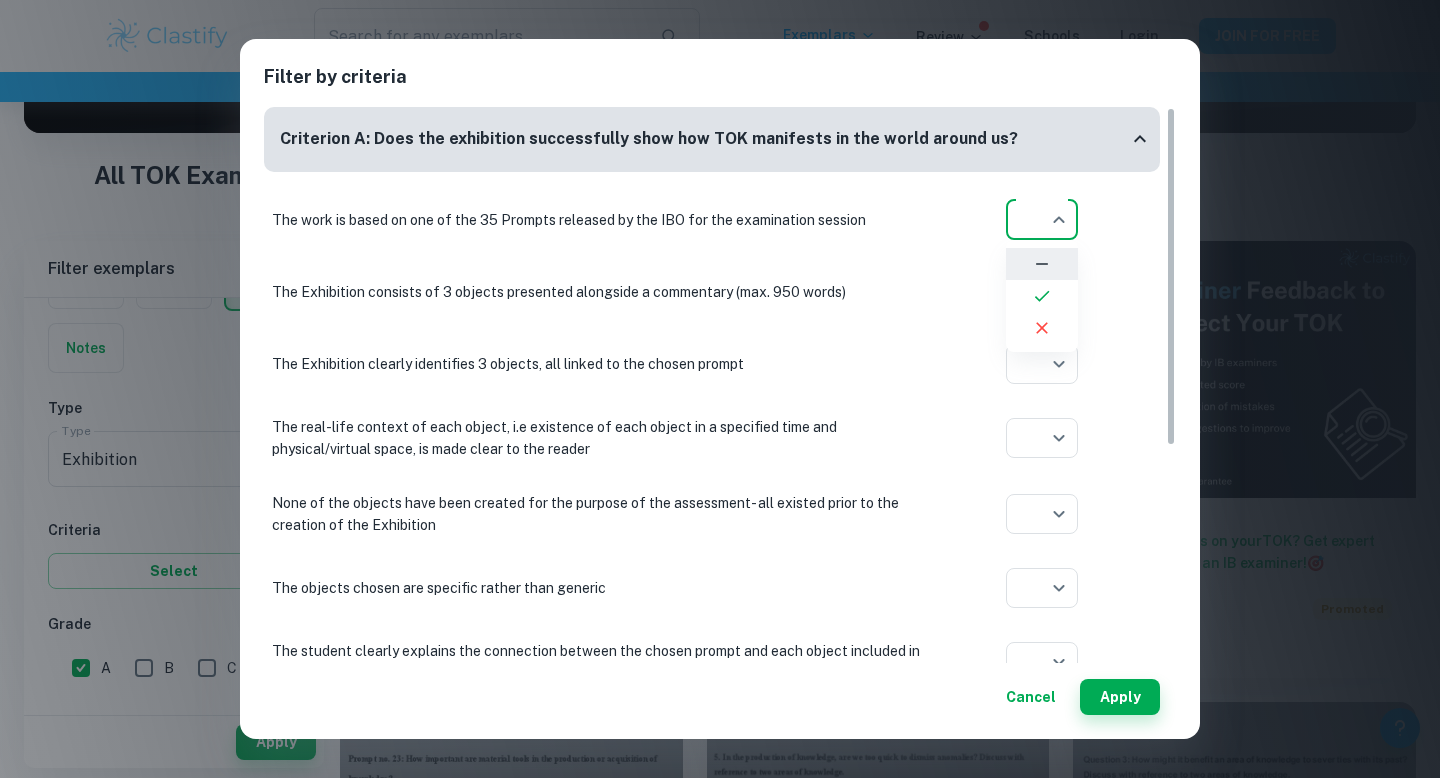 click at bounding box center [720, 389] 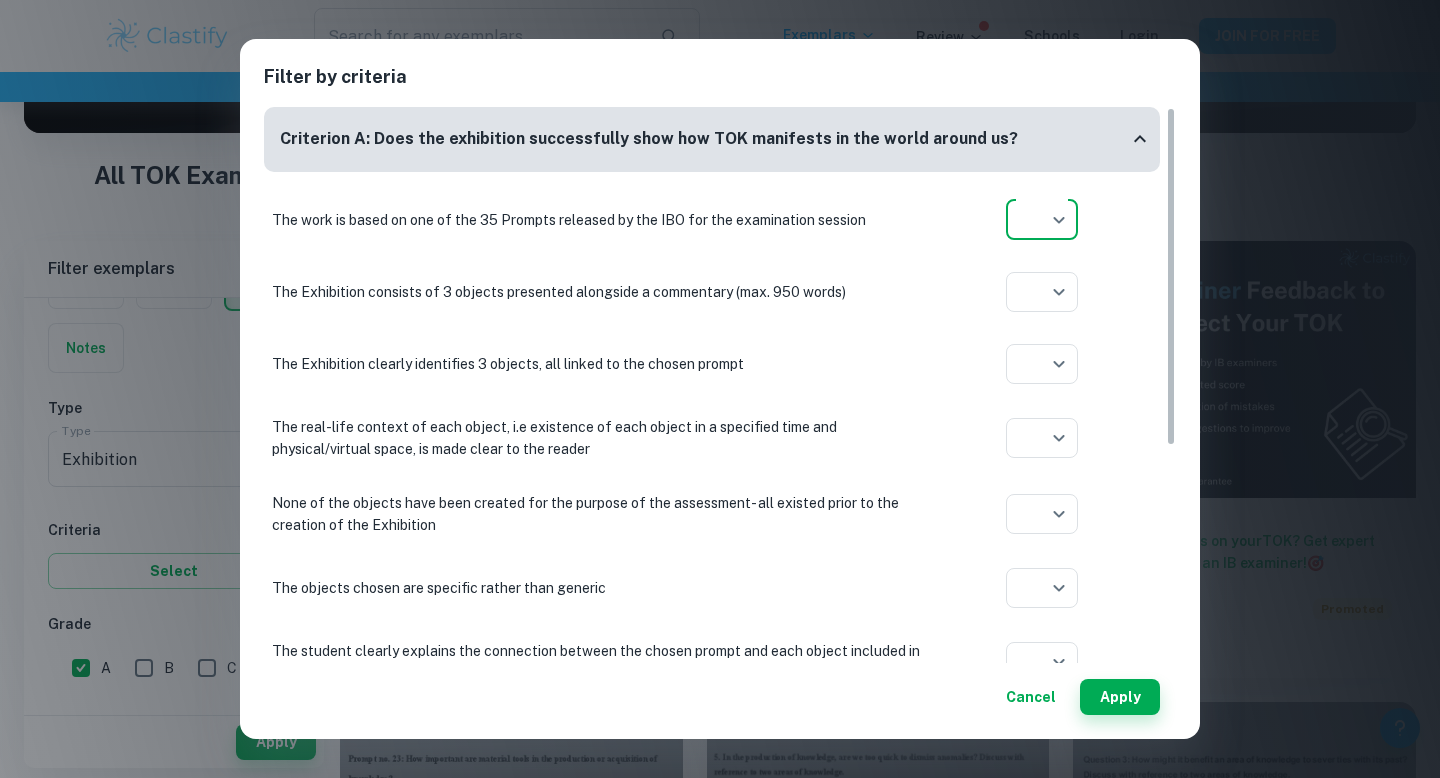 click on "Cancel" at bounding box center [1031, 697] 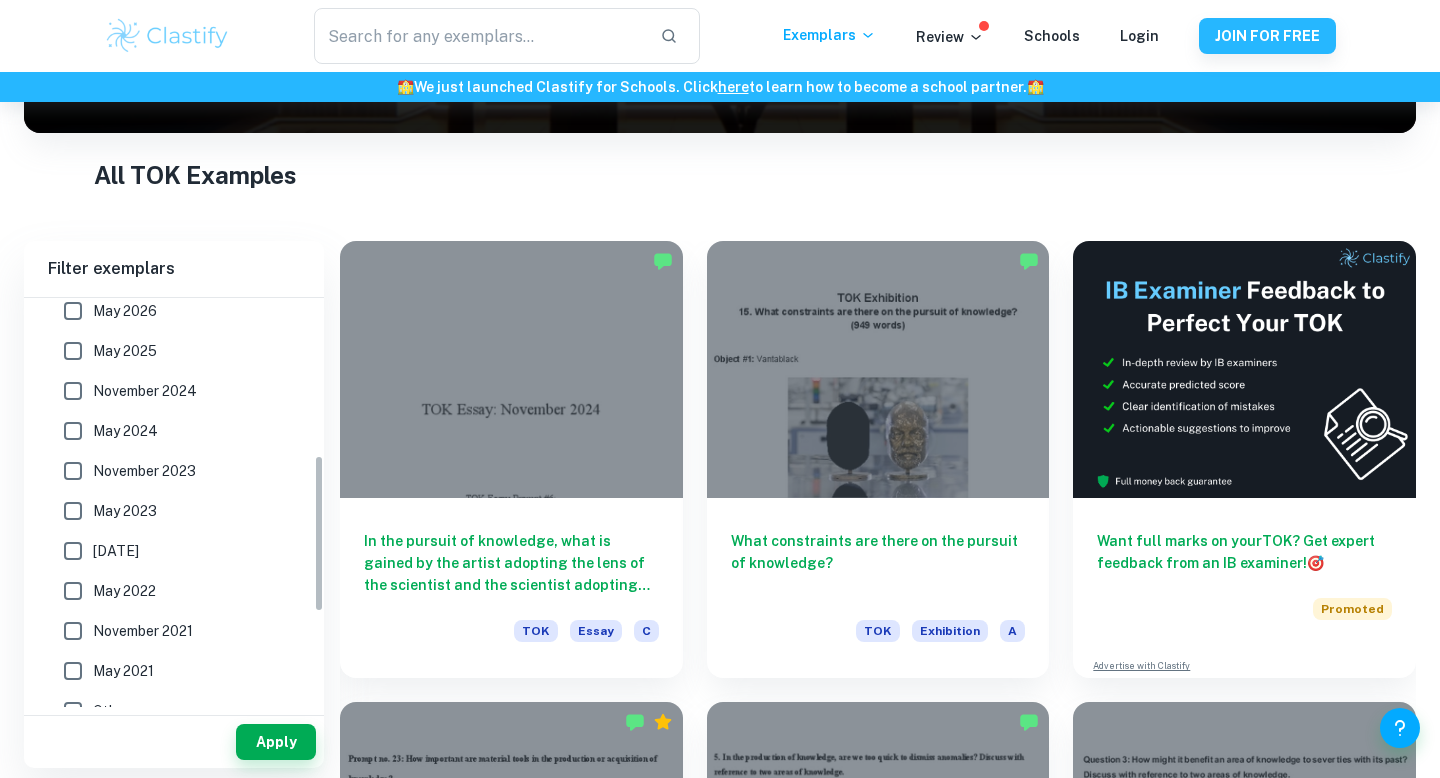 scroll, scrollTop: 0, scrollLeft: 0, axis: both 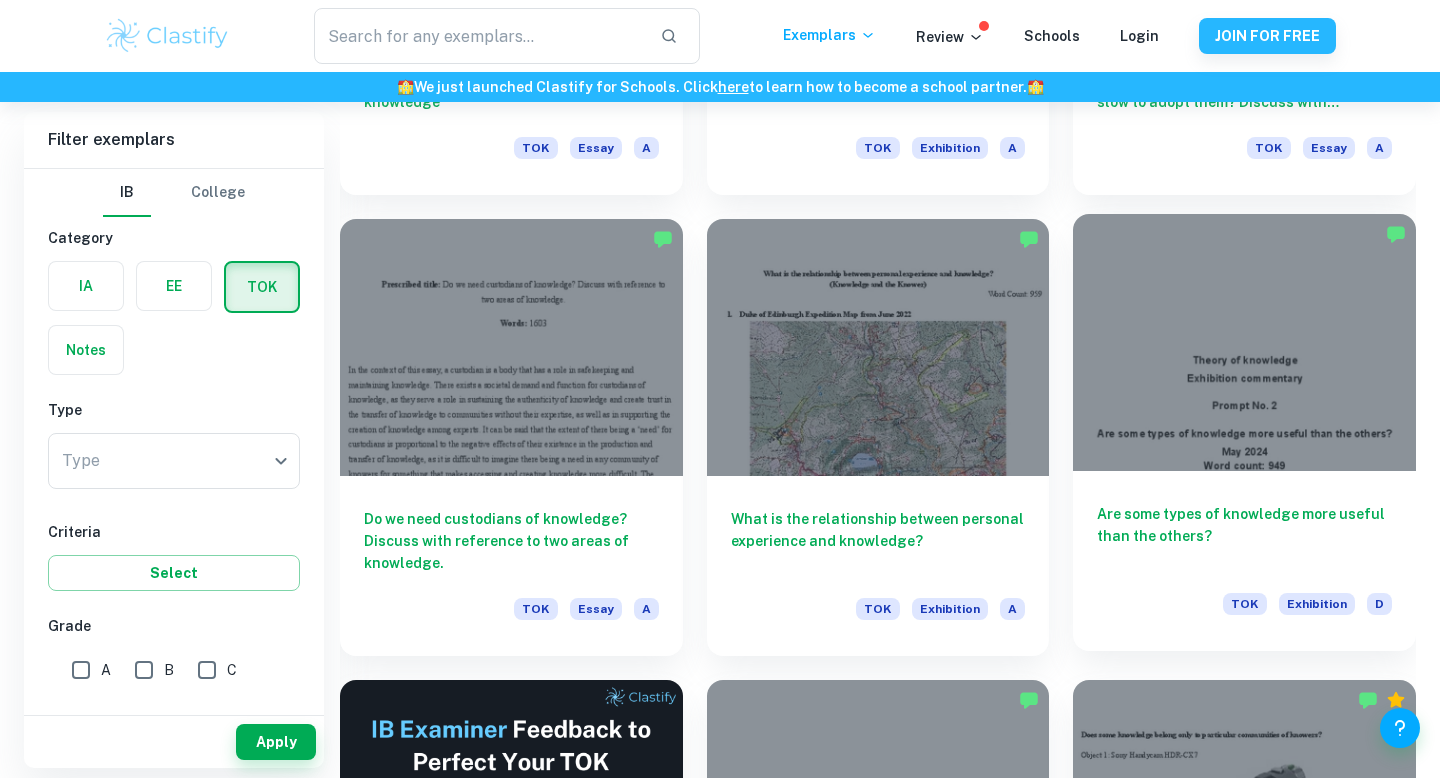 click on "Are some types of knowledge more useful than the others?" at bounding box center [1244, 536] 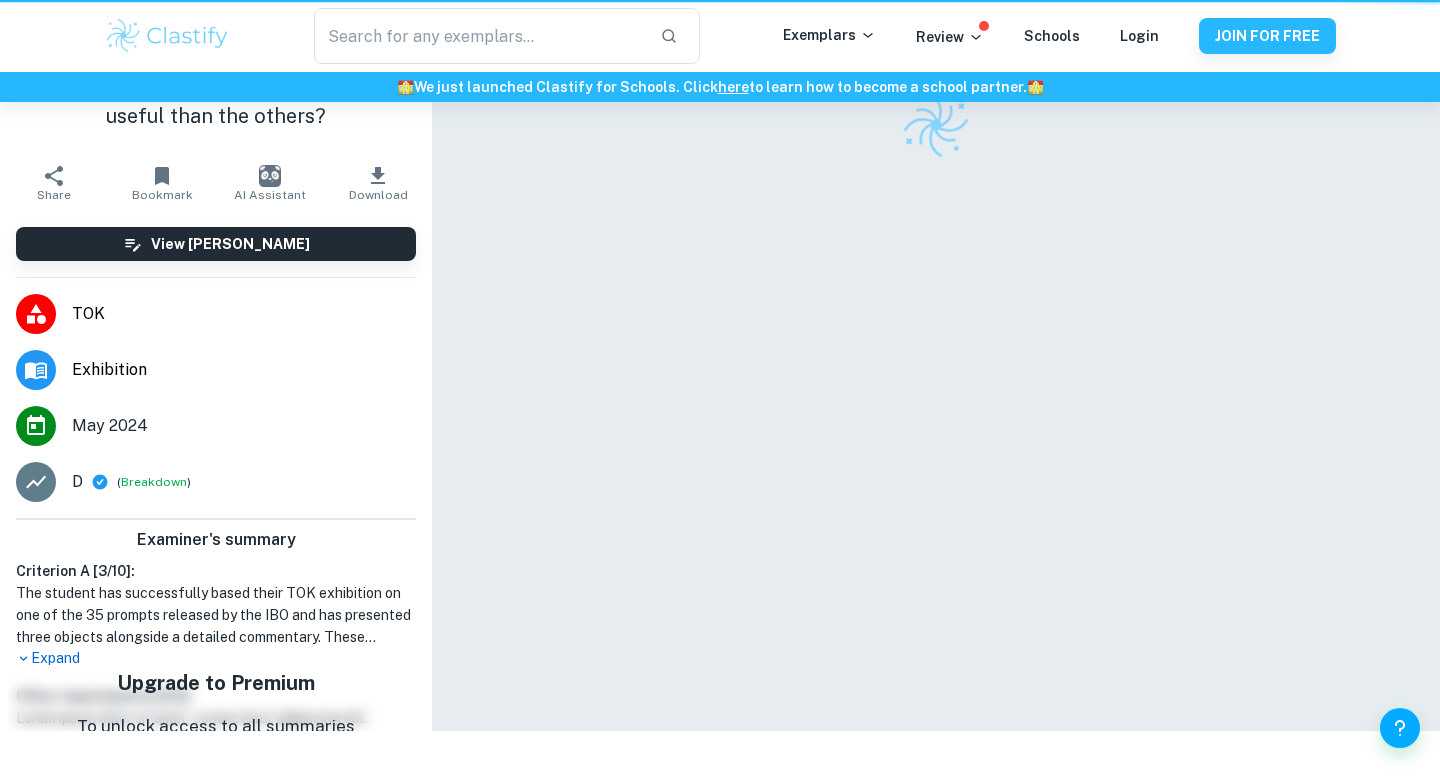 scroll, scrollTop: 0, scrollLeft: 0, axis: both 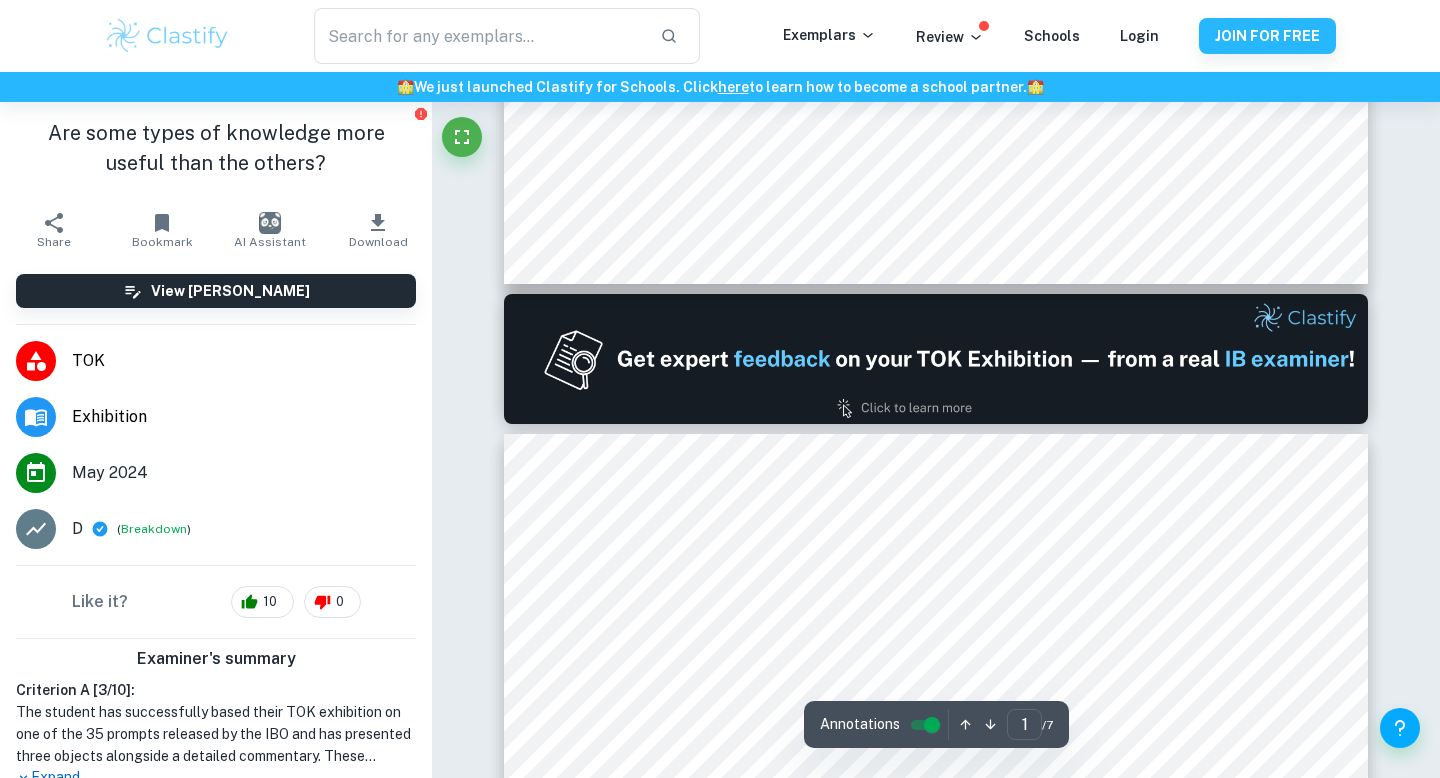 type on "2" 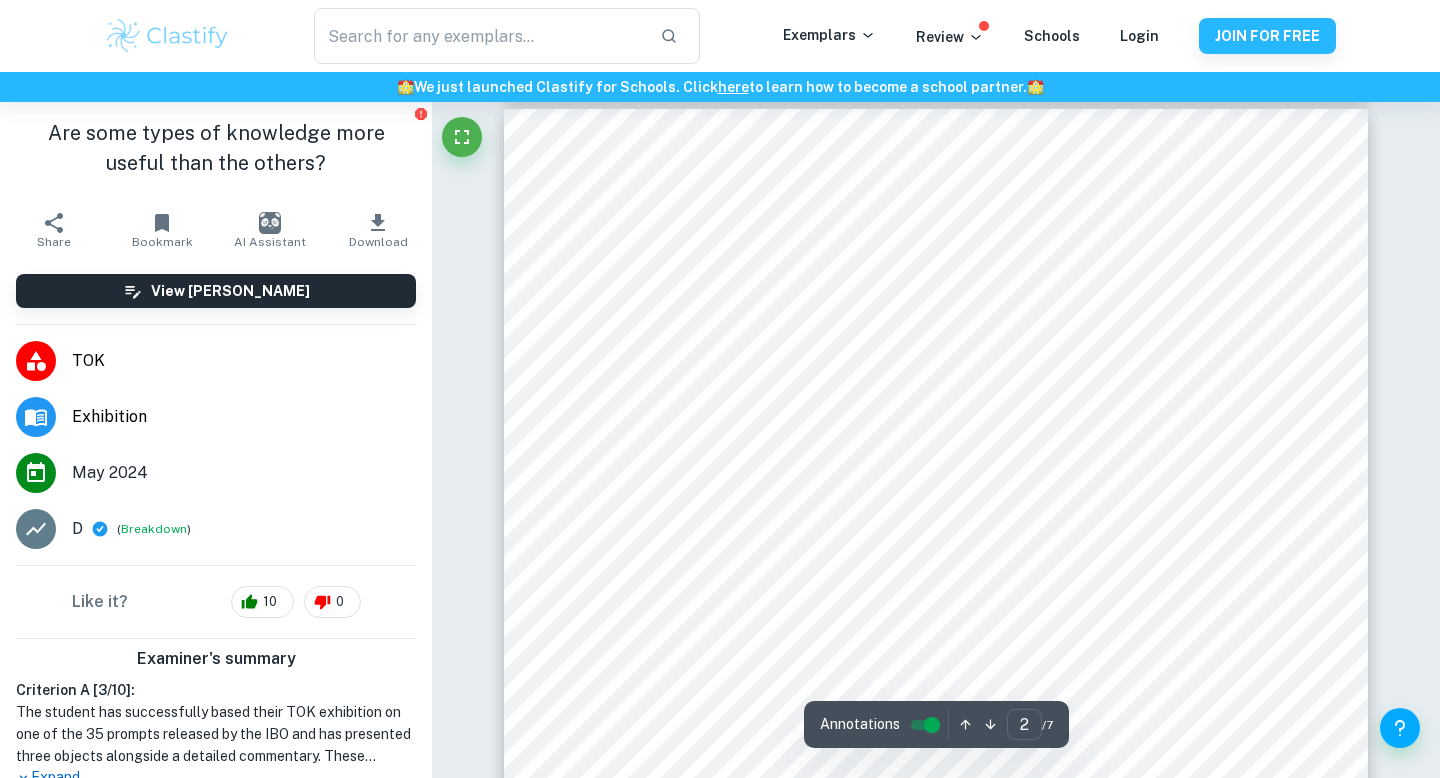 scroll, scrollTop: 1272, scrollLeft: 0, axis: vertical 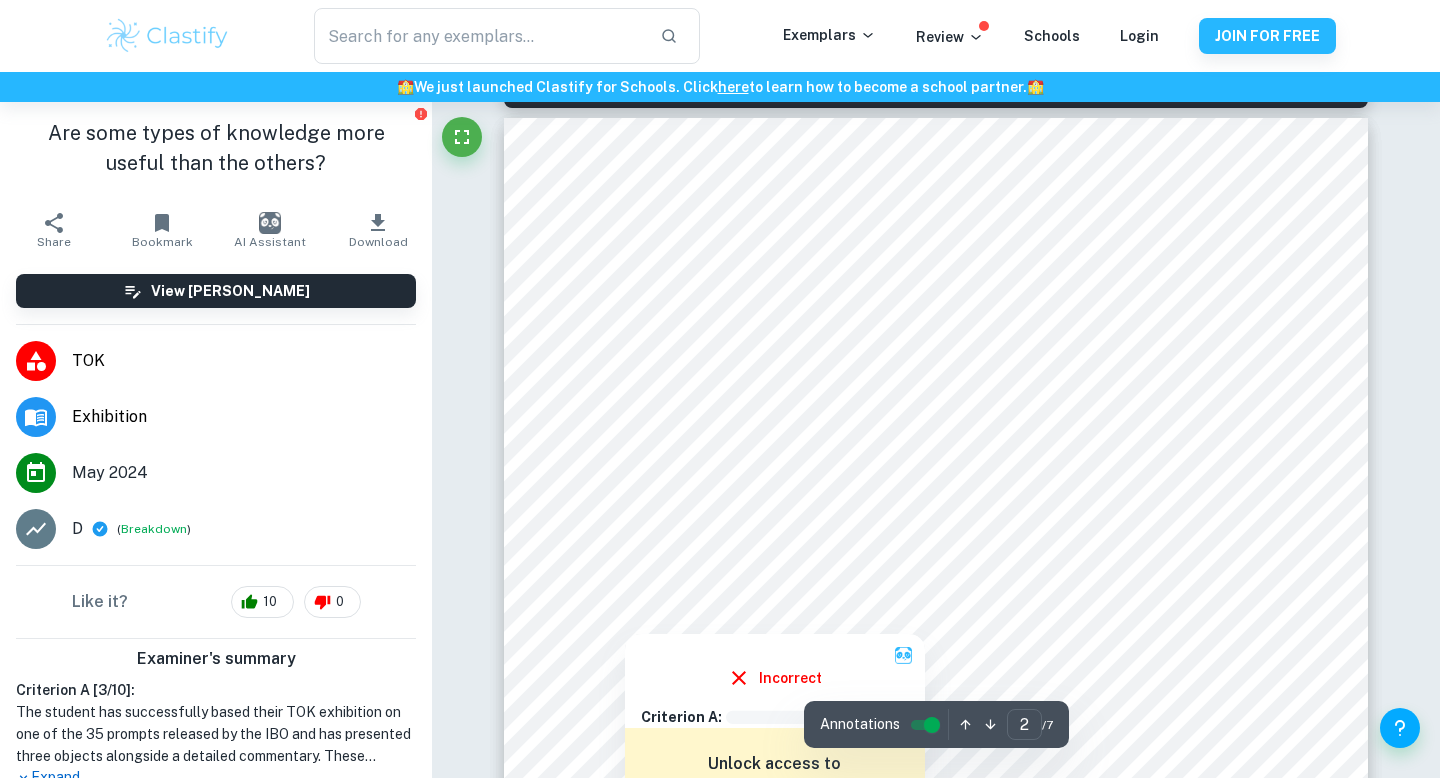 click at bounding box center [915, 463] 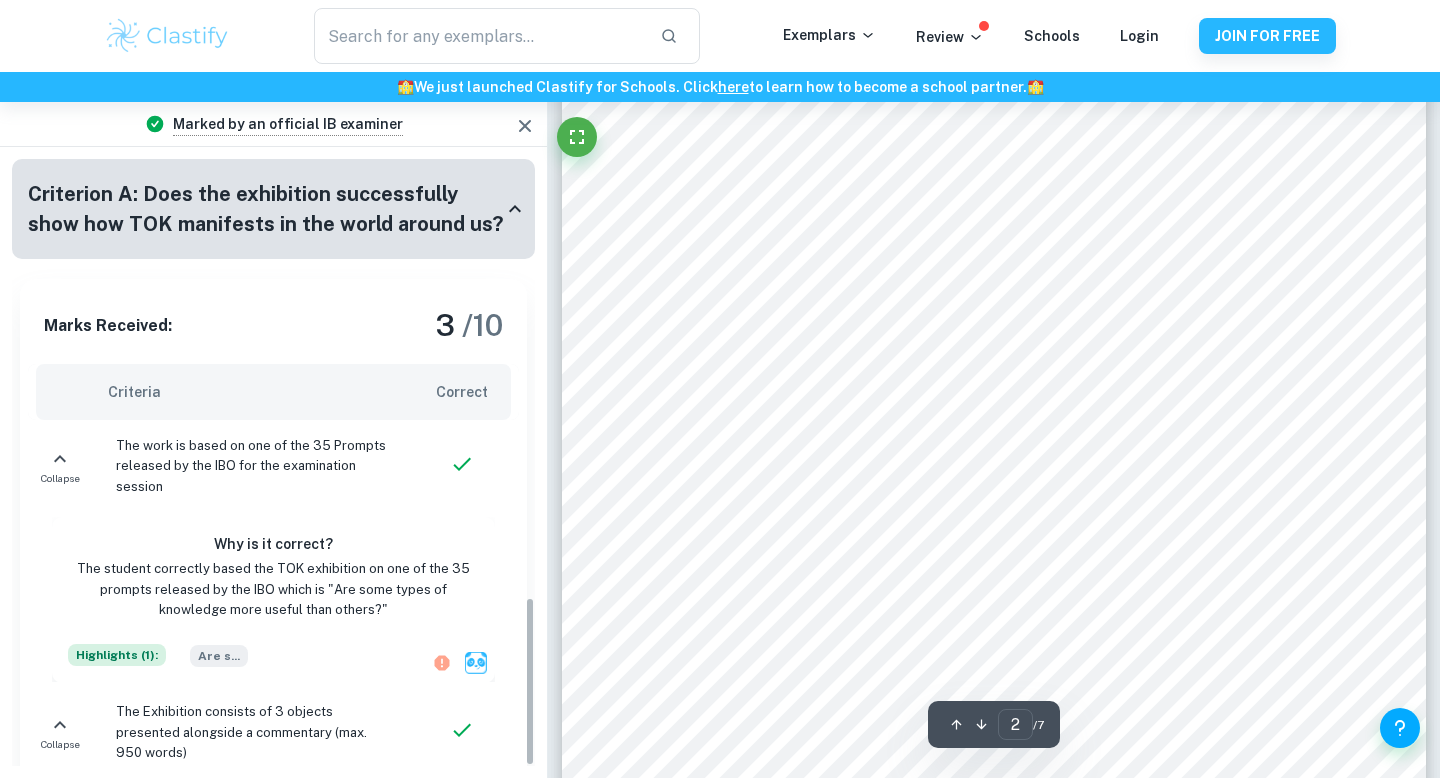 scroll, scrollTop: 1601, scrollLeft: 0, axis: vertical 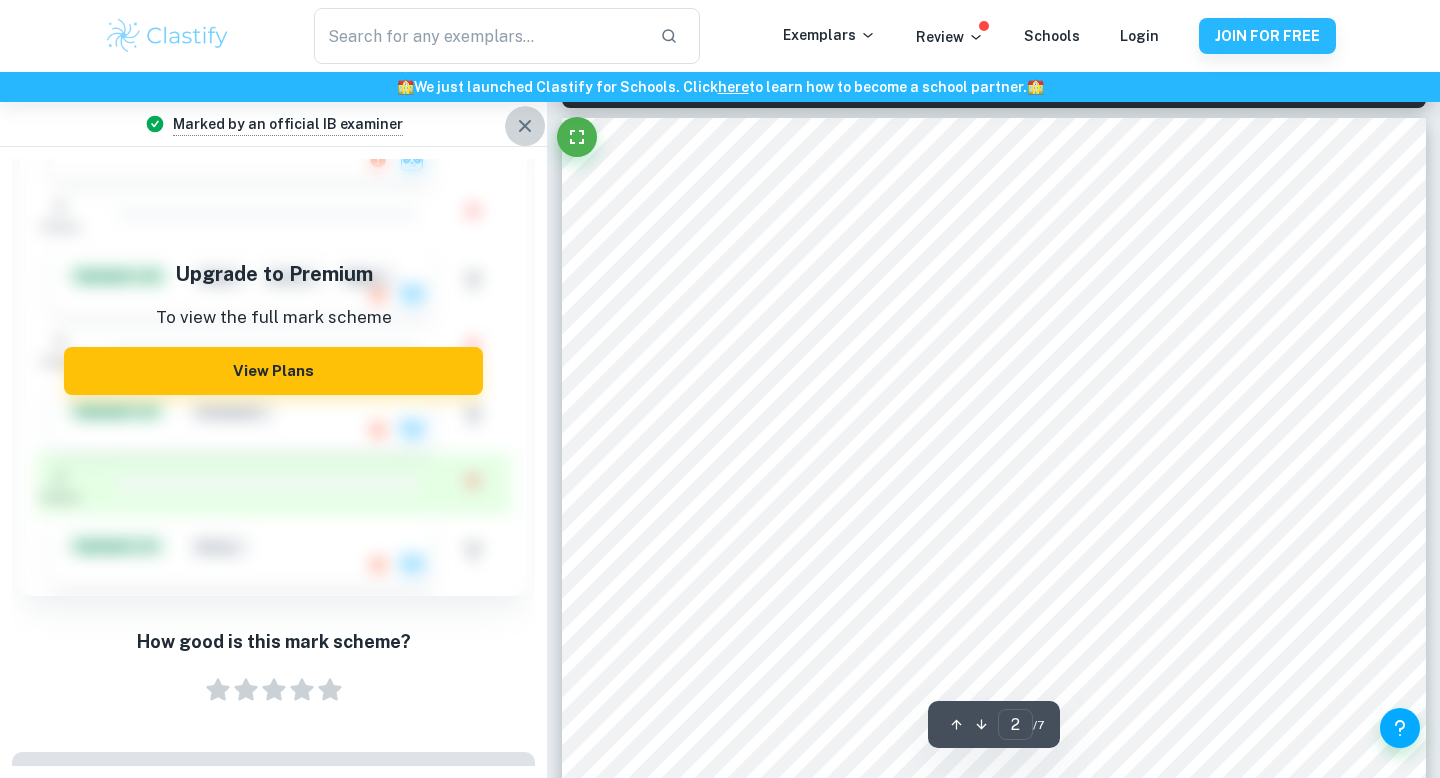 click 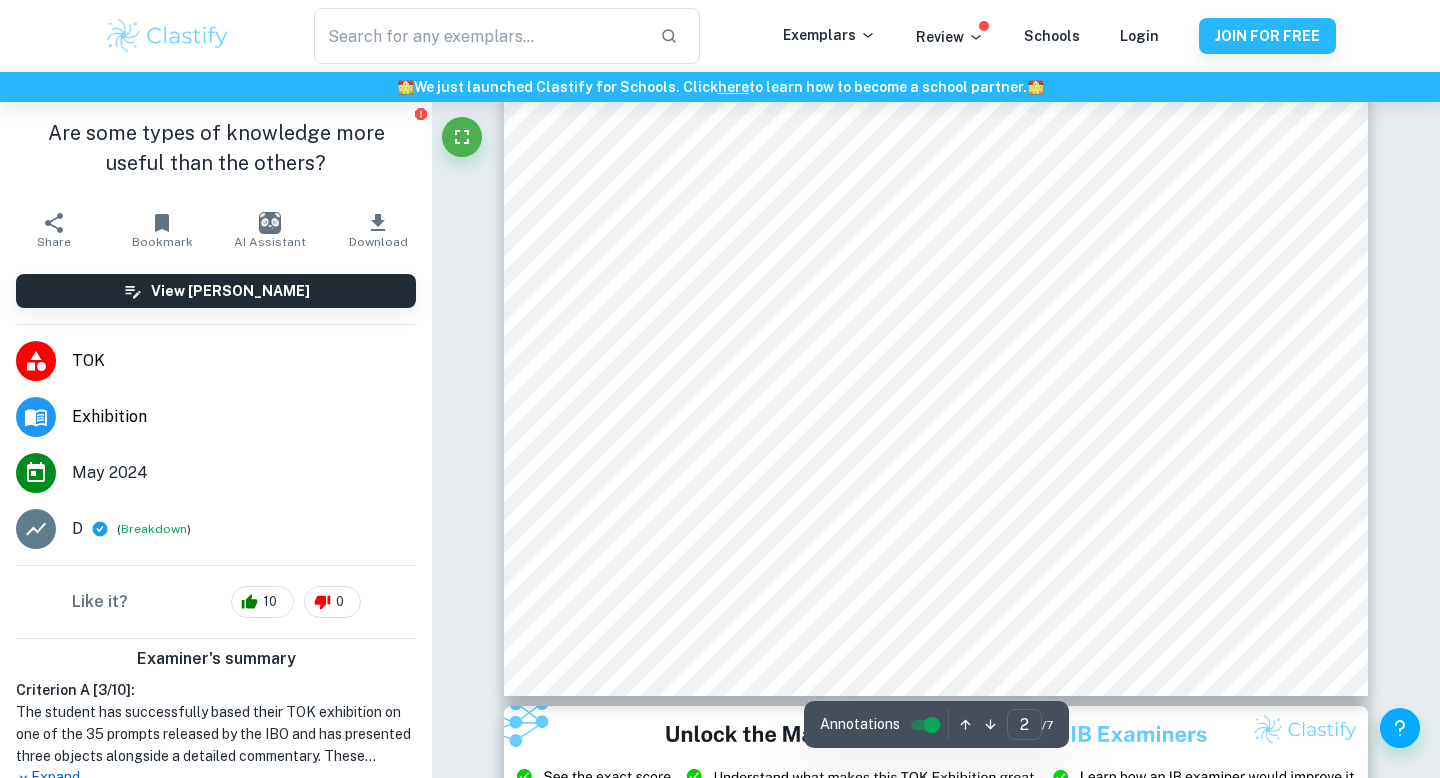 scroll, scrollTop: 1811, scrollLeft: 0, axis: vertical 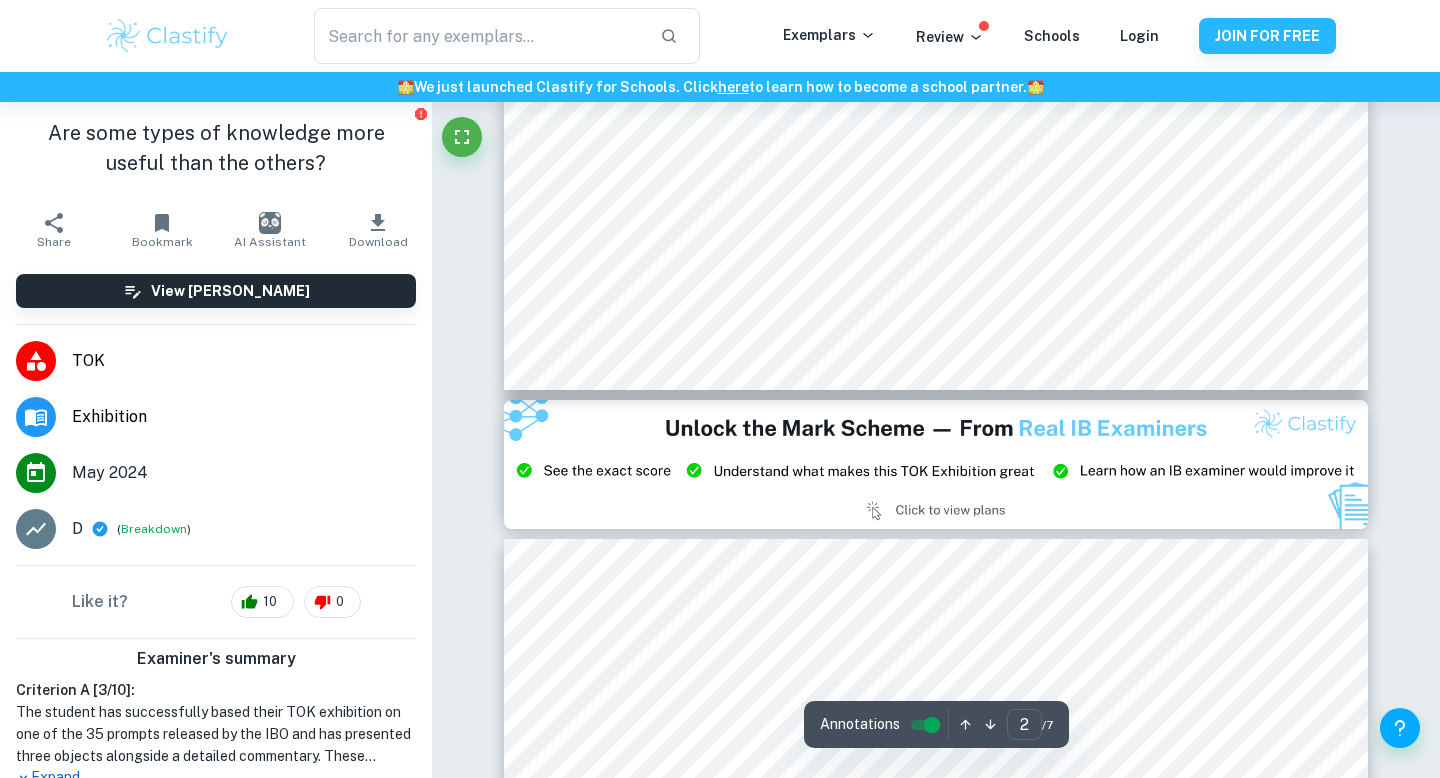 type on "3" 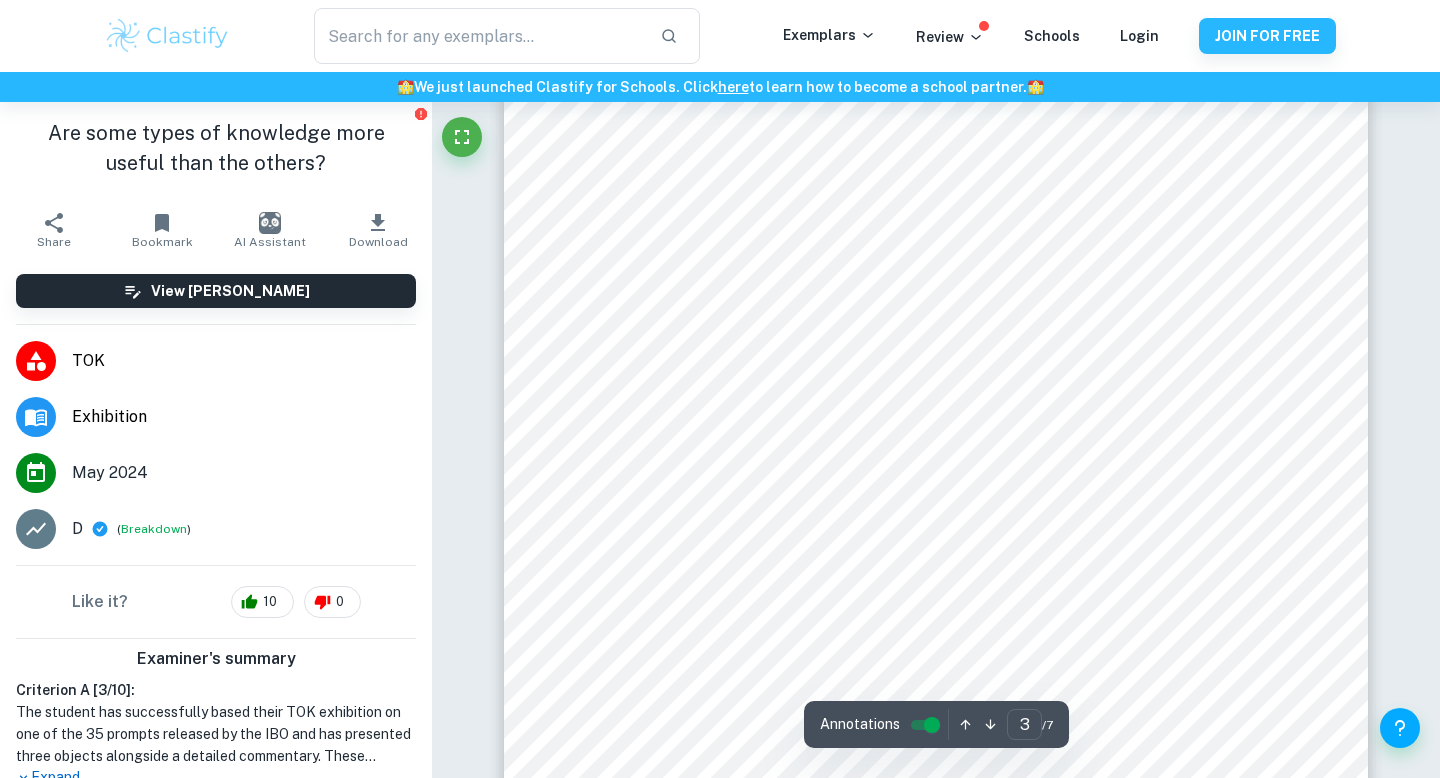 scroll, scrollTop: 2600, scrollLeft: 0, axis: vertical 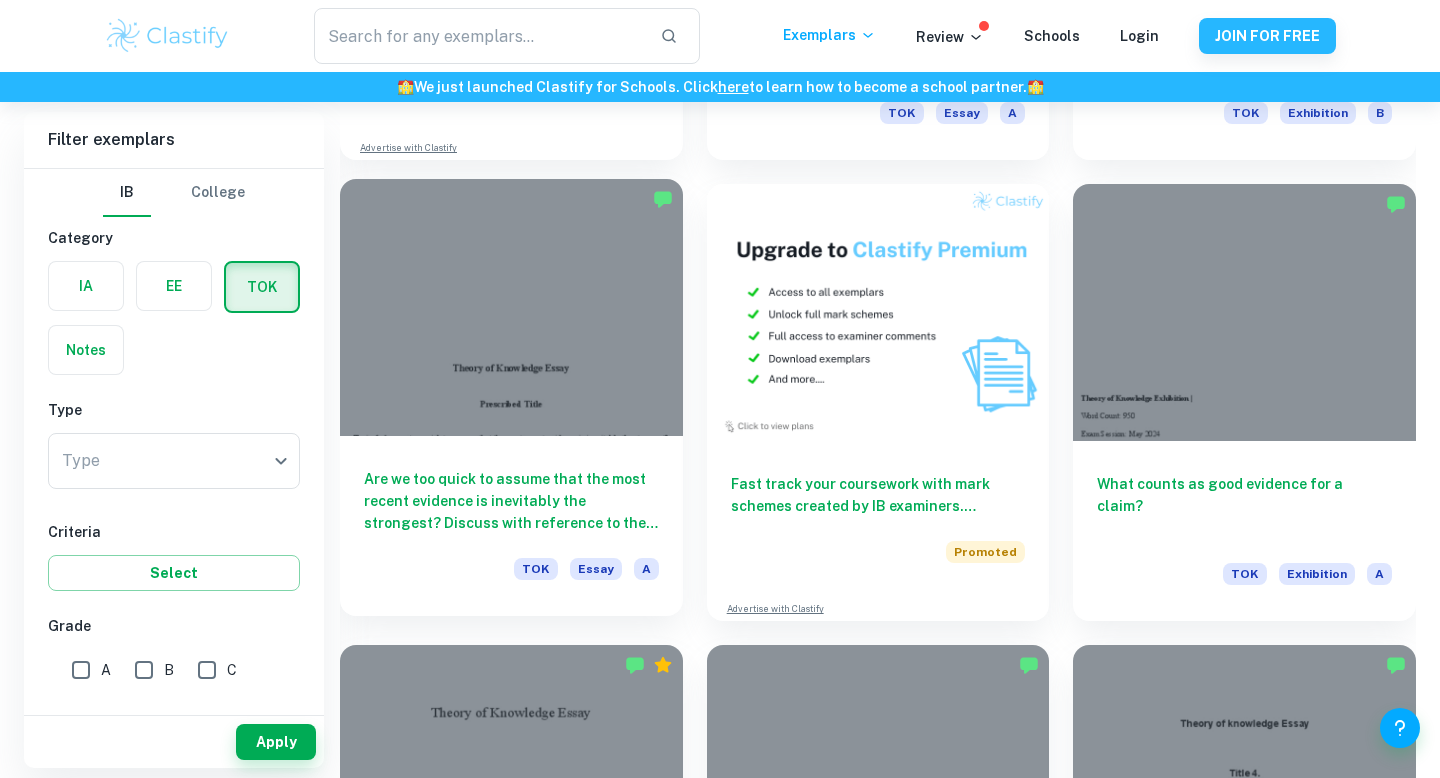 click on "Are we too quick to assume that the most recent evidence is inevitably the strongest? Discuss with reference to the natural sciences and one other area of knowledge." at bounding box center [511, 501] 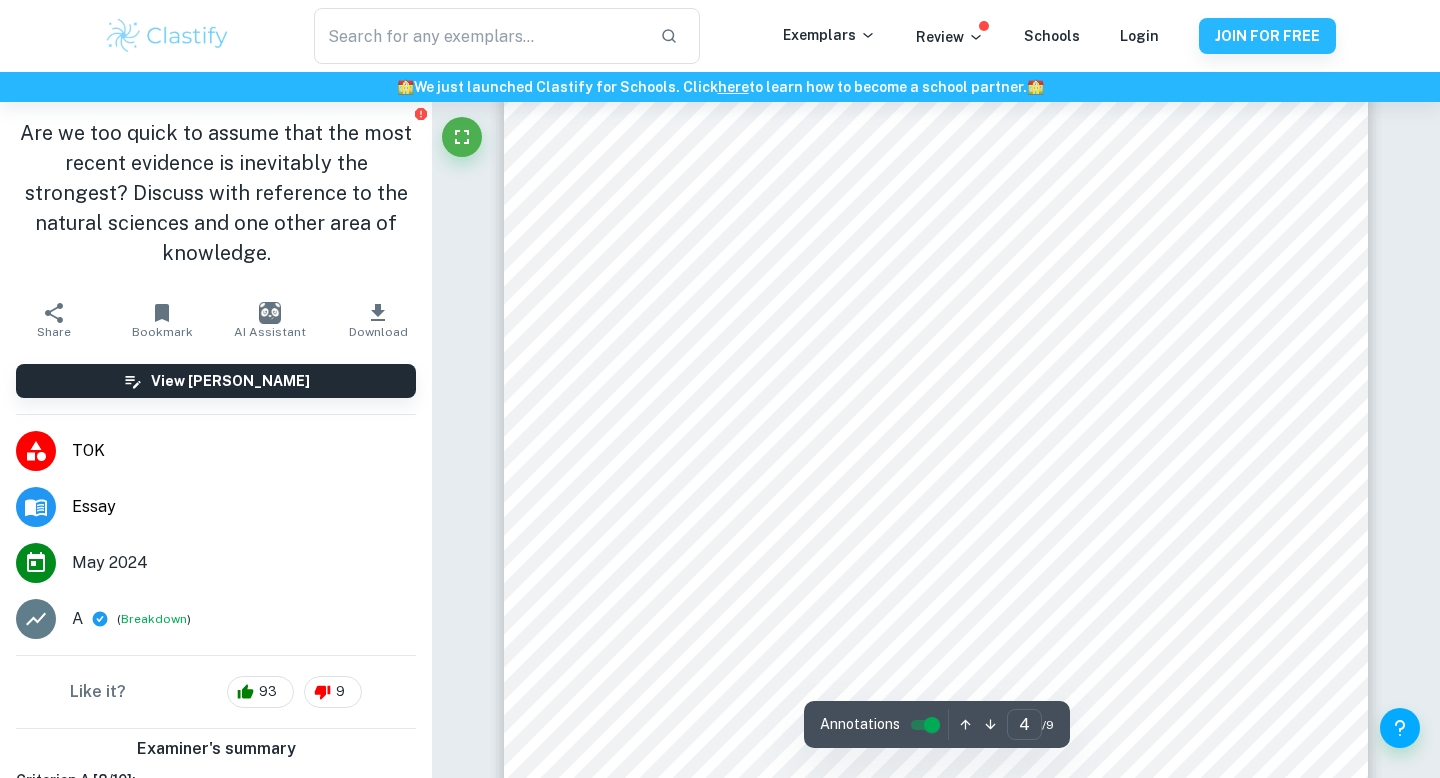 scroll, scrollTop: 3963, scrollLeft: 0, axis: vertical 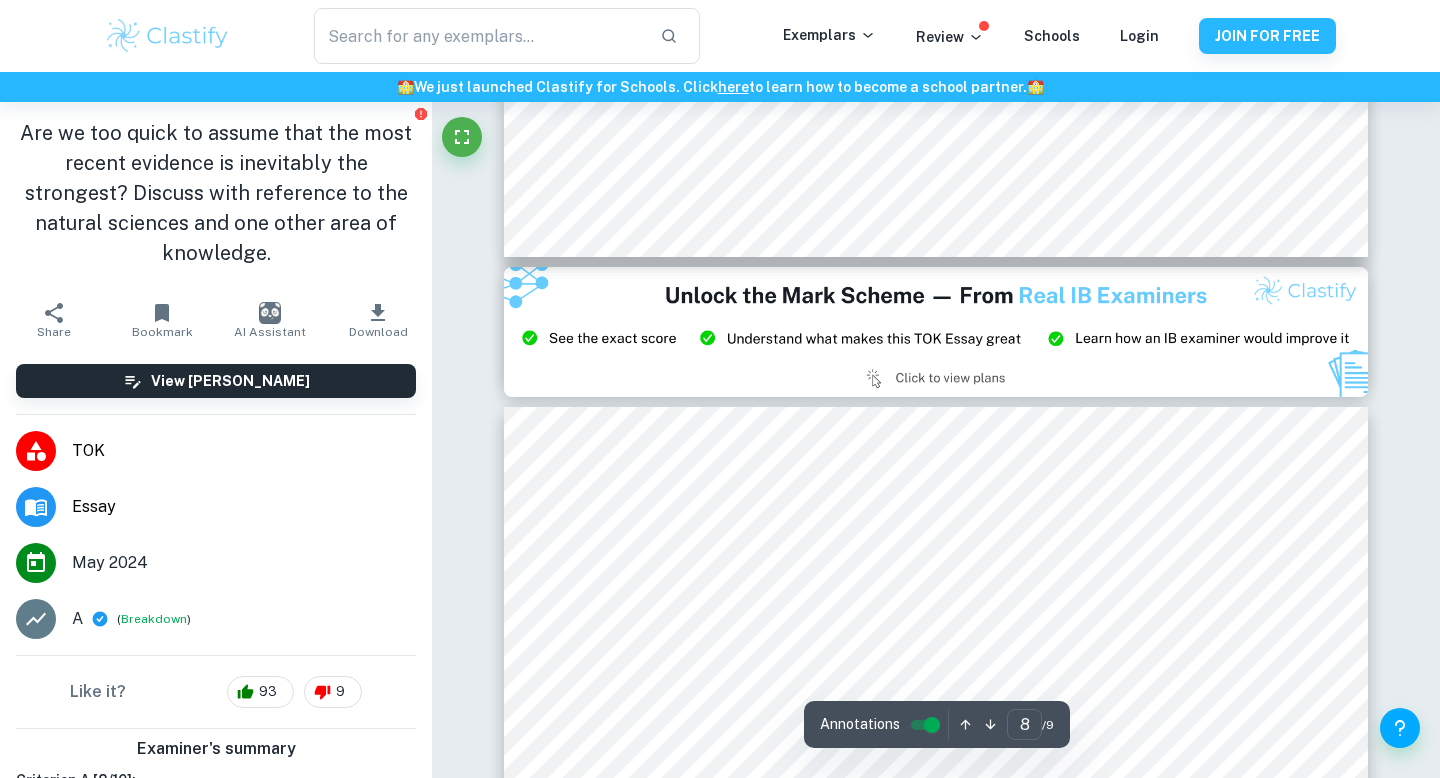 type on "9" 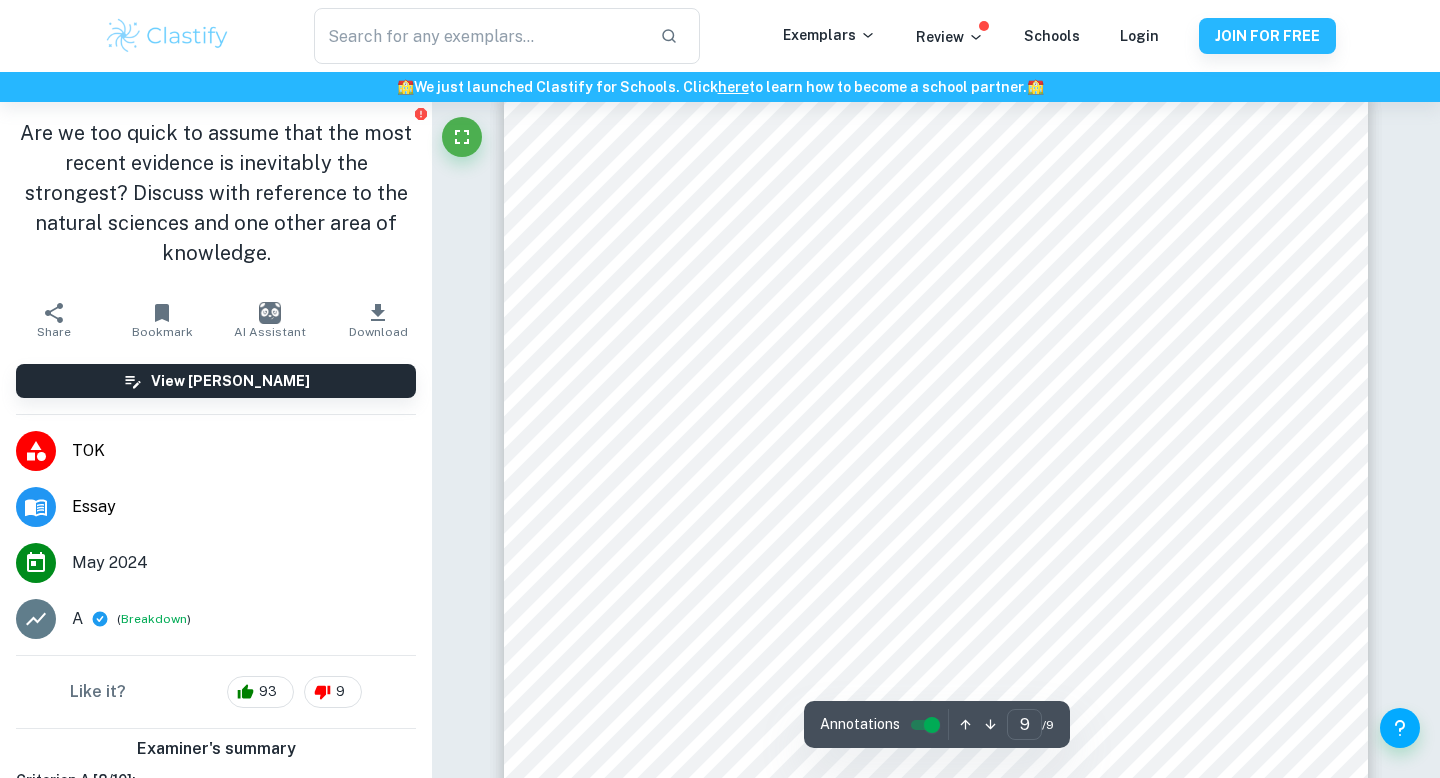 scroll, scrollTop: 9925, scrollLeft: 0, axis: vertical 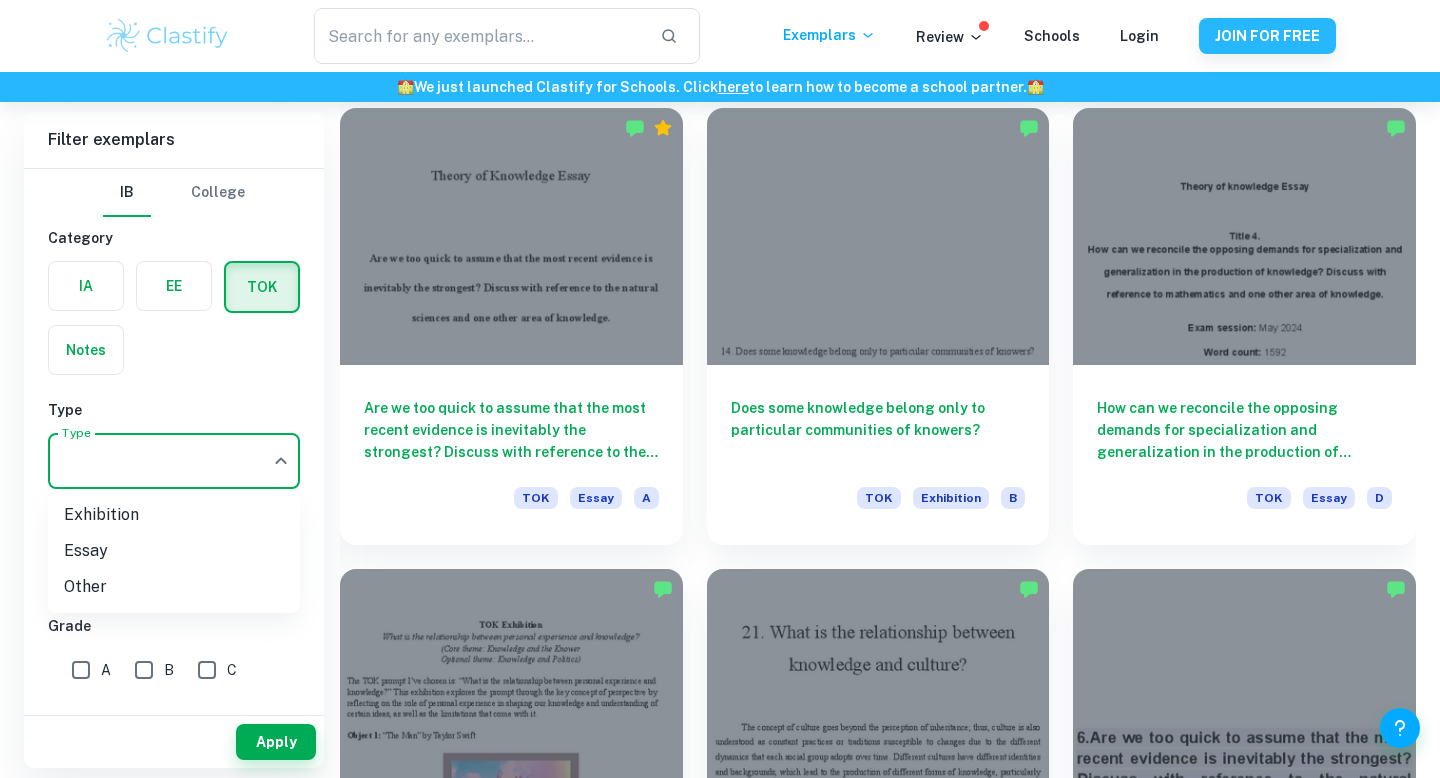 click on "We value your privacy We use cookies to enhance your browsing experience, serve personalised ads or content, and analyse our traffic. By clicking "Accept All", you consent to our use of cookies.   Cookie Policy Customise   Reject All   Accept All   Customise Consent Preferences   We use cookies to help you navigate efficiently and perform certain functions. You will find detailed information about all cookies under each consent category below. The cookies that are categorised as "Necessary" are stored on your browser as they are essential for enabling the basic functionalities of the site. ...  Show more For more information on how Google's third-party cookies operate and handle your data, see:   Google Privacy Policy Necessary Always Active Necessary cookies are required to enable the basic features of this site, such as providing secure log-in or adjusting your consent preferences. These cookies do not store any personally identifiable data. Functional Analytics Performance Advertisement Uncategorised" at bounding box center (720, -3665) 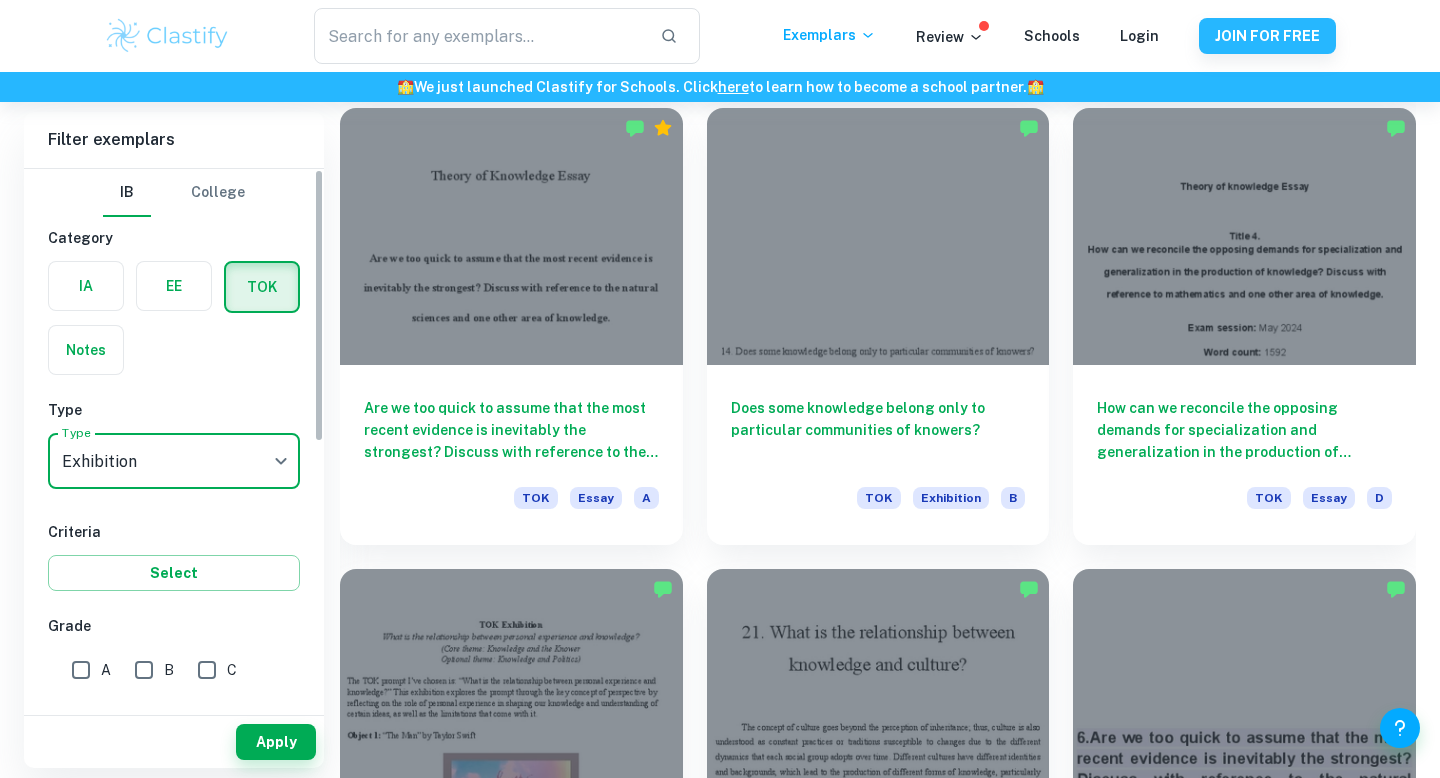 click on "A" at bounding box center [81, 670] 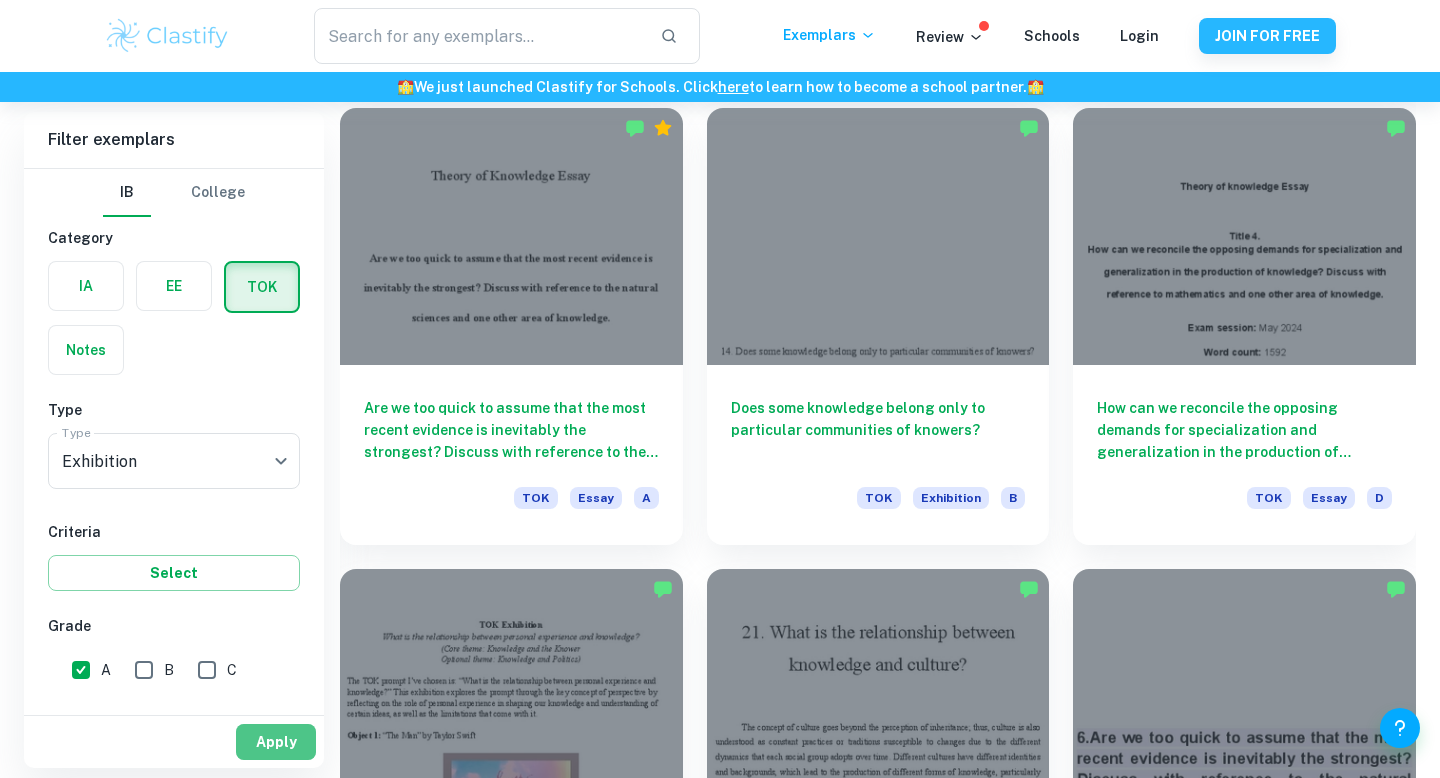 click on "Apply" at bounding box center (276, 742) 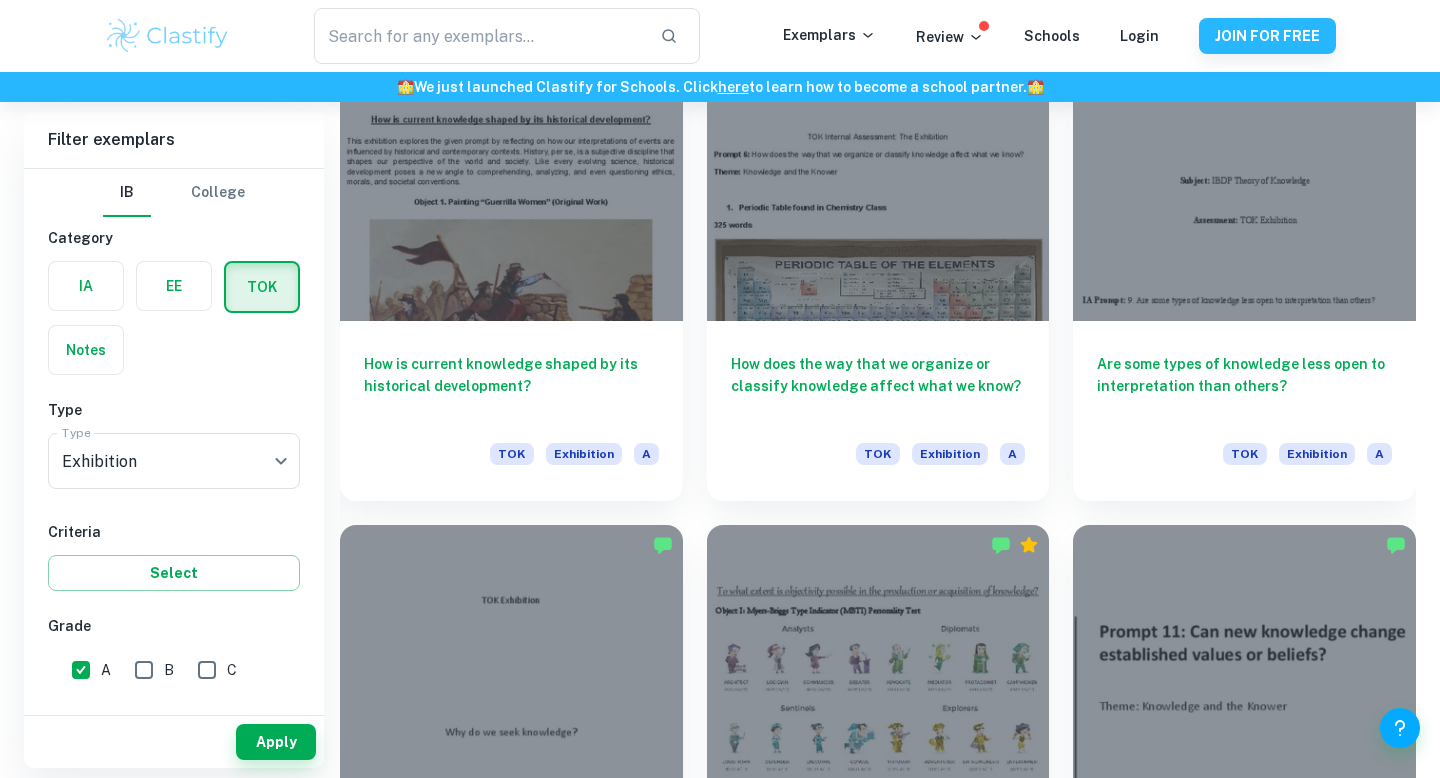 scroll, scrollTop: 7058, scrollLeft: 0, axis: vertical 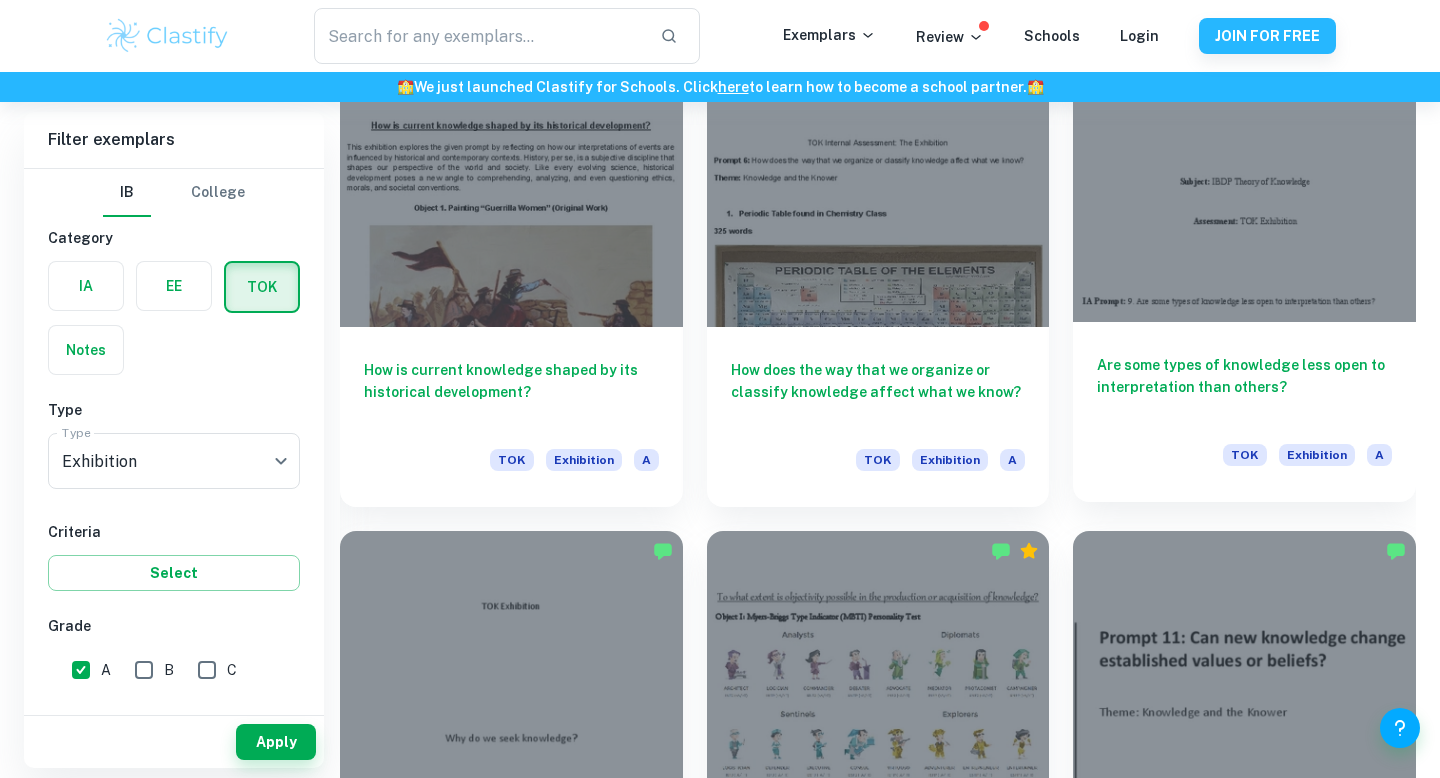 click on "Are some types of knowledge less open to interpretation than others?" at bounding box center (1244, 387) 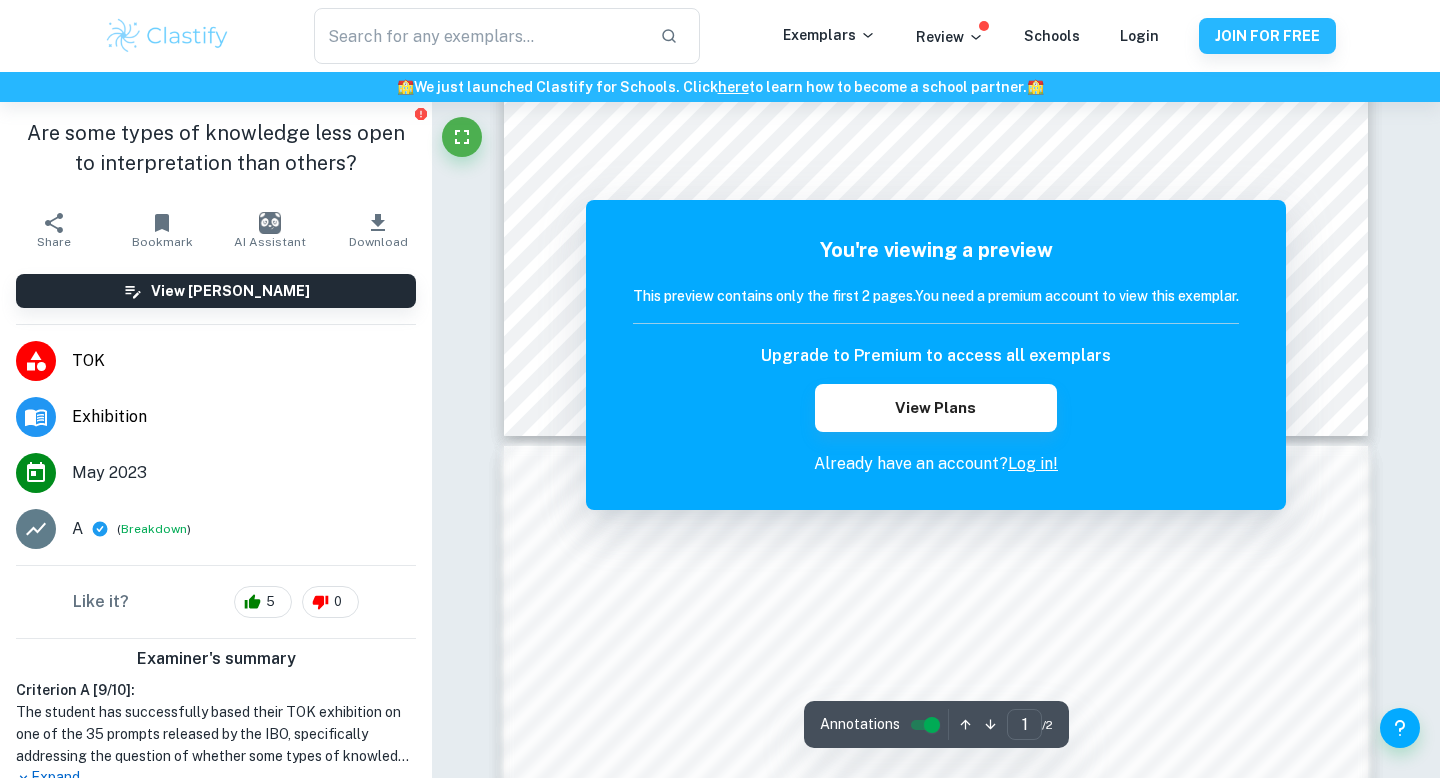 scroll, scrollTop: 910, scrollLeft: 0, axis: vertical 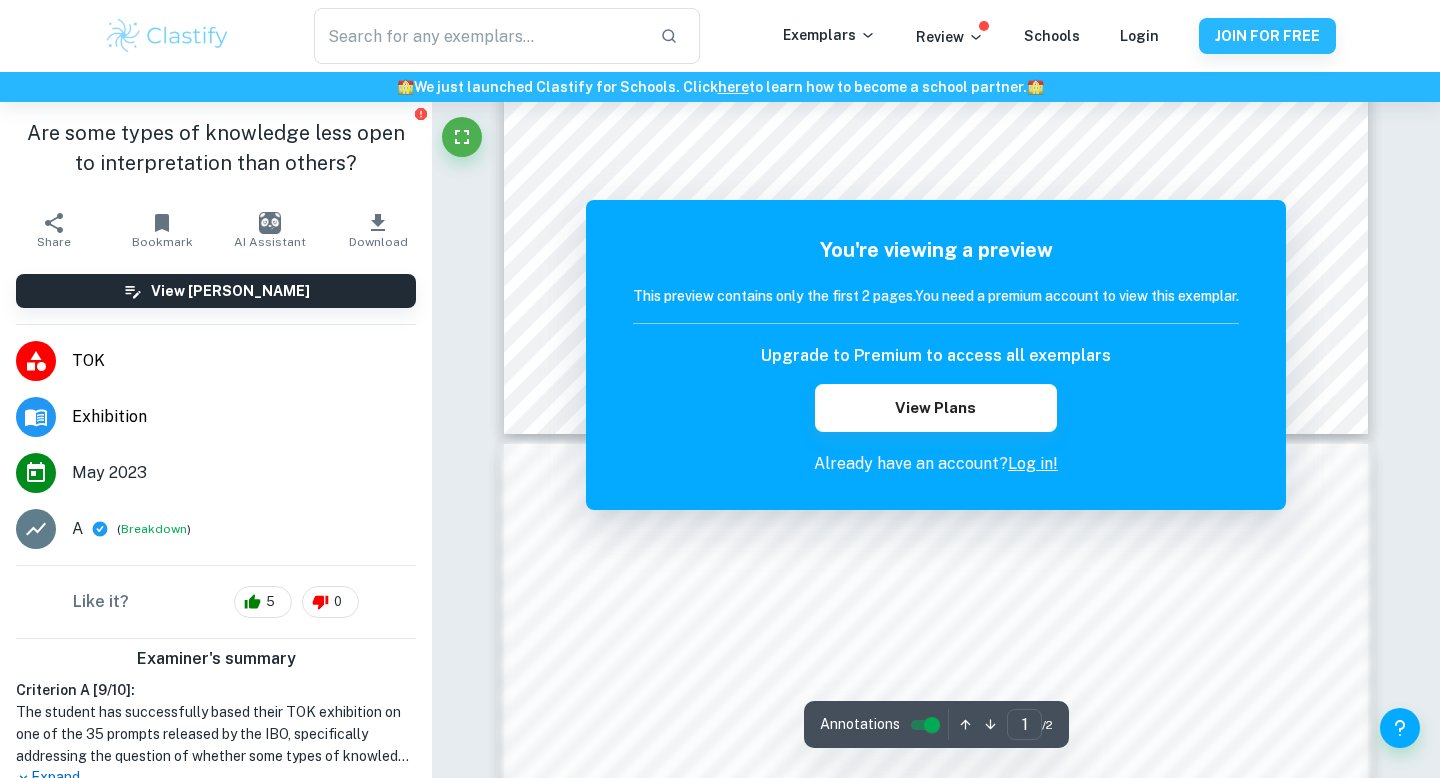 click on "The remaining pages are not being displayed You're viewing a preview This preview contains only the first 2 pages.  You need a premium account to view this exemplar. Upgrade to Premium to access all exemplars View Plans   Already have an account?  Log in!" at bounding box center [936, 498] 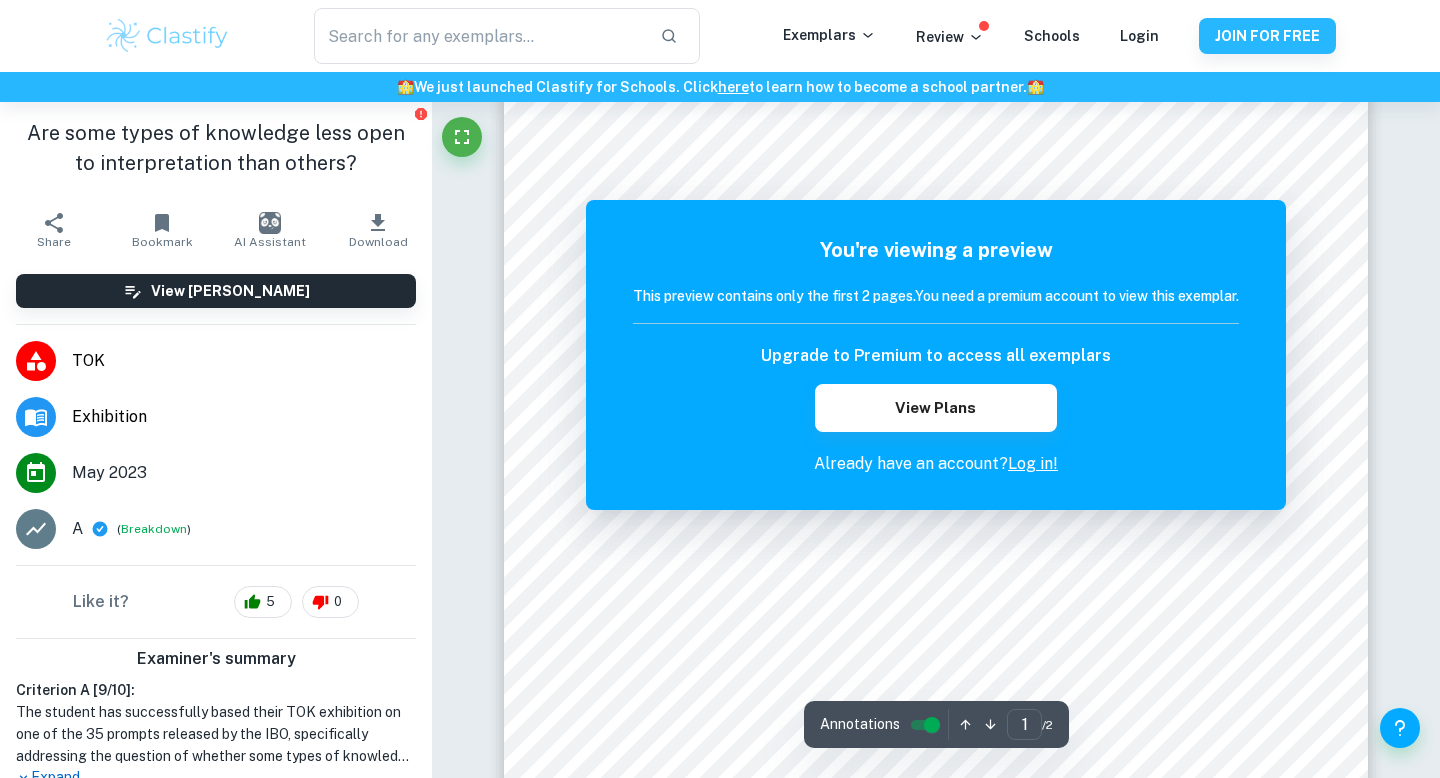 scroll, scrollTop: 0, scrollLeft: 0, axis: both 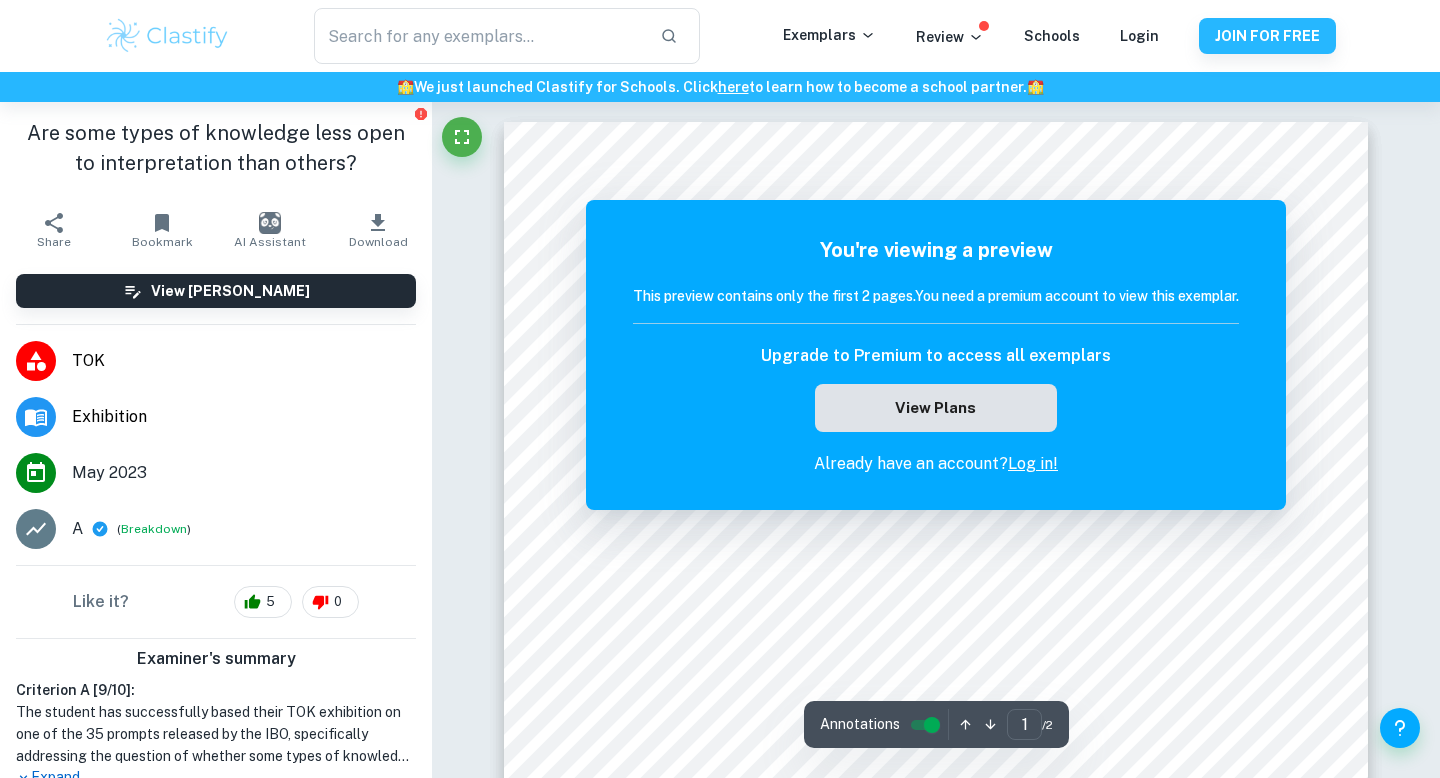 click on "View Plans" at bounding box center [936, 408] 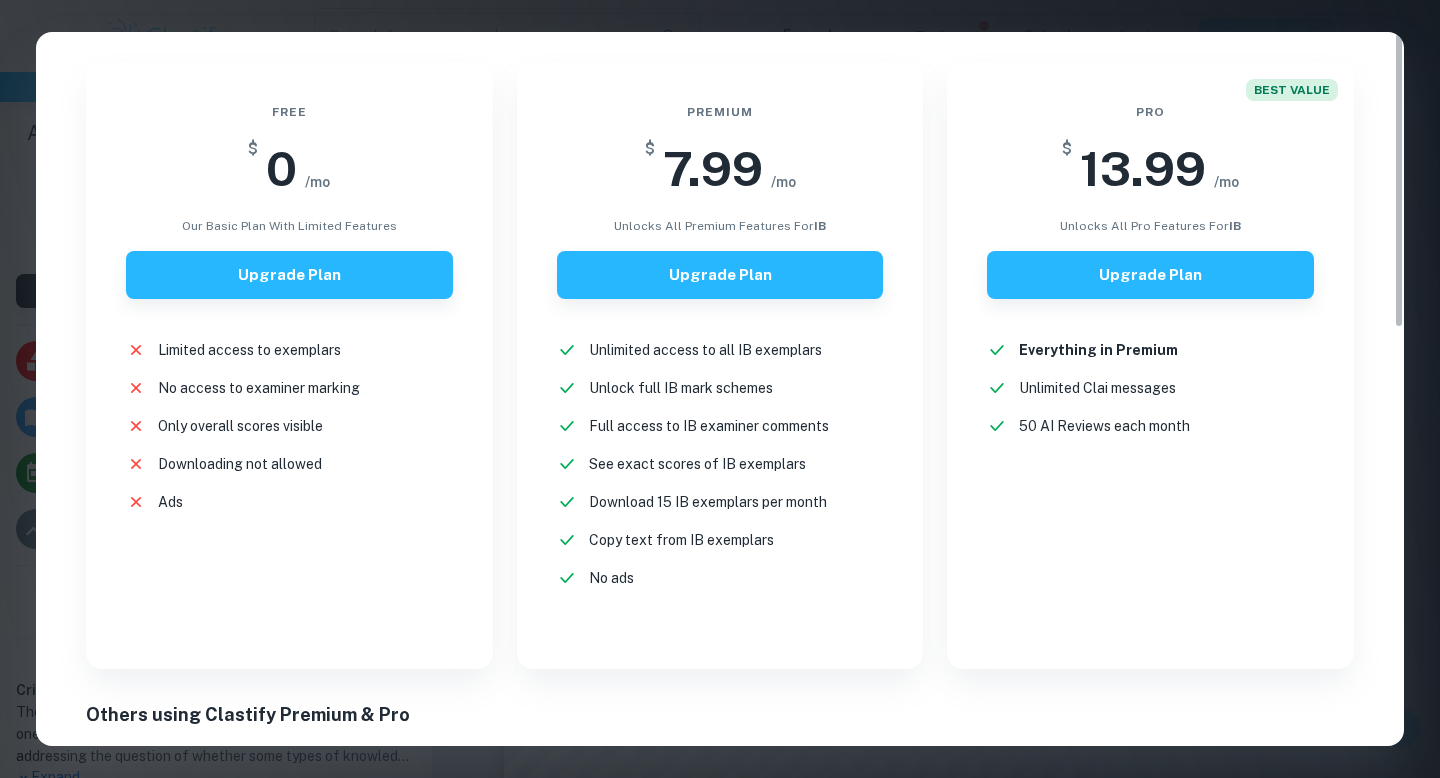 scroll, scrollTop: 0, scrollLeft: 0, axis: both 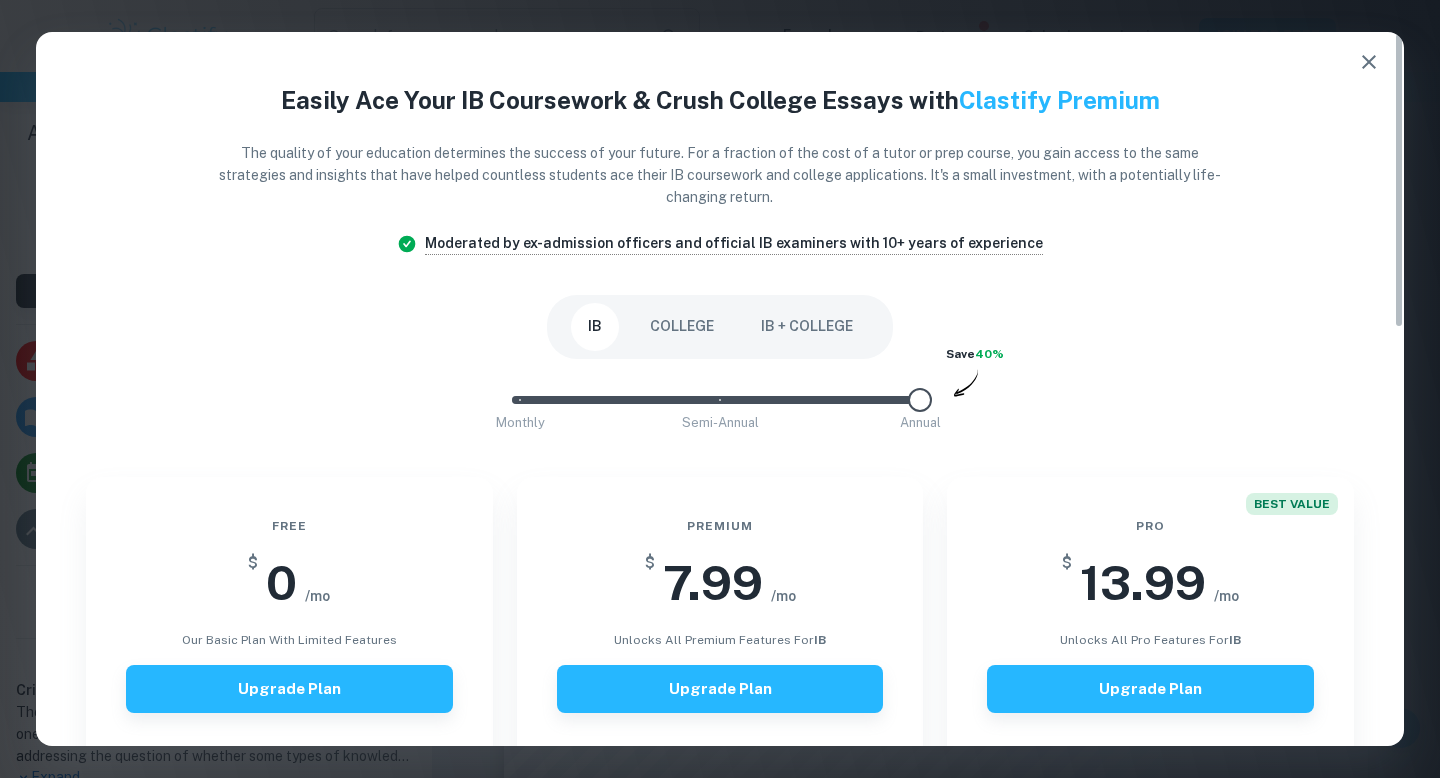 click 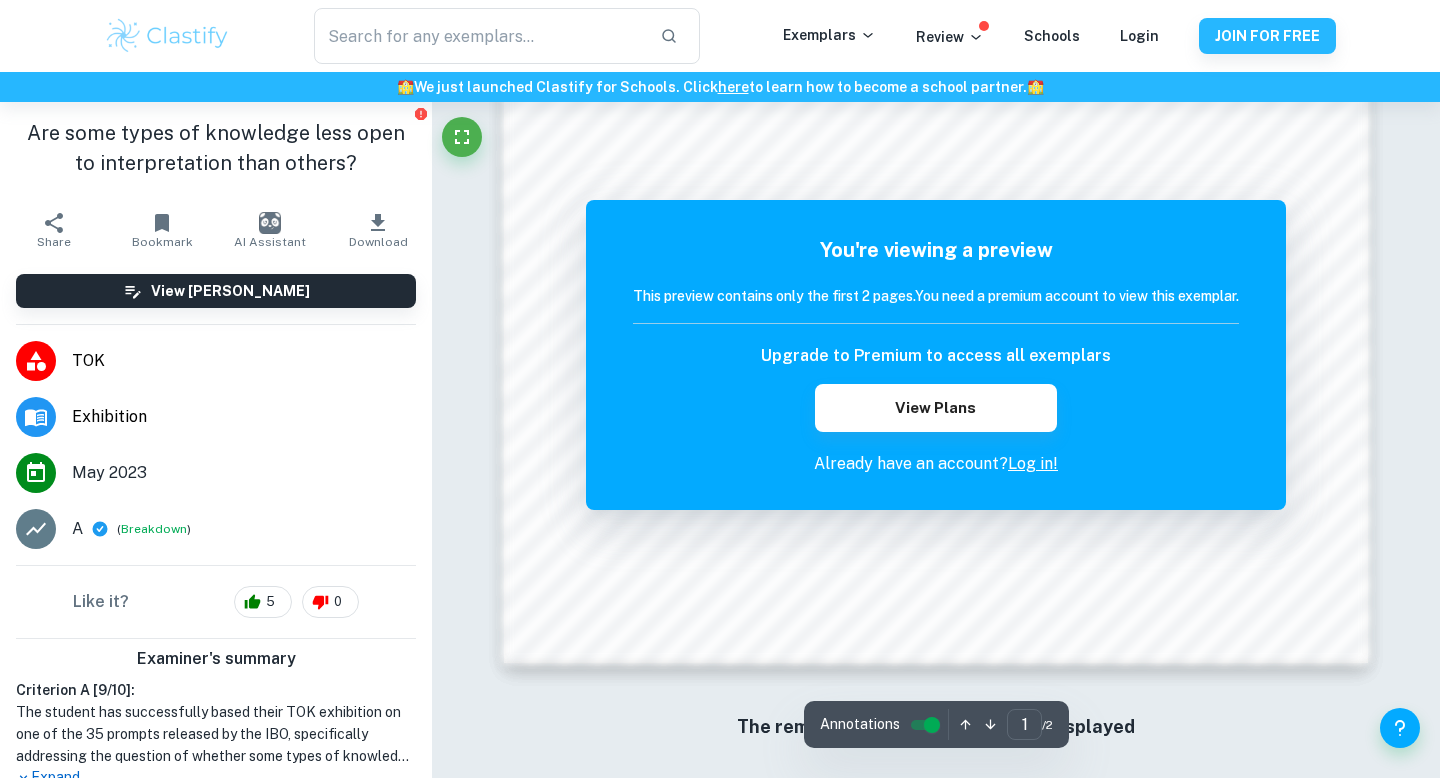scroll, scrollTop: 1936, scrollLeft: 0, axis: vertical 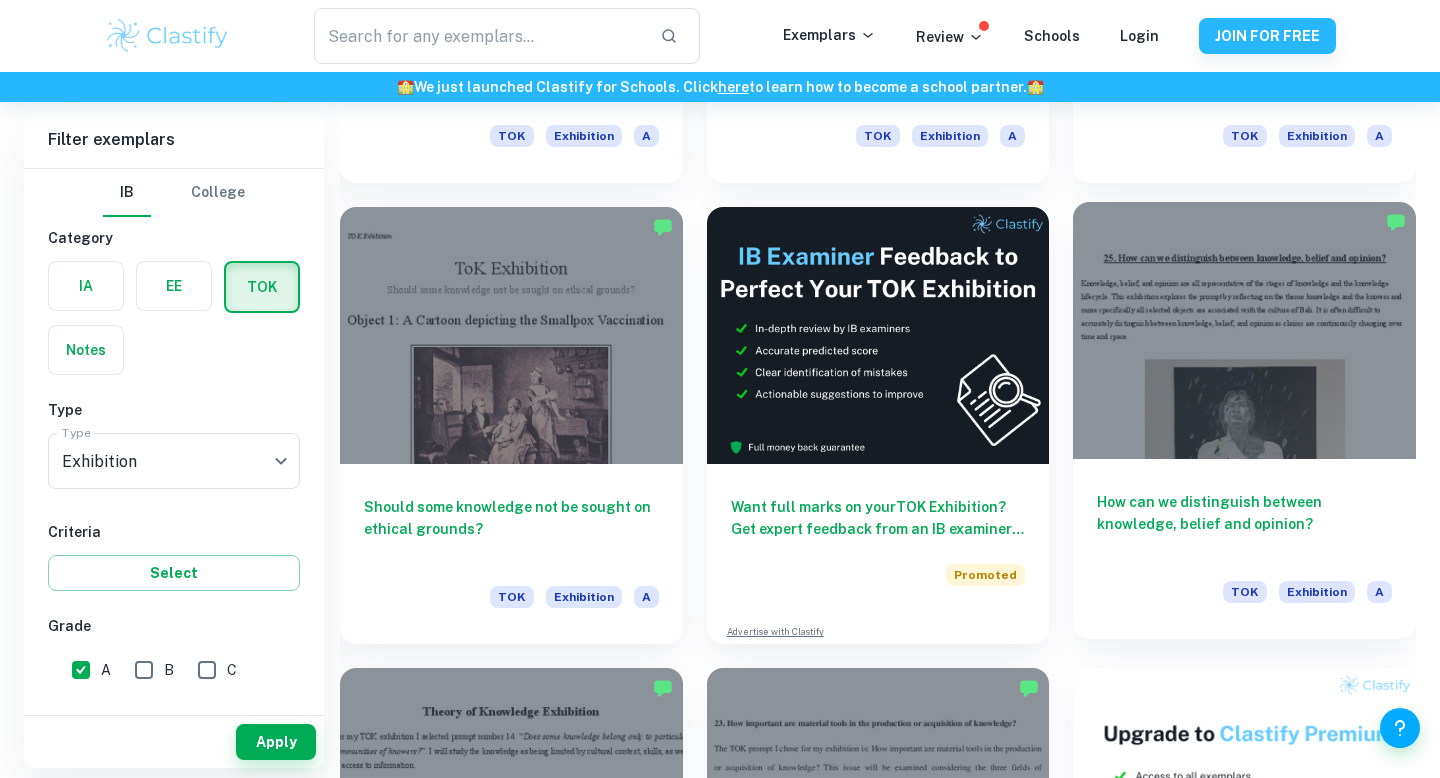 click on "How can we distinguish between knowledge, belief and opinion?" at bounding box center [1244, 524] 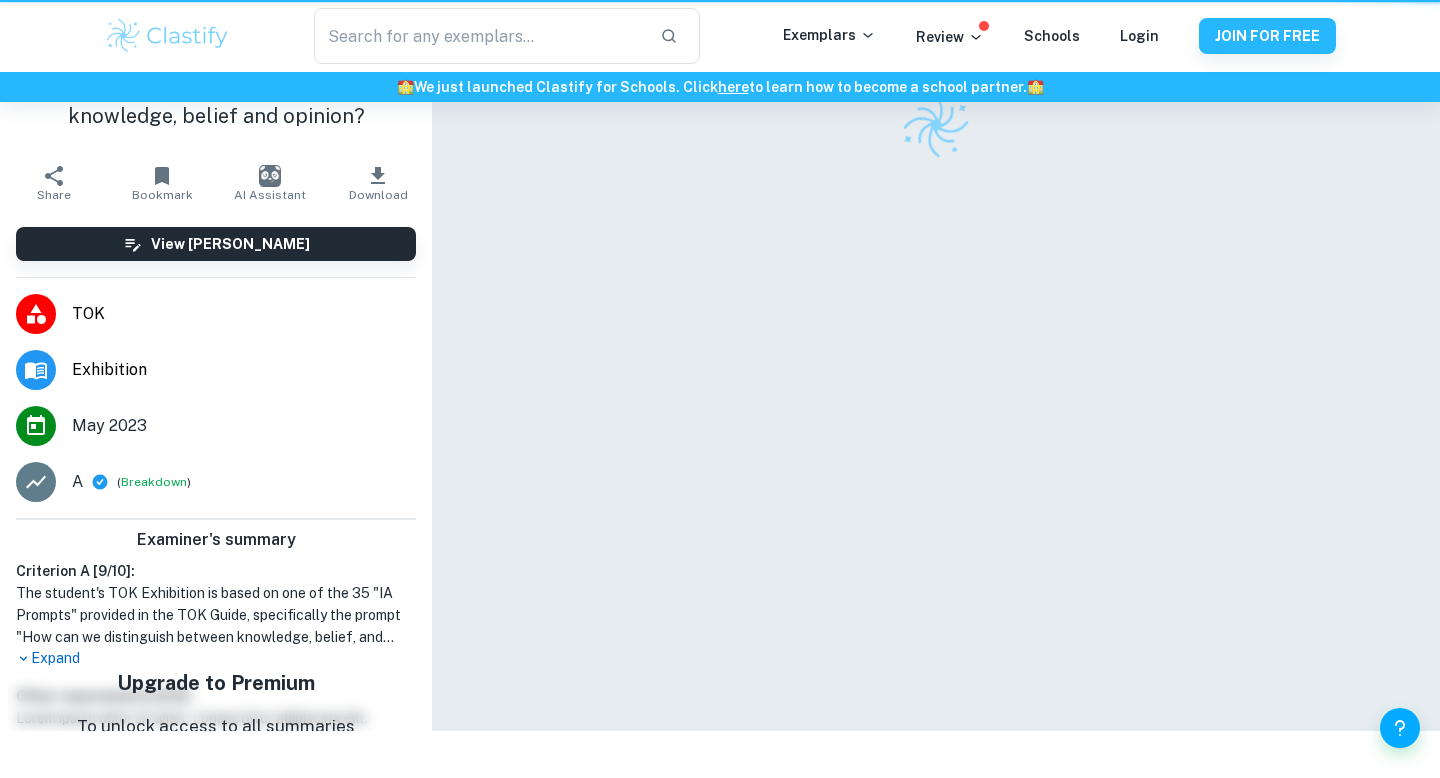 scroll, scrollTop: 0, scrollLeft: 0, axis: both 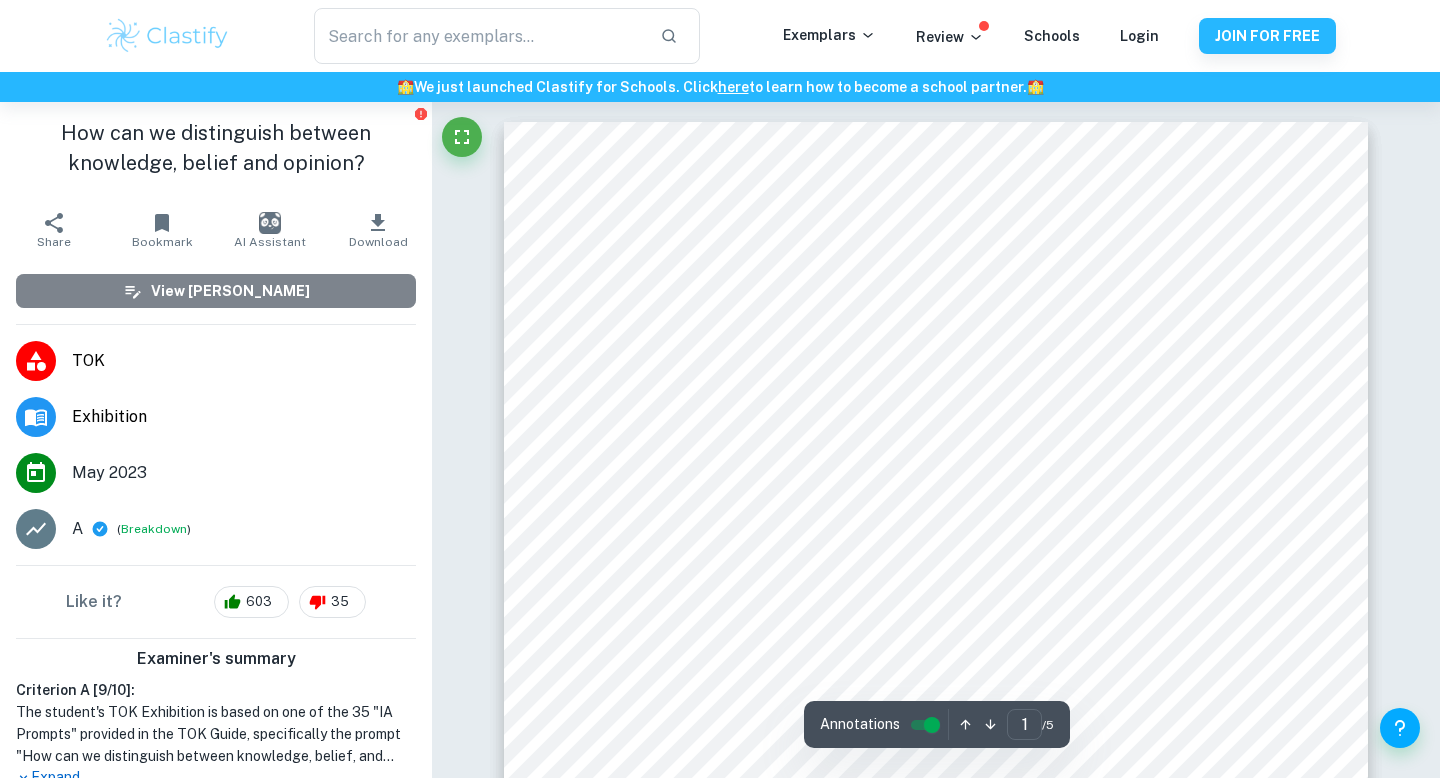 click on "View Mark Scheme" at bounding box center (216, 291) 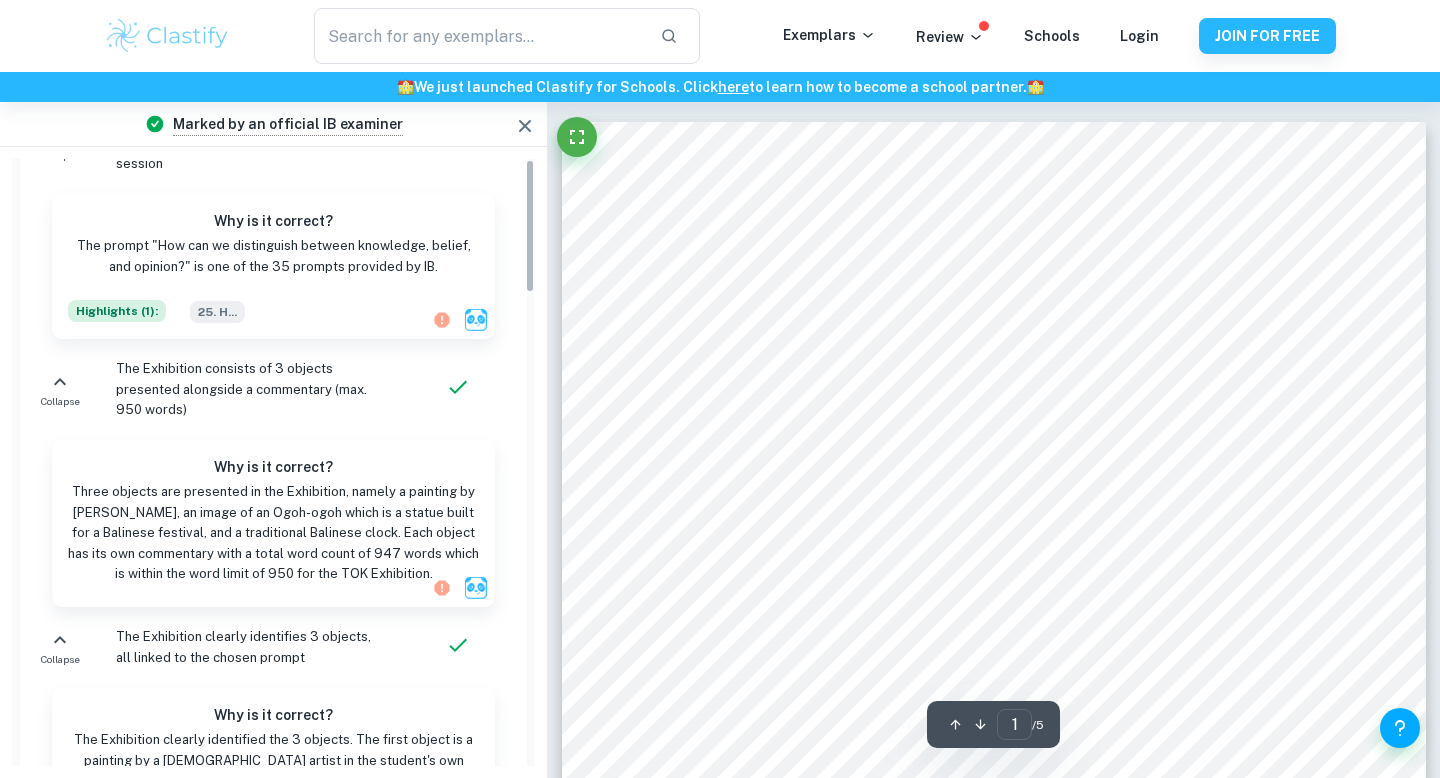 scroll, scrollTop: 0, scrollLeft: 0, axis: both 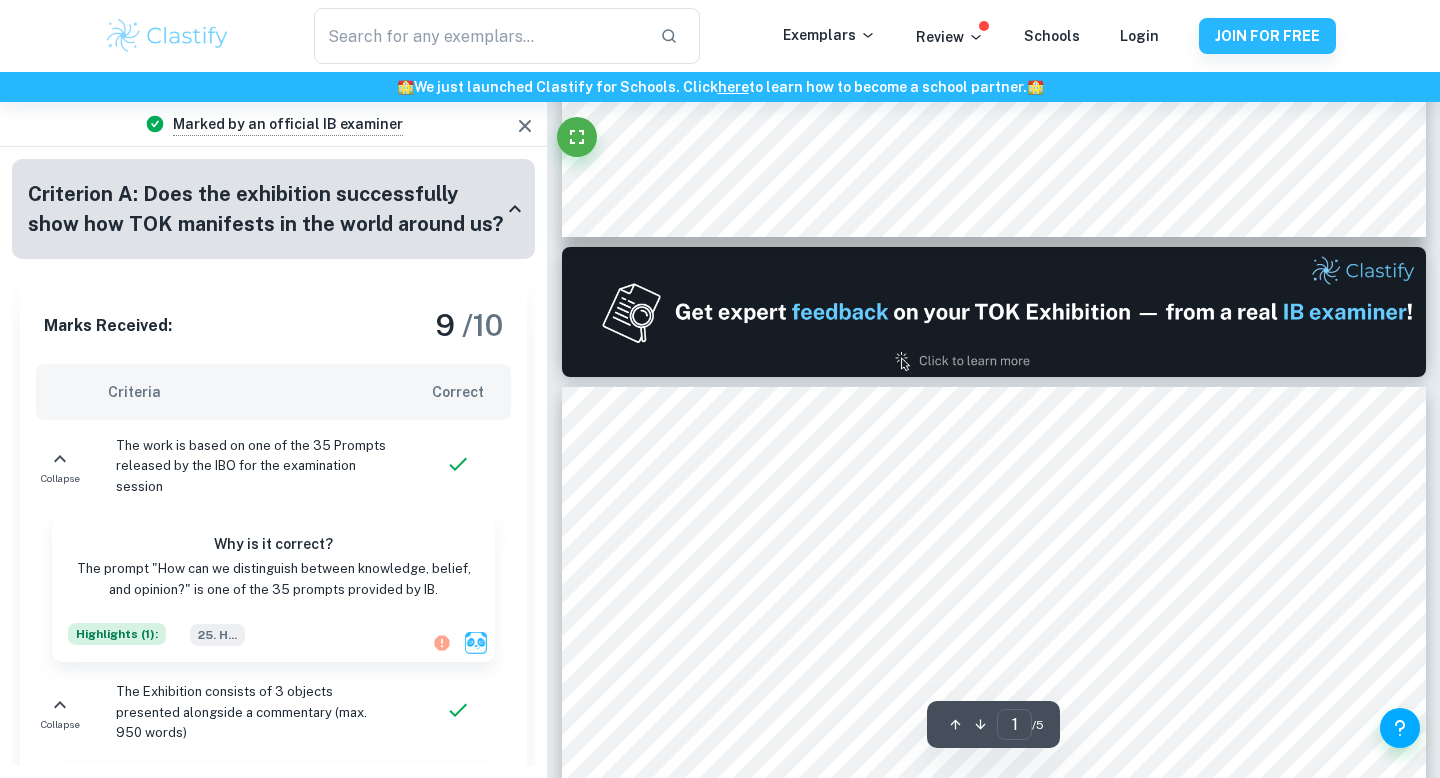 type on "2" 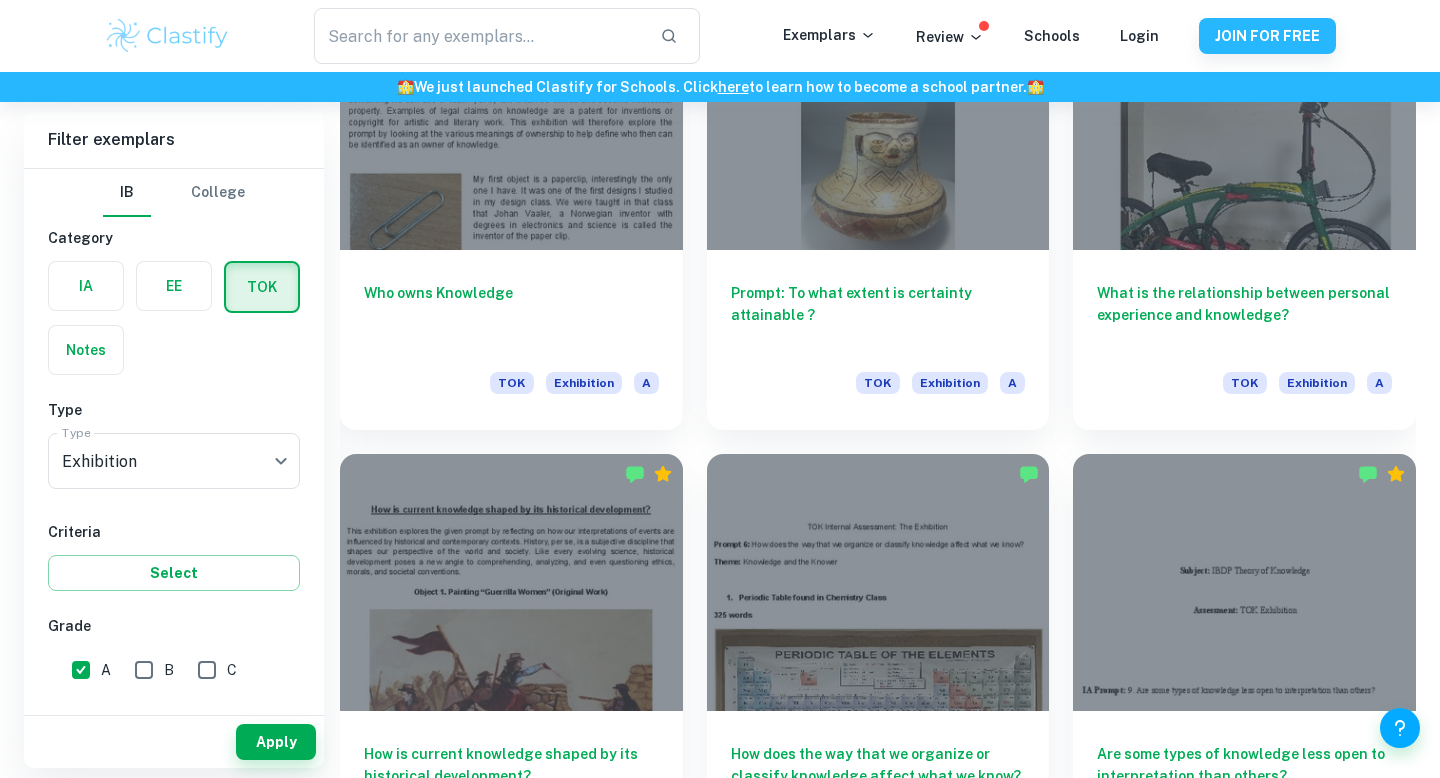scroll, scrollTop: 6676, scrollLeft: 0, axis: vertical 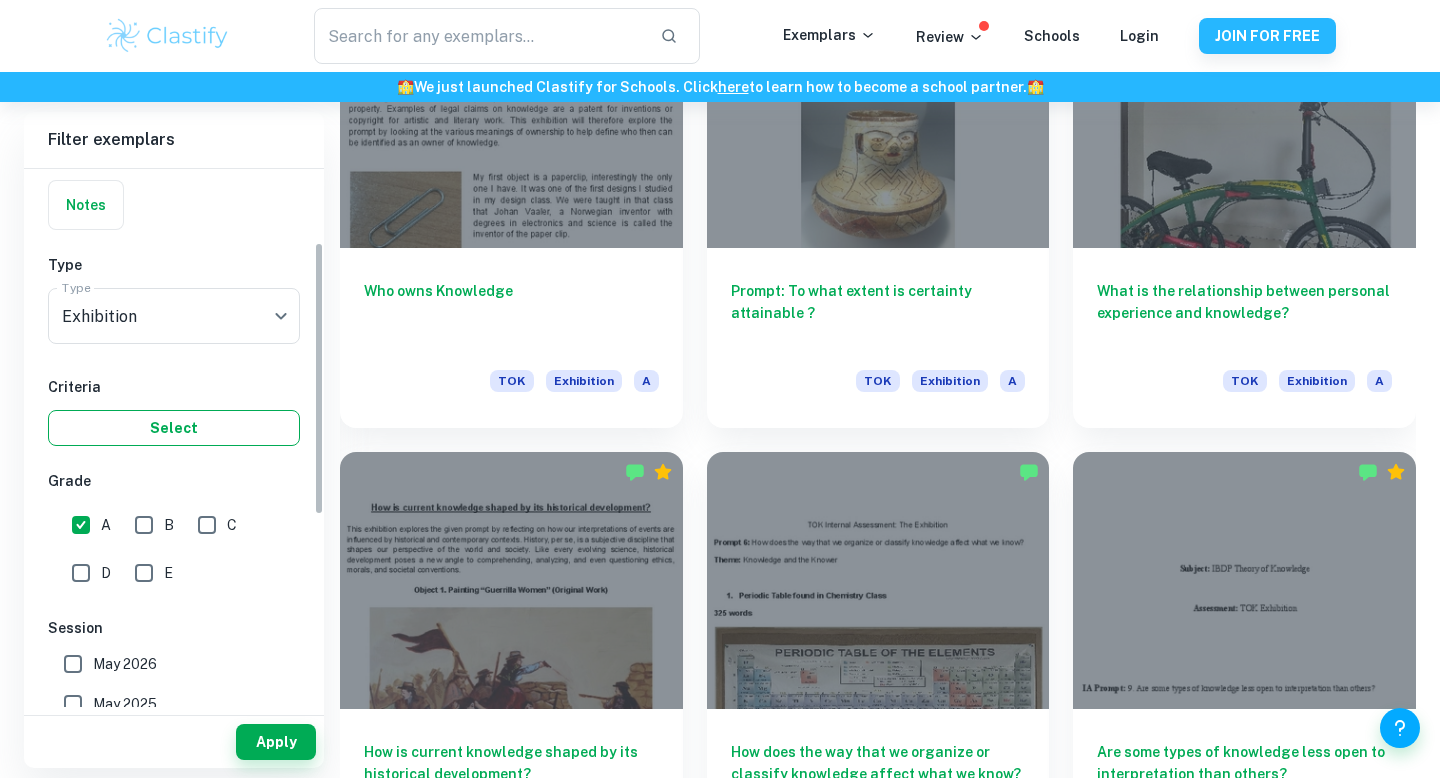 click on "Select" at bounding box center [174, 428] 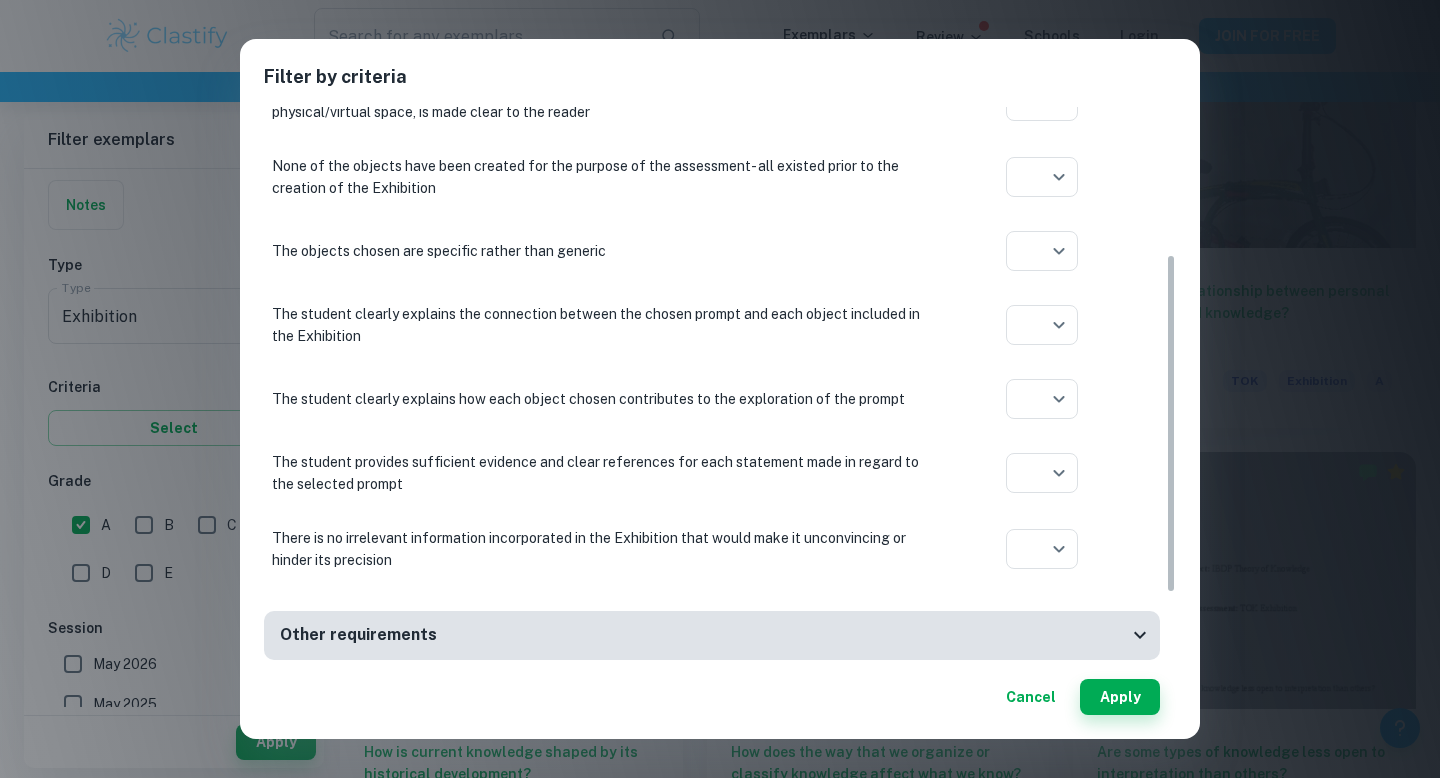 scroll, scrollTop: 353, scrollLeft: 0, axis: vertical 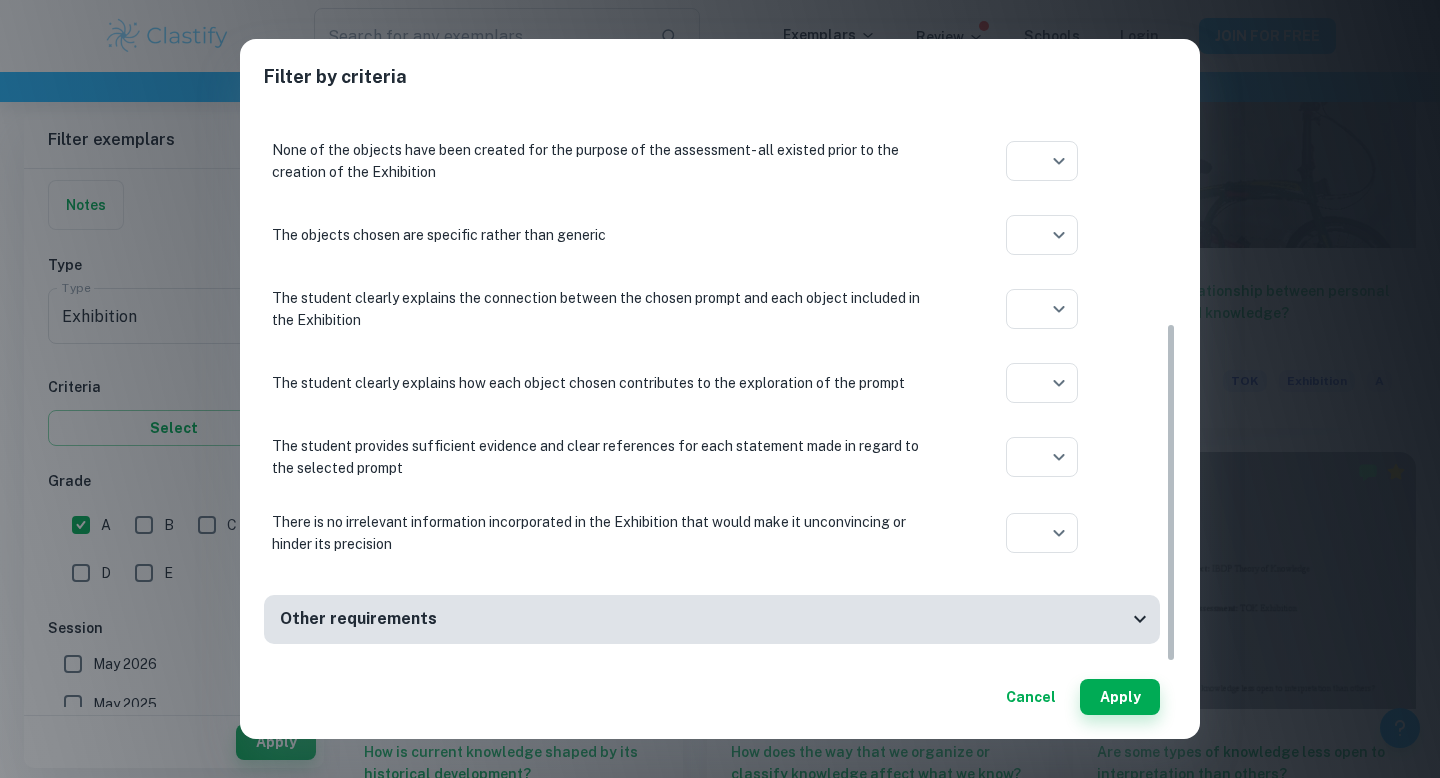 click on "Filter by criteria Criterion A: Does the exhibition successfully show how TOK manifests in the world around us? The work is based on one of the 35 Prompts released by the IBO for the examination session ​ Aplication year The Exhibition consists of 3 objects presented alongside a commentary (max. 950 words) ​ Aplication year The Exhibition clearly identifies 3 objects, all linked to the chosen prompt ​ Aplication year The real-life context of each object, i.e existence of each object in a specified time and physical/virtual space, is made clear to the reader ​ Aplication year None of the objects have been created for the purpose of the assessment- all existed prior to the creation of the Exhibition ​ Aplication year The objects chosen are specific rather than generic ​ Aplication year The student clearly explains the connection between the chosen prompt and each object included in the Exhibition ​ Aplication year ​ Aplication year ​ Aplication year ​ Aplication year Other requirements Apply" at bounding box center [720, 389] 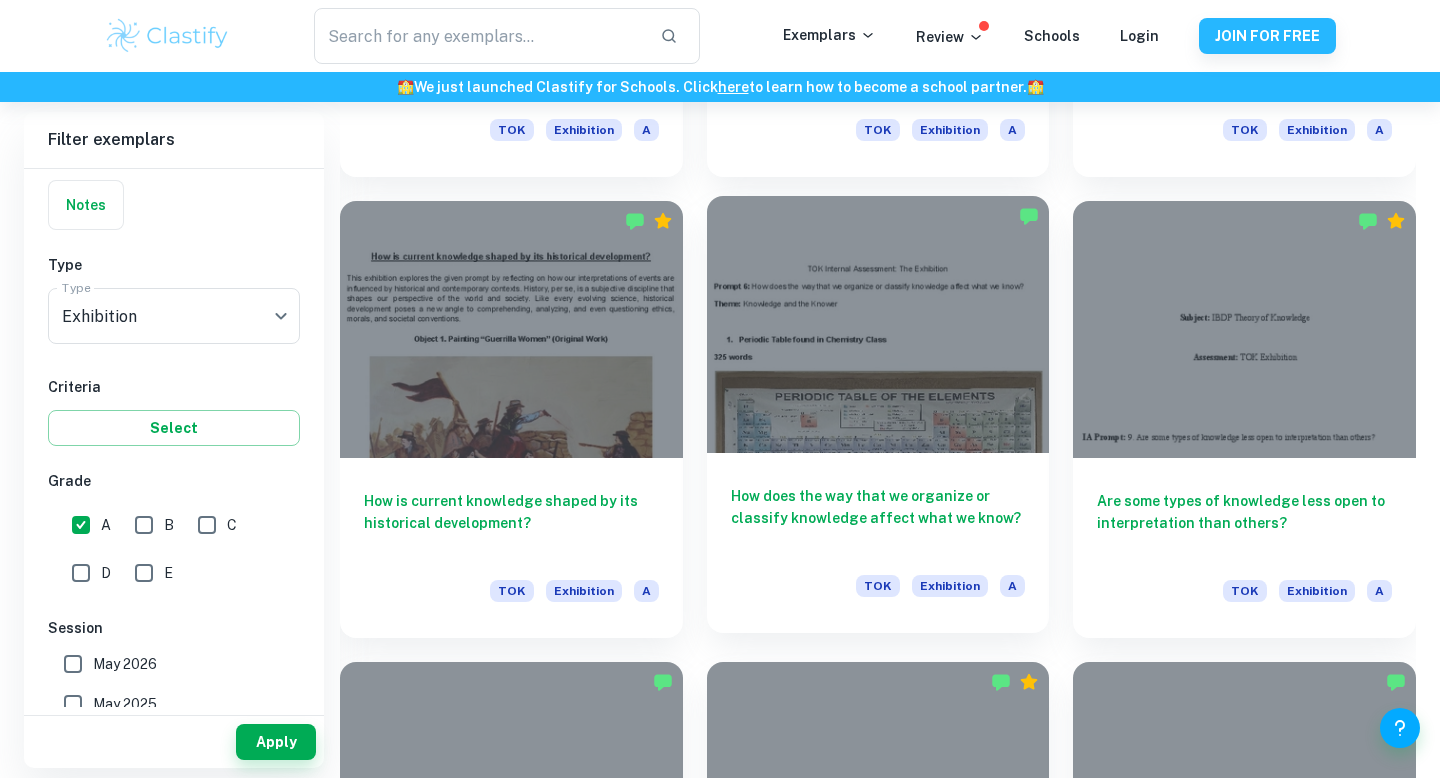 scroll, scrollTop: 7020, scrollLeft: 0, axis: vertical 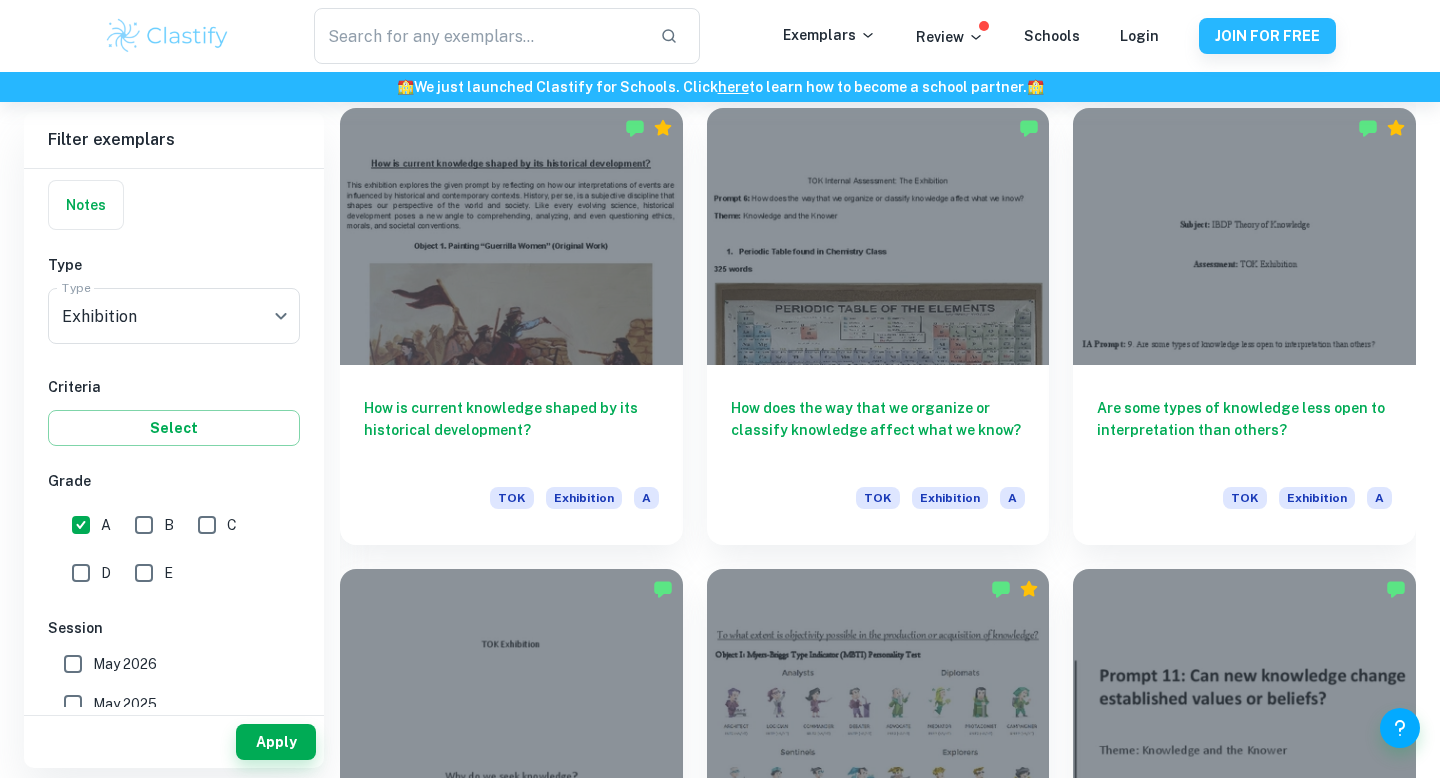 type 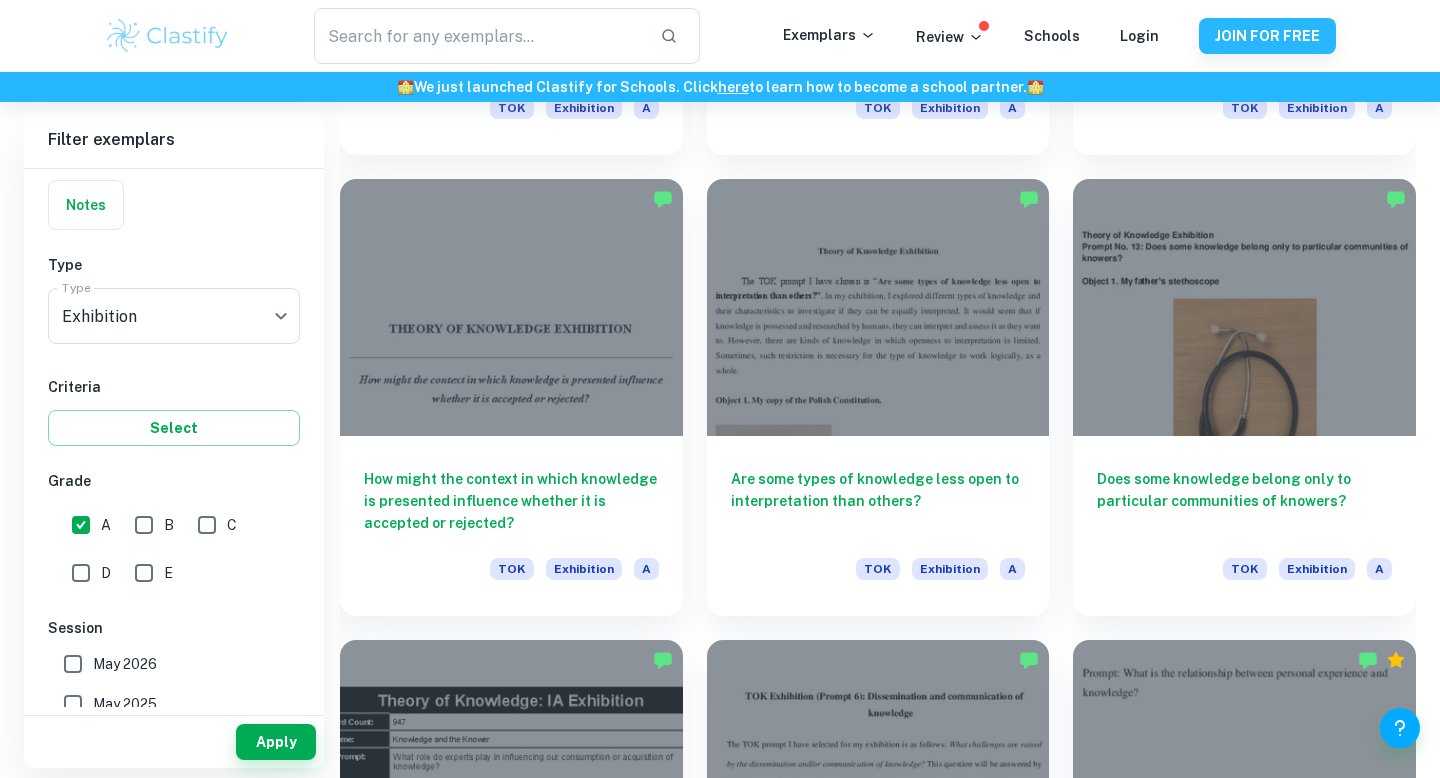 scroll, scrollTop: 9697, scrollLeft: 0, axis: vertical 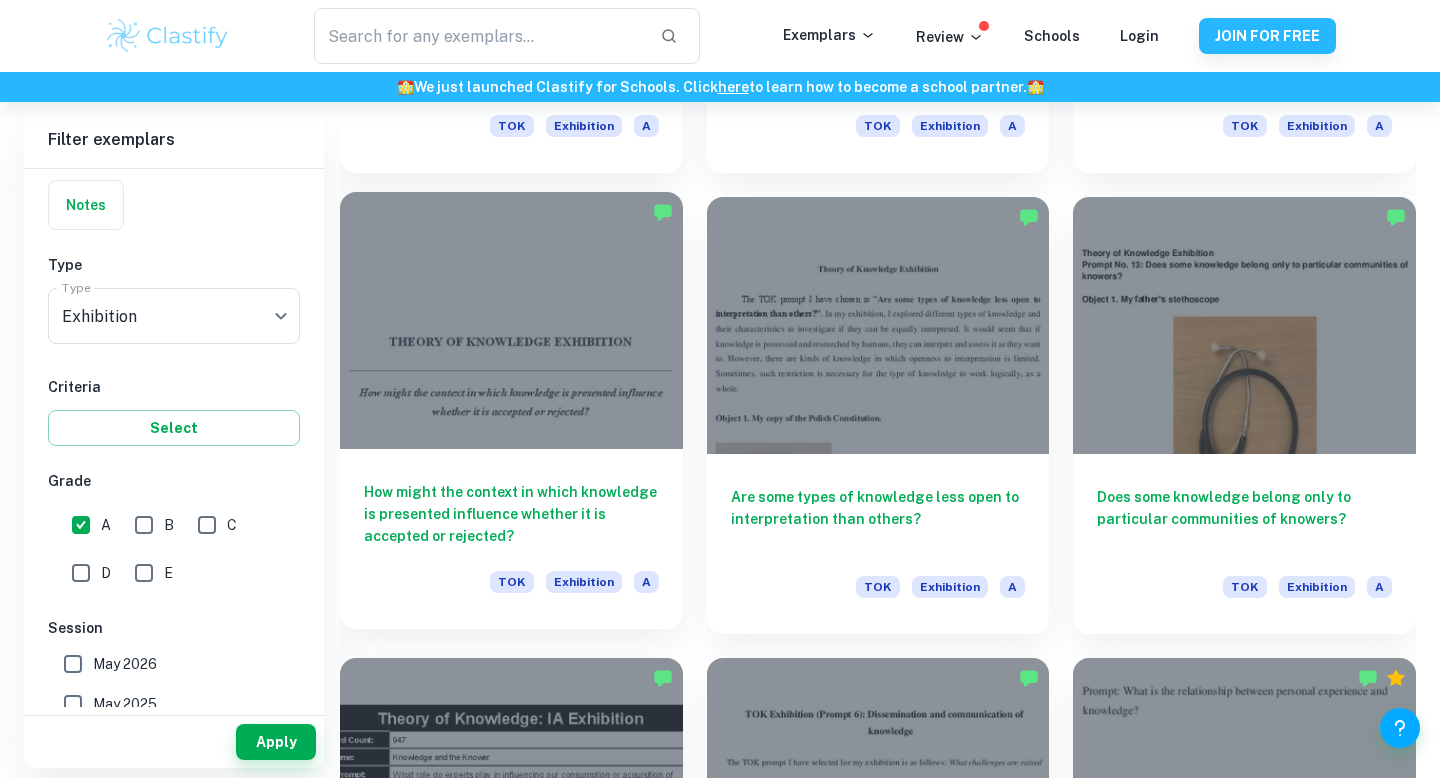 click on "How might the context in which knowledge is presented influence whether it is accepted or rejected? TOK Exhibition A" at bounding box center (511, 539) 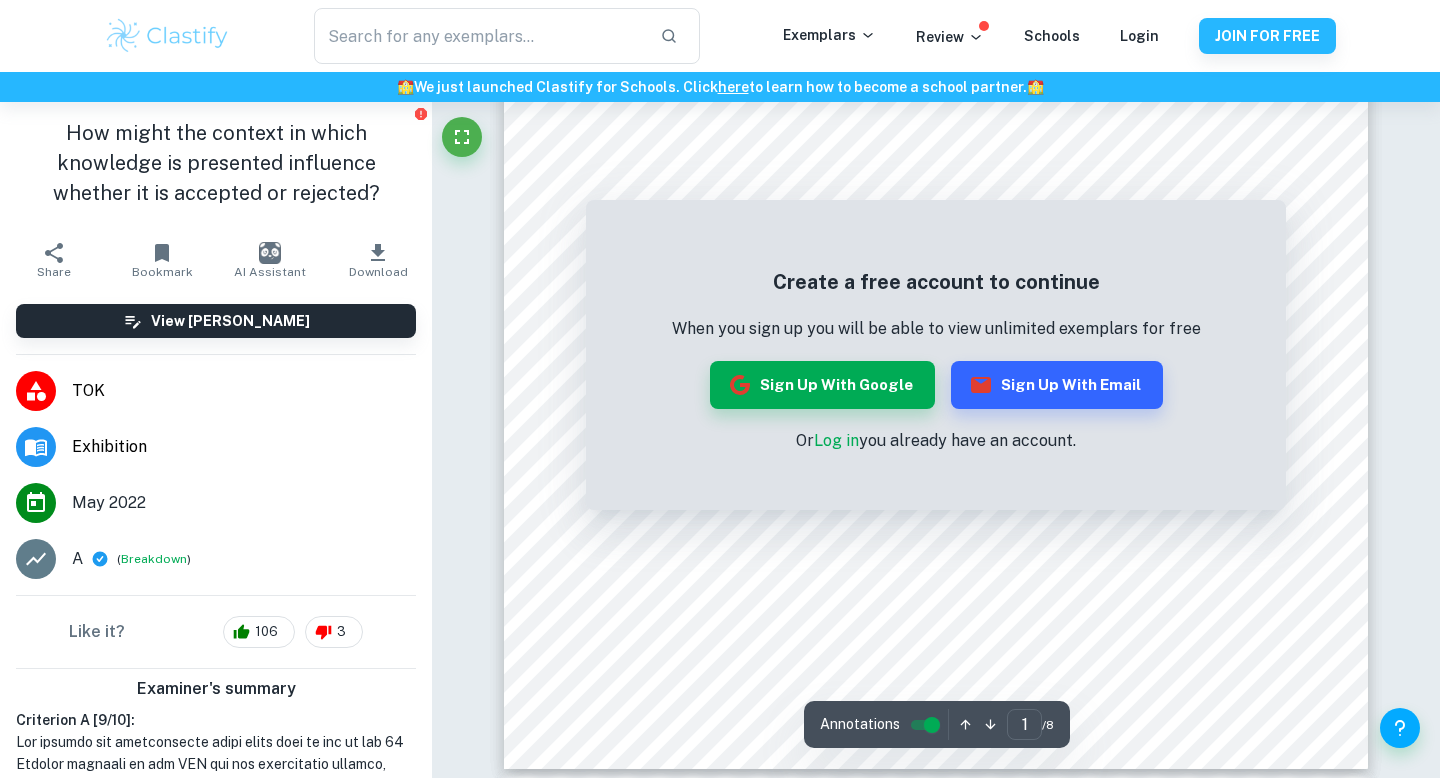 scroll, scrollTop: 0, scrollLeft: 0, axis: both 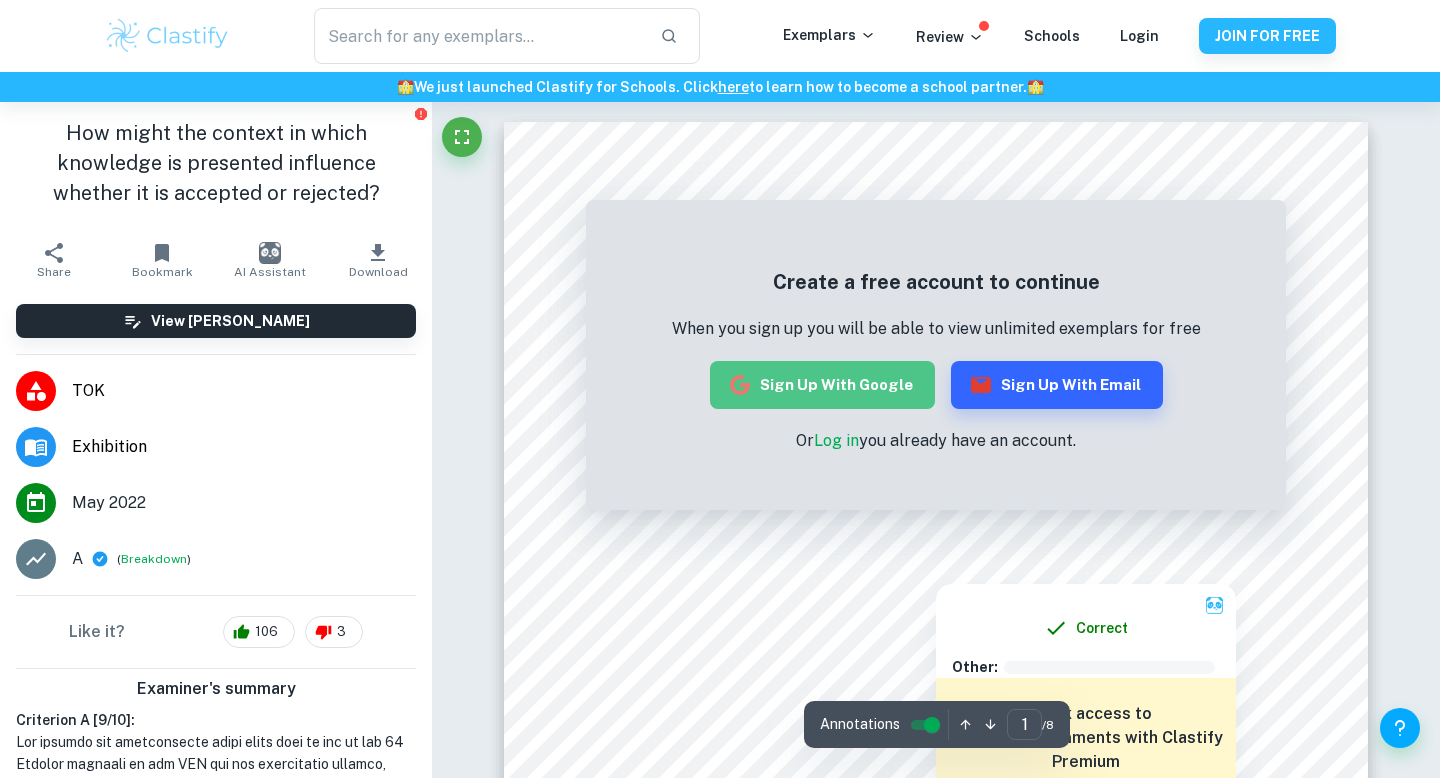 click on "Sign up with Google" at bounding box center [822, 385] 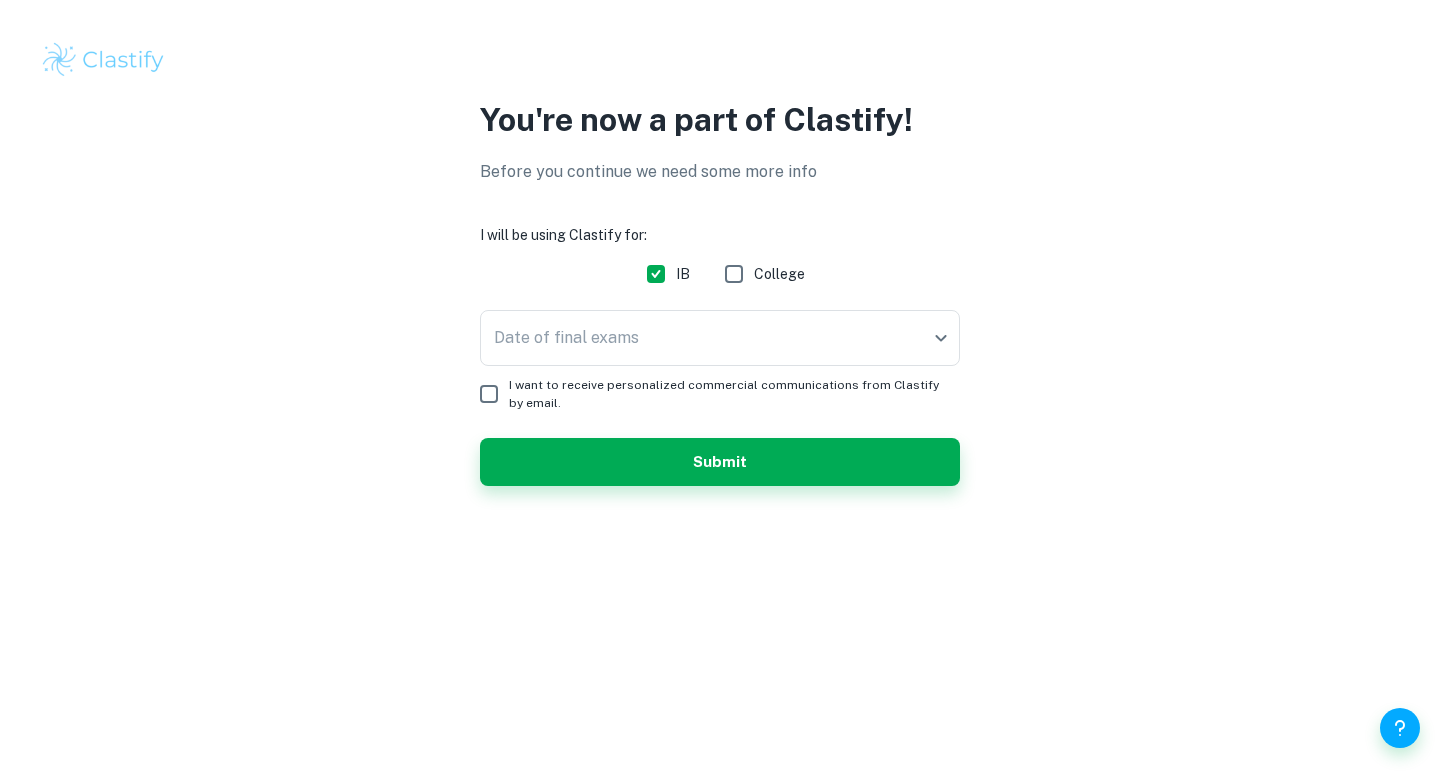 scroll, scrollTop: 0, scrollLeft: 0, axis: both 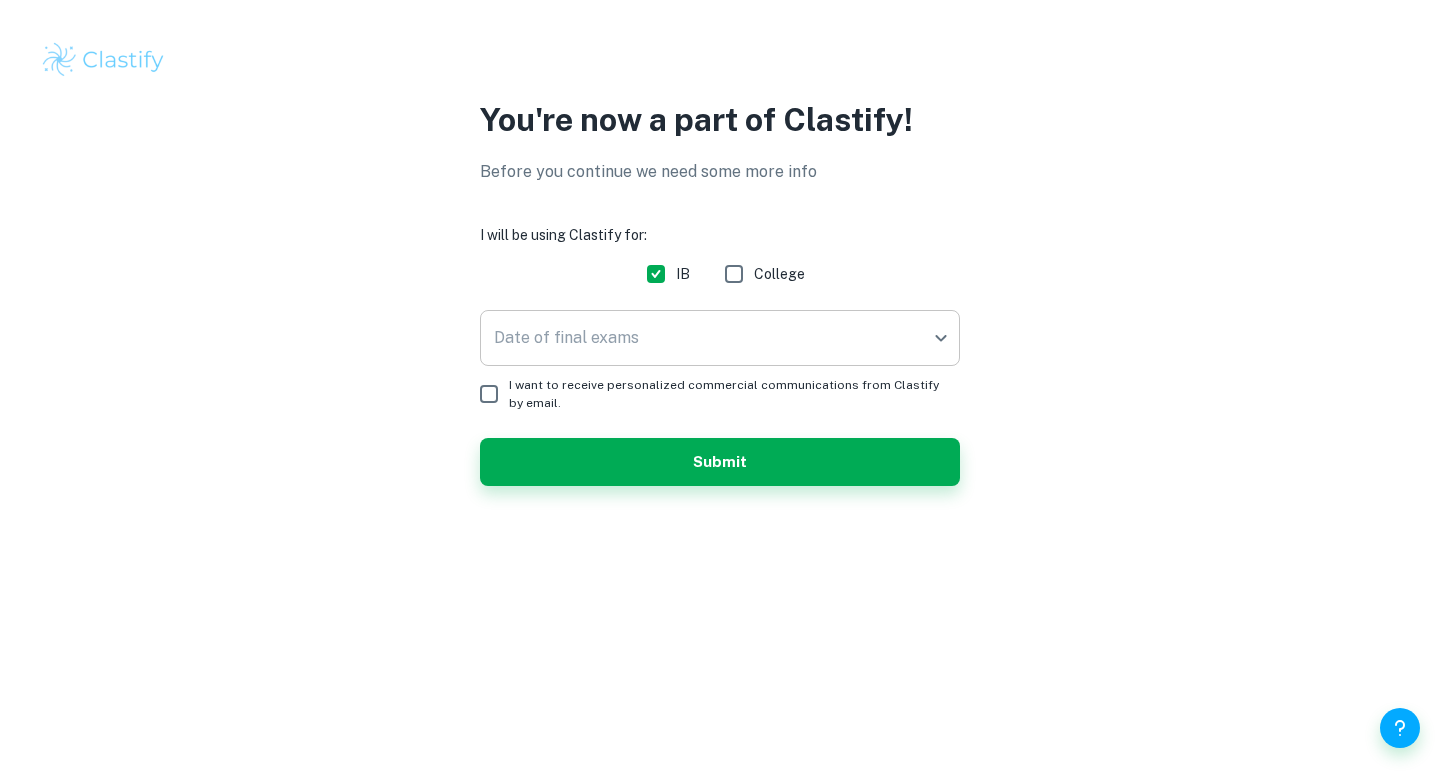click on "We value your privacy We use cookies to enhance your browsing experience, serve personalised ads or content, and analyse our traffic. By clicking "Accept All", you consent to our use of cookies.   Cookie Policy Customise   Reject All   Accept All   Customise Consent Preferences   We use cookies to help you navigate efficiently and perform certain functions. You will find detailed information about all cookies under each consent category below. The cookies that are categorised as "Necessary" are stored on your browser as they are essential for enabling the basic functionalities of the site. ...  Show more For more information on how Google's third-party cookies operate and handle your data, see:   Google Privacy Policy Necessary Always Active Necessary cookies are required to enable the basic features of this site, such as providing secure log-in or adjusting your consent preferences. These cookies do not store any personally identifiable data. Functional Analytics Performance Advertisement Uncategorised" at bounding box center (720, 389) 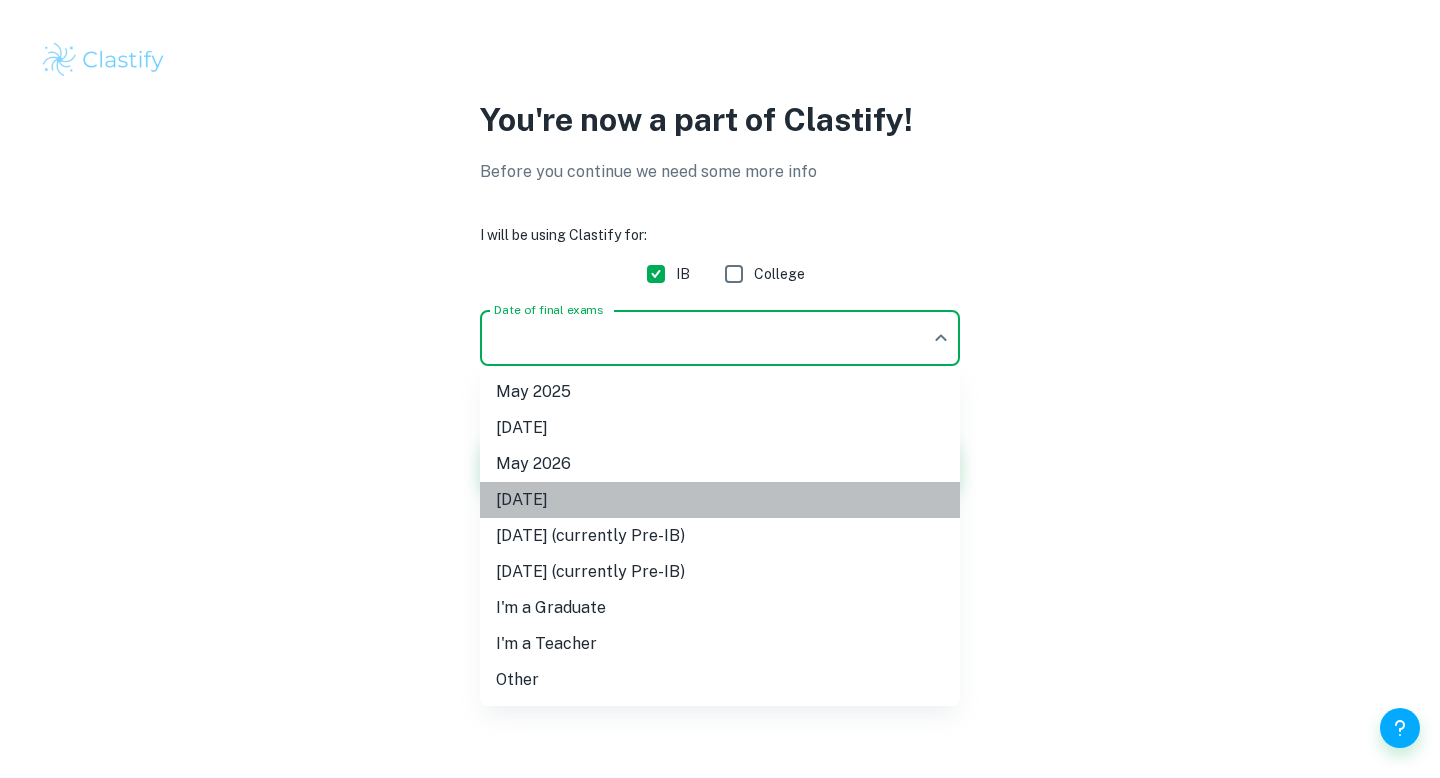 click on "November 2026" at bounding box center (720, 500) 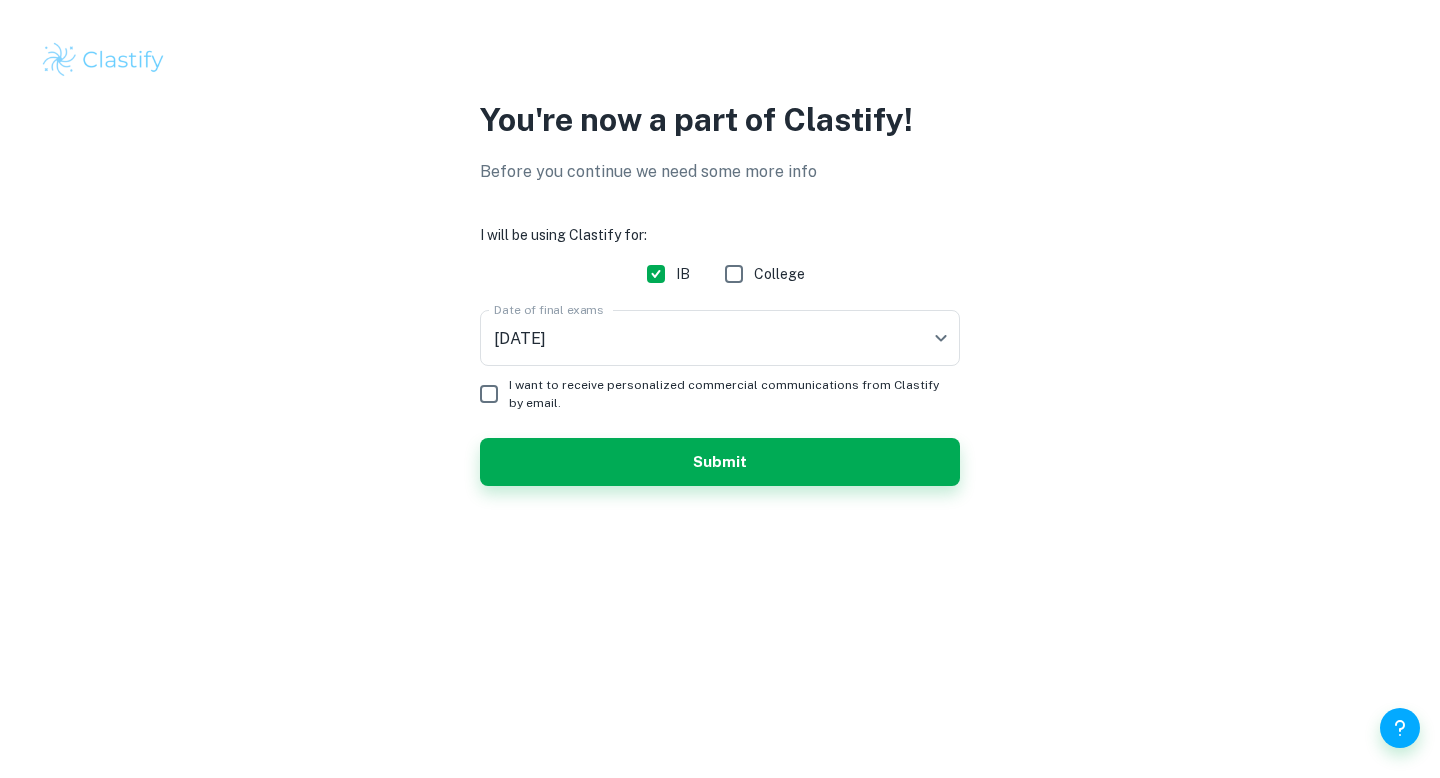click on "You're now a part of Clastify! Before you continue we need some more info I will be using Clastify for: IB College Date of final exams November 2026 N26 Date of final exams I want to receive personalized commercial communications from Clastify by email. Submit" at bounding box center (720, 303) 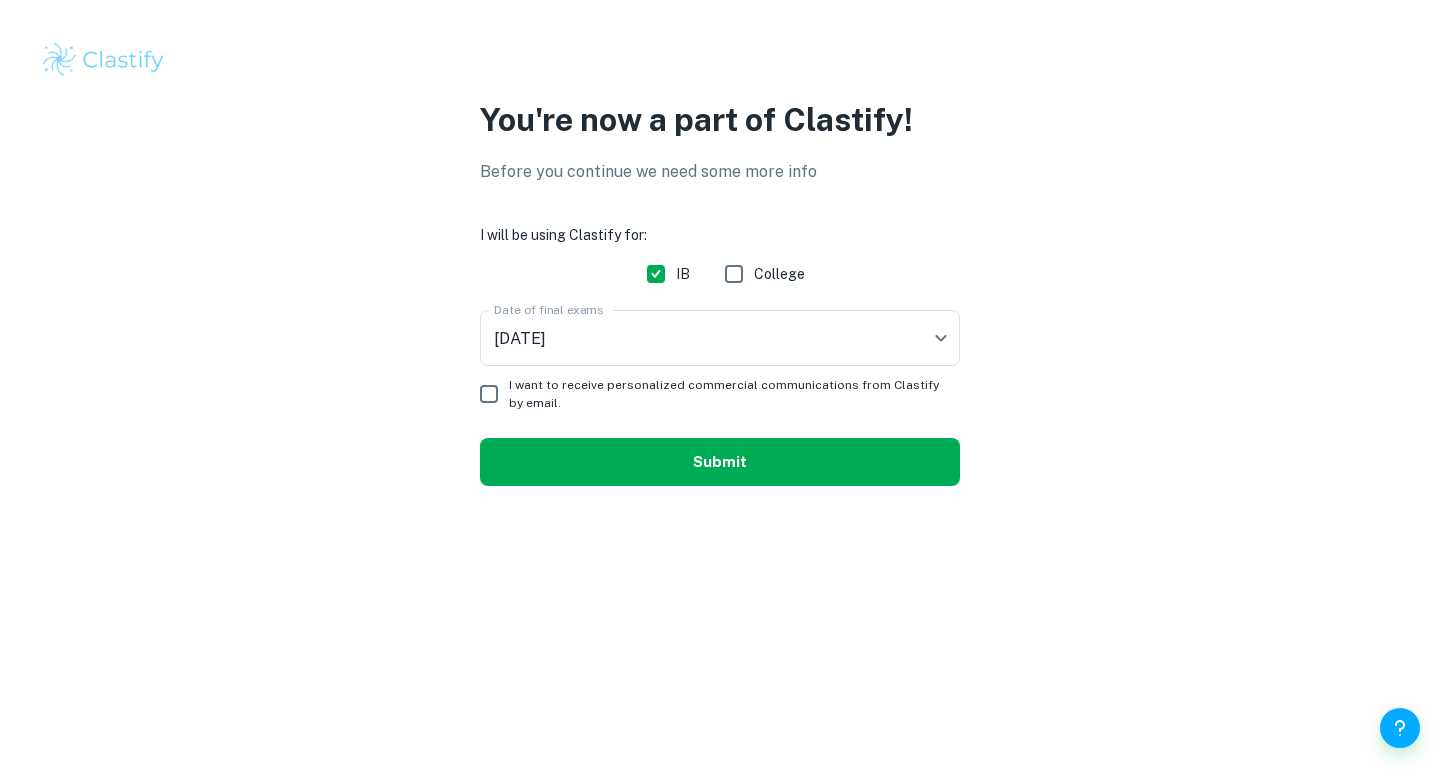 click on "Submit" at bounding box center [720, 462] 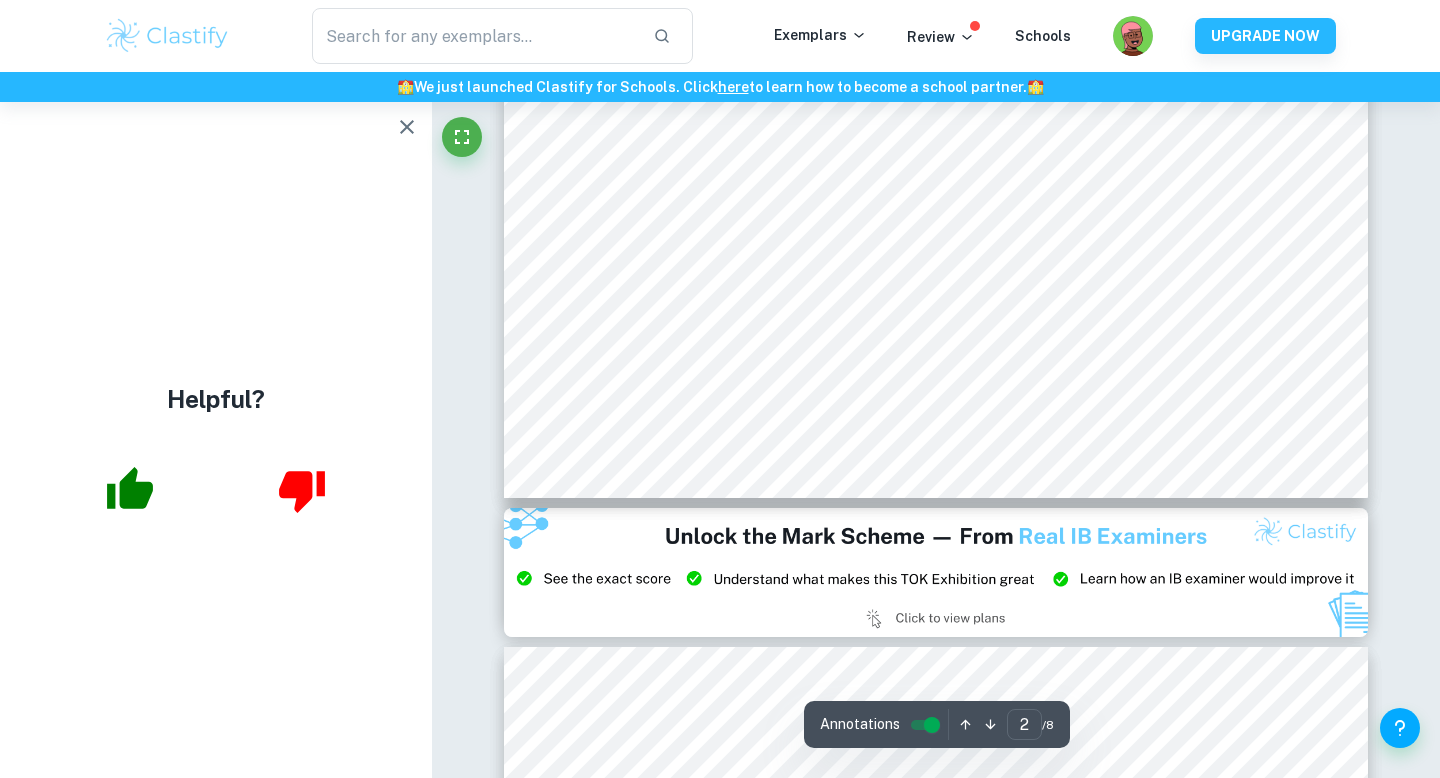scroll, scrollTop: 2011, scrollLeft: 0, axis: vertical 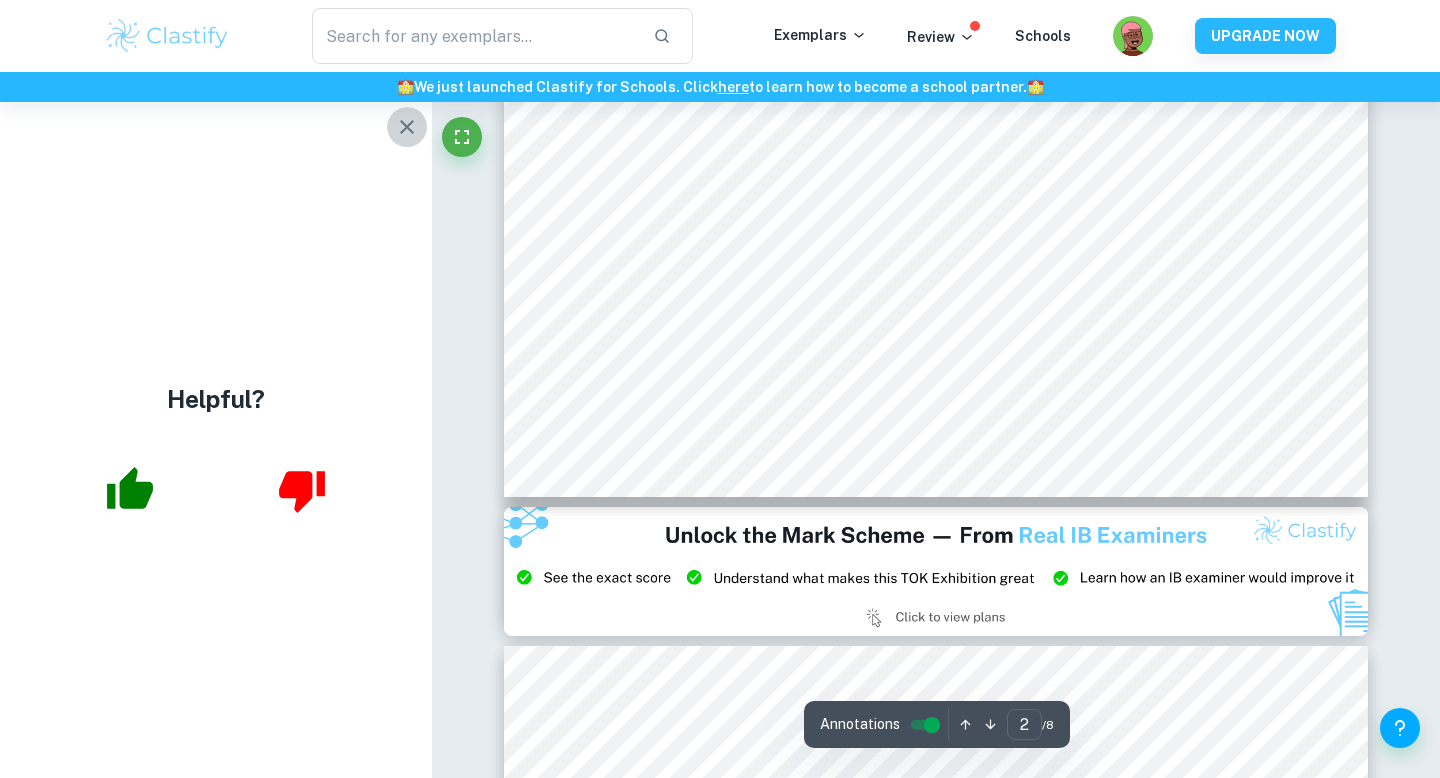 click 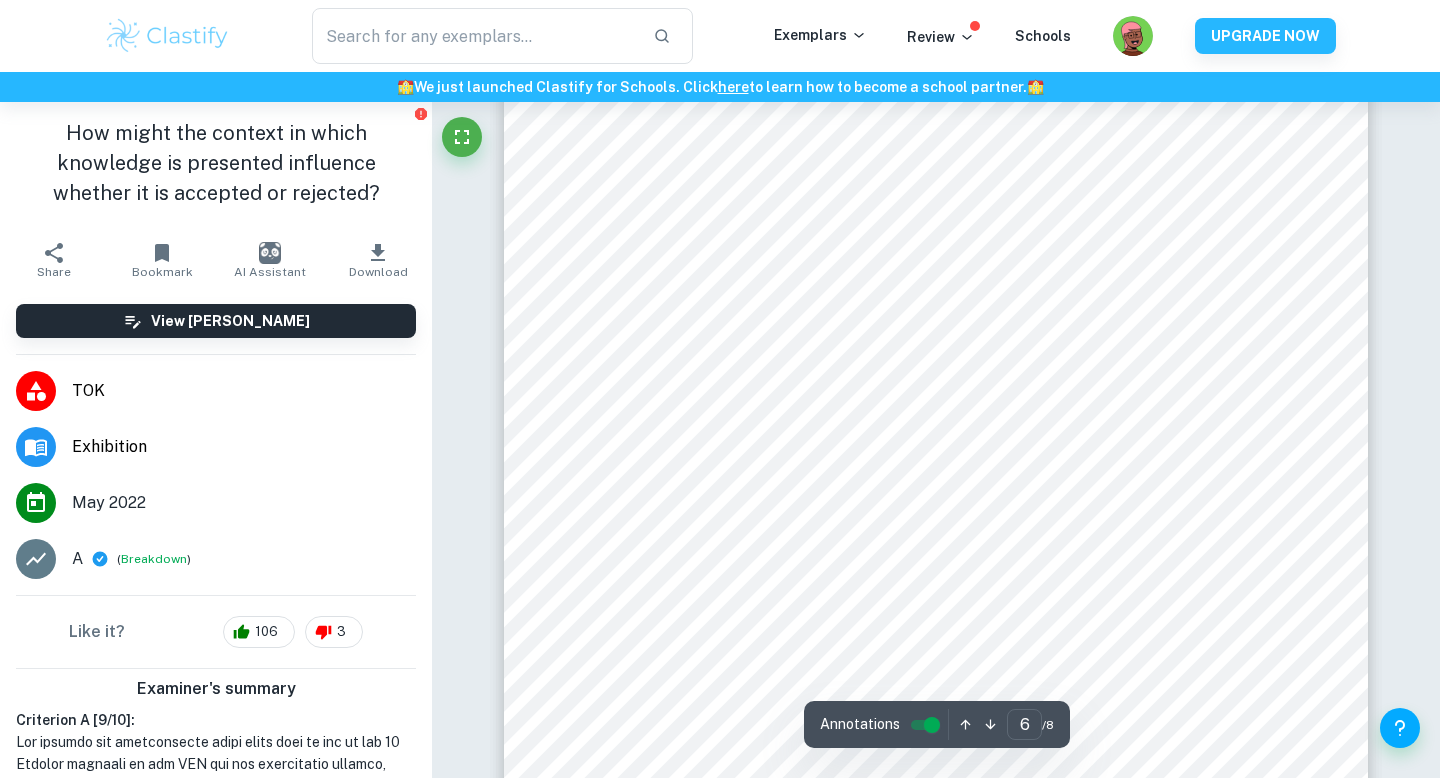 scroll, scrollTop: 6112, scrollLeft: 0, axis: vertical 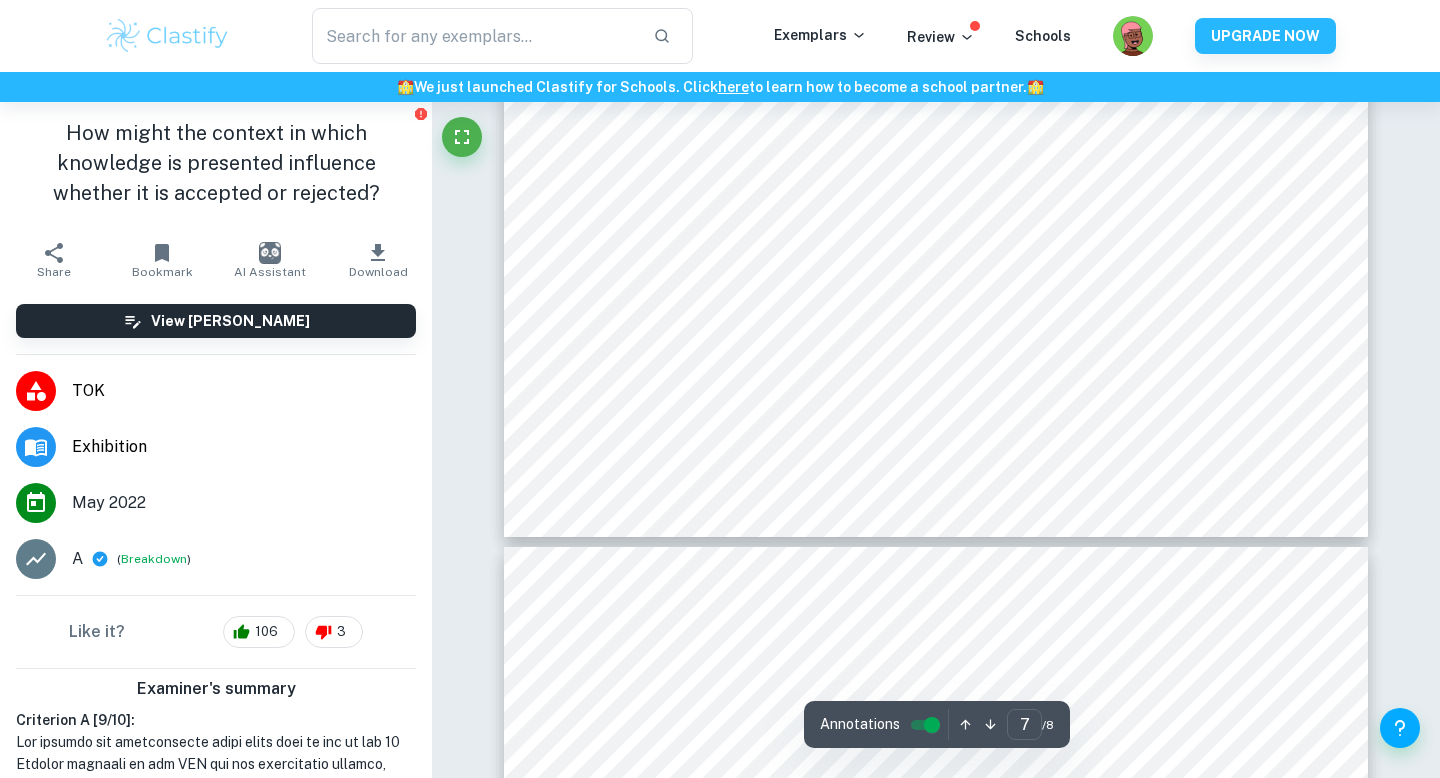 type on "8" 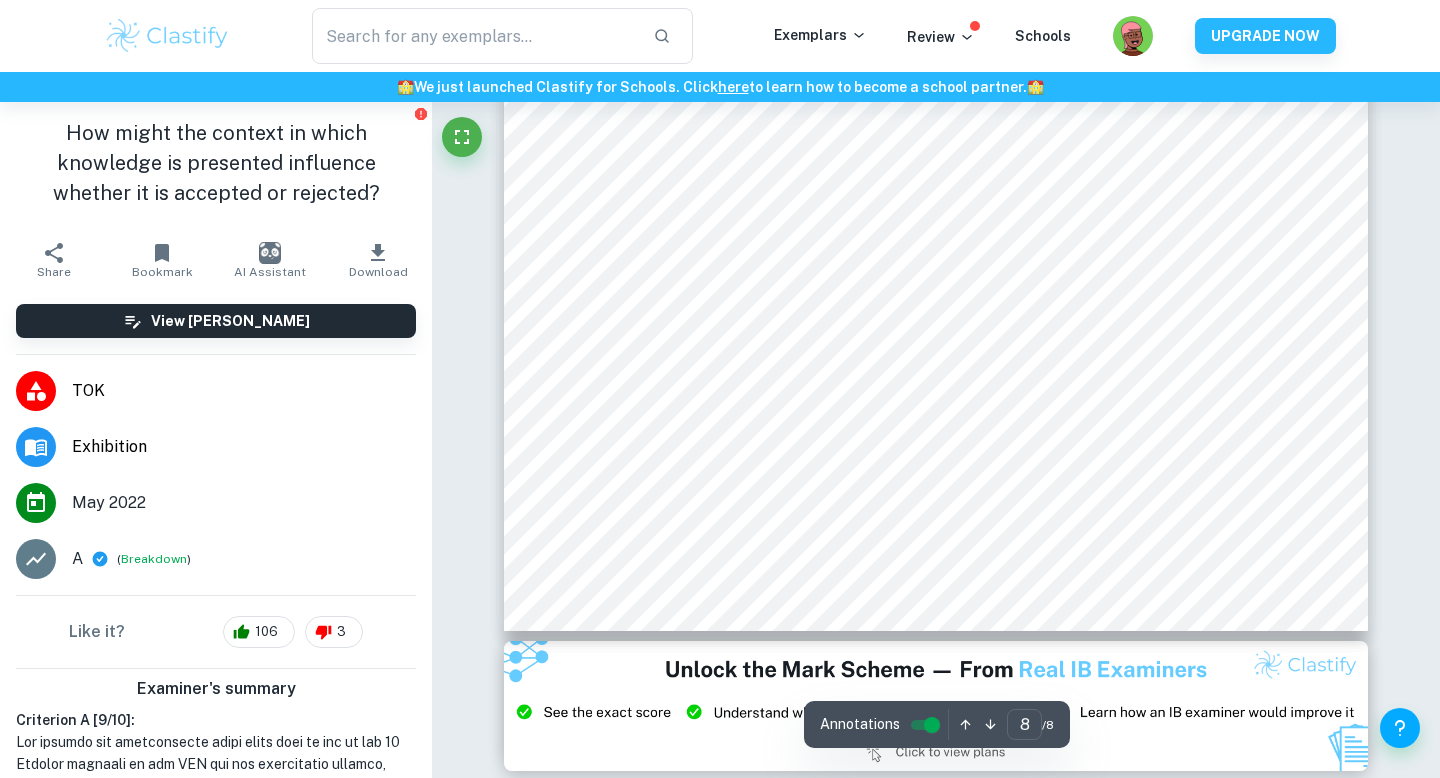 scroll, scrollTop: 8787, scrollLeft: 0, axis: vertical 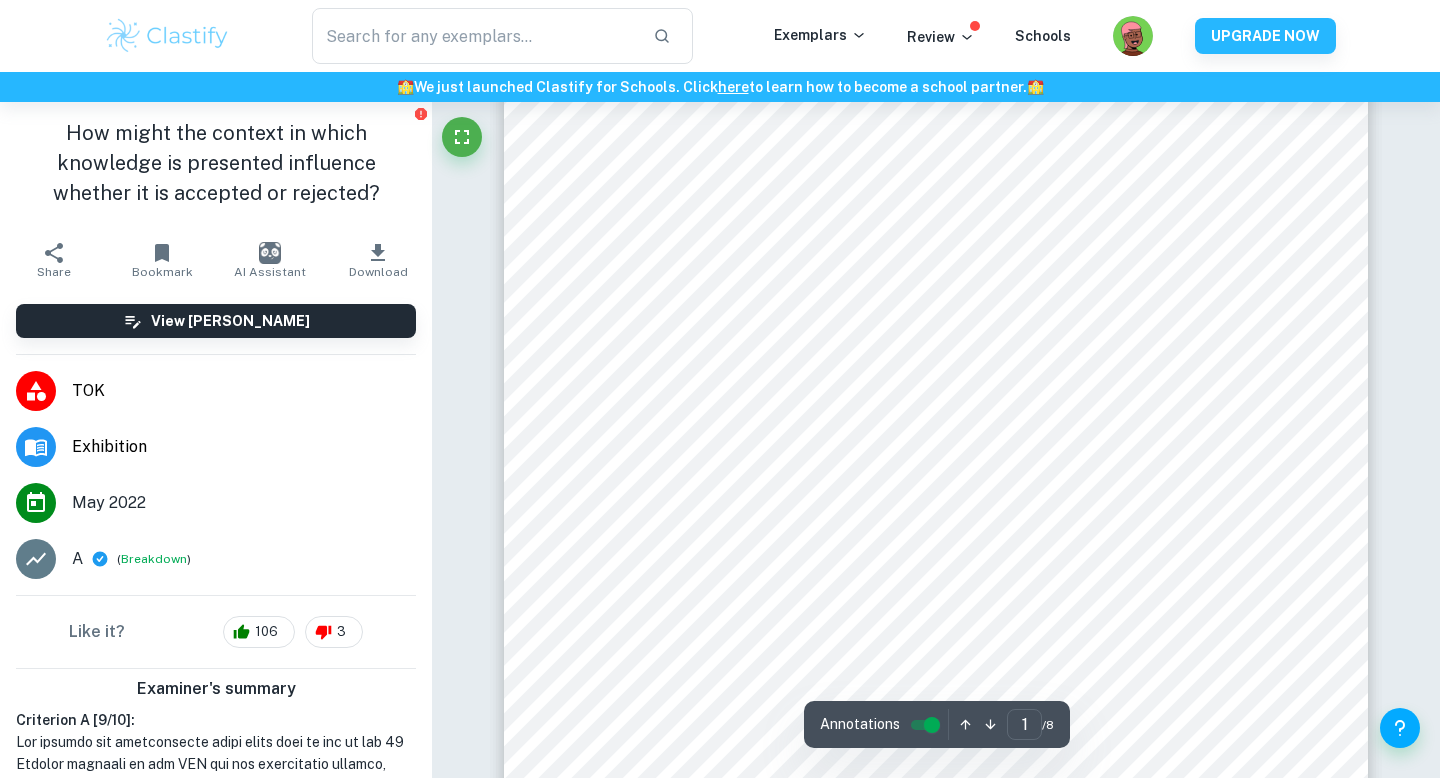 click at bounding box center [167, 36] 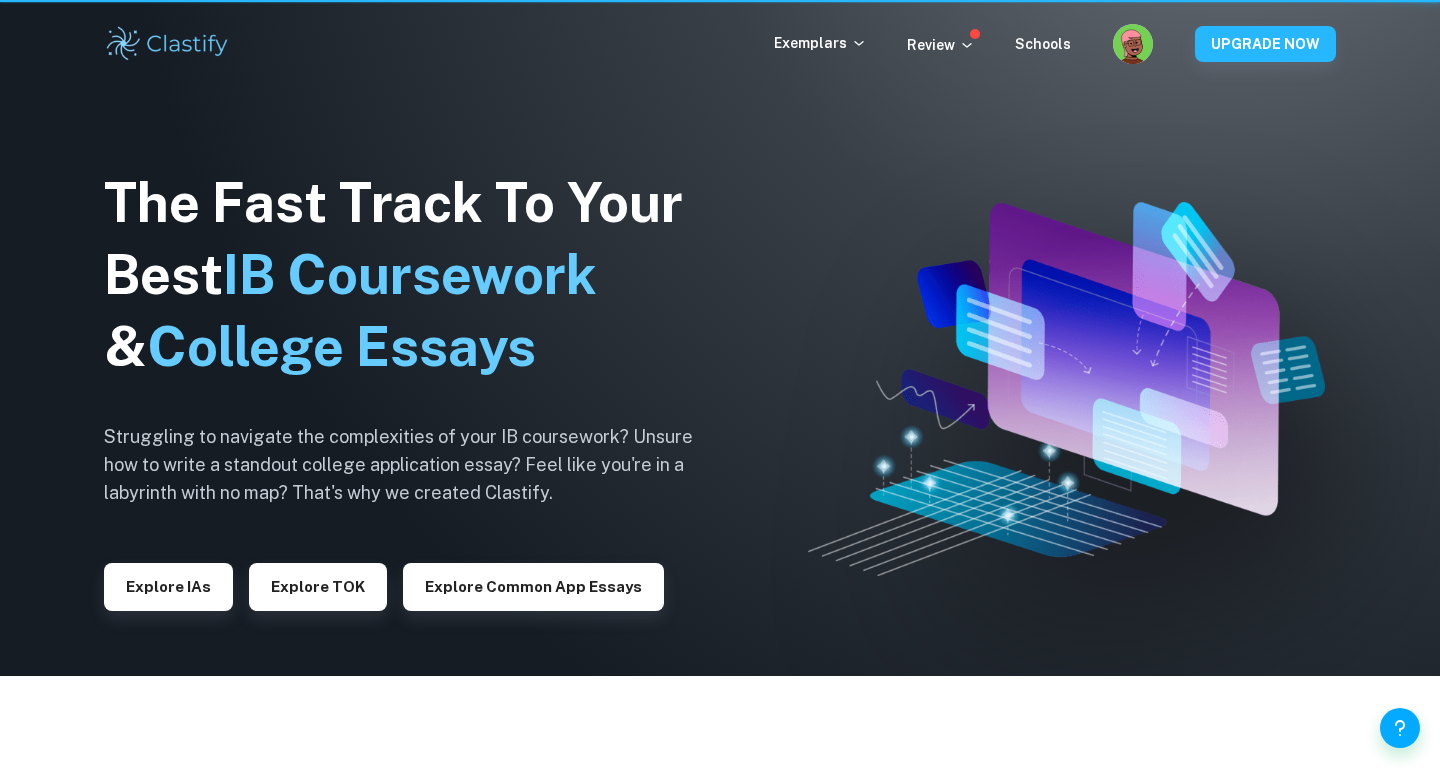 scroll, scrollTop: 0, scrollLeft: 0, axis: both 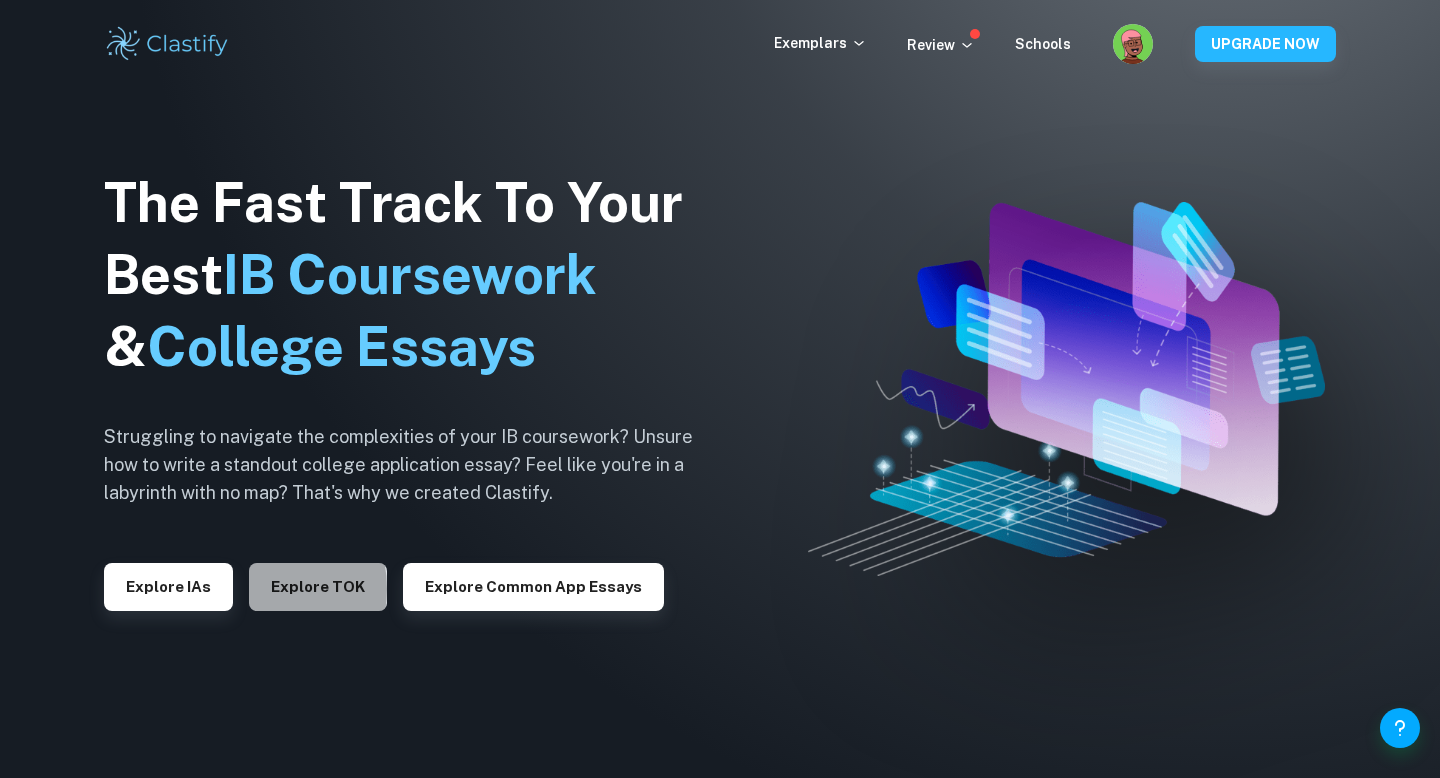 click on "Explore TOK" at bounding box center [318, 587] 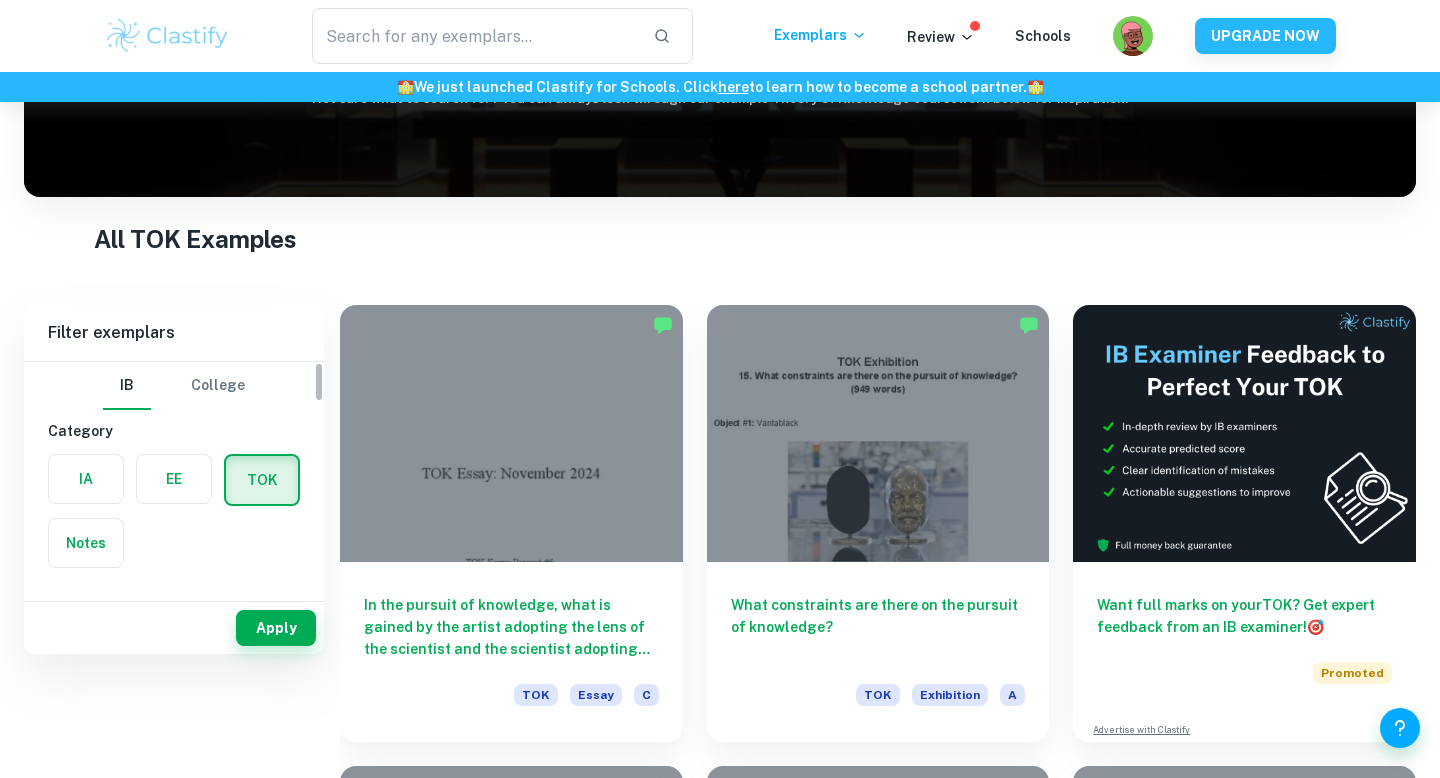 scroll, scrollTop: 288, scrollLeft: 0, axis: vertical 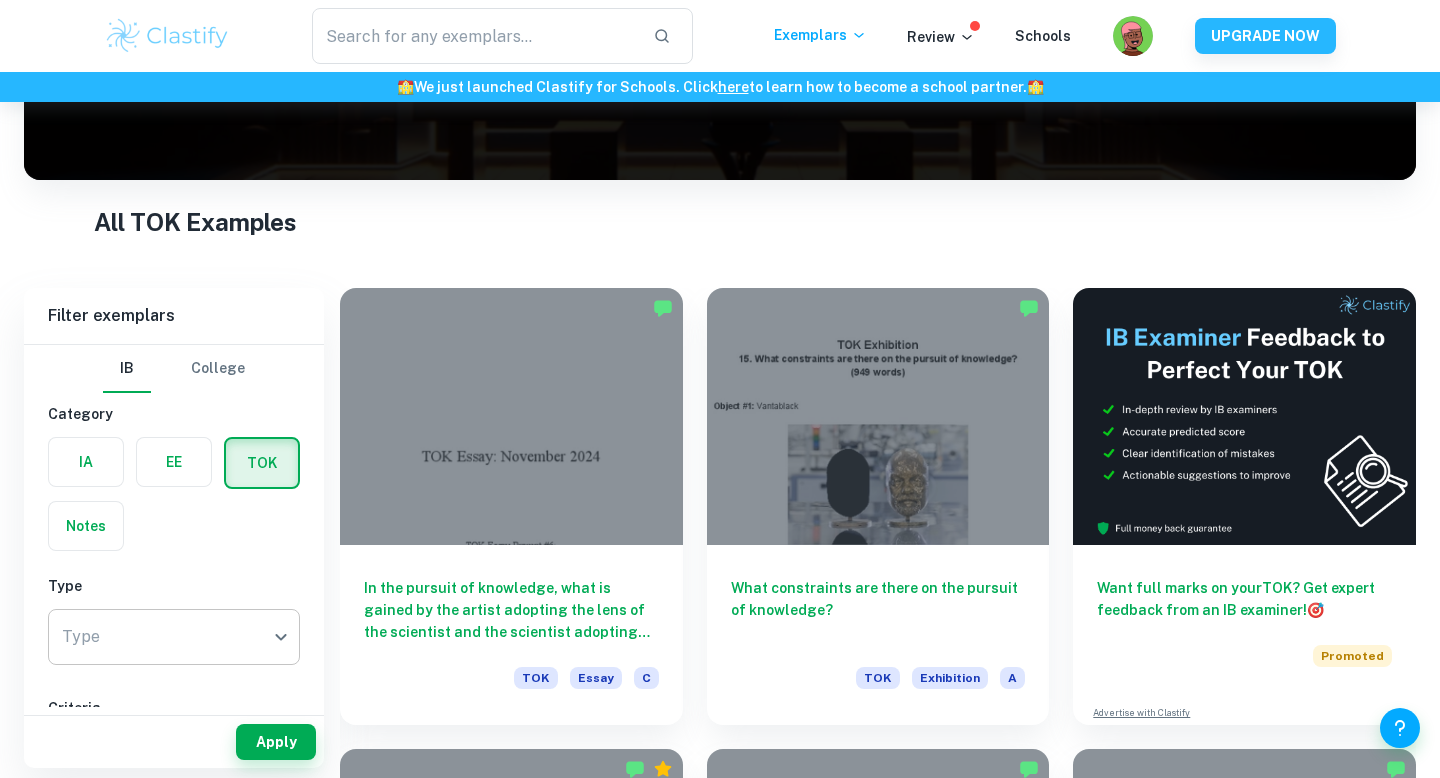 click on "We value your privacy We use cookies to enhance your browsing experience, serve personalised ads or content, and analyse our traffic. By clicking "Accept All", you consent to our use of cookies.   Cookie Policy Customise   Reject All   Accept All   Customise Consent Preferences   We use cookies to help you navigate efficiently and perform certain functions. You will find detailed information about all cookies under each consent category below. The cookies that are categorised as "Necessary" are stored on your browser as they are essential for enabling the basic functionalities of the site. ...  Show more For more information on how Google's third-party cookies operate and handle your data, see:   Google Privacy Policy Necessary Always Active Necessary cookies are required to enable the basic features of this site, such as providing secure log-in or adjusting your consent preferences. These cookies do not store any personally identifiable data. Functional Analytics Performance Advertisement Uncategorised" at bounding box center [720, 203] 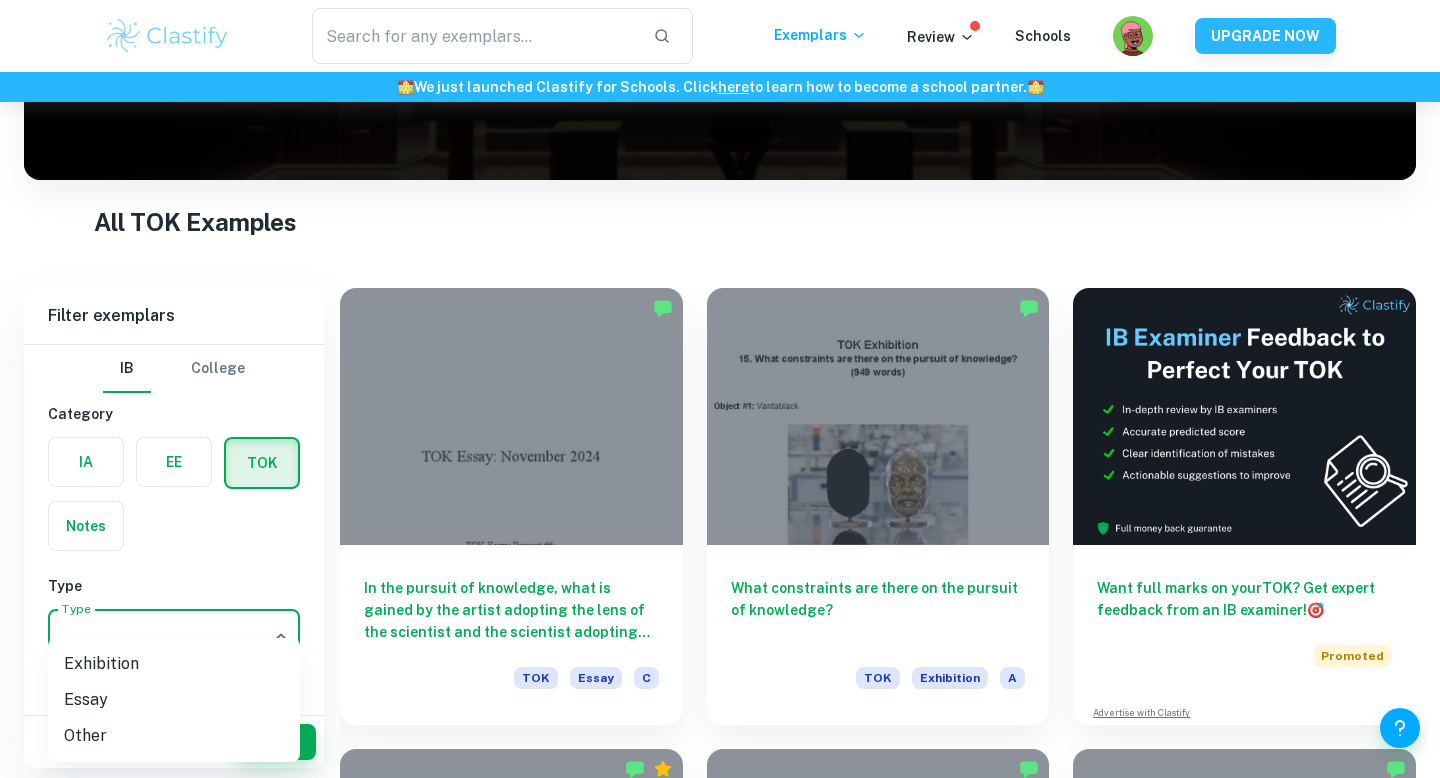 click on "Exhibition" at bounding box center (174, 664) 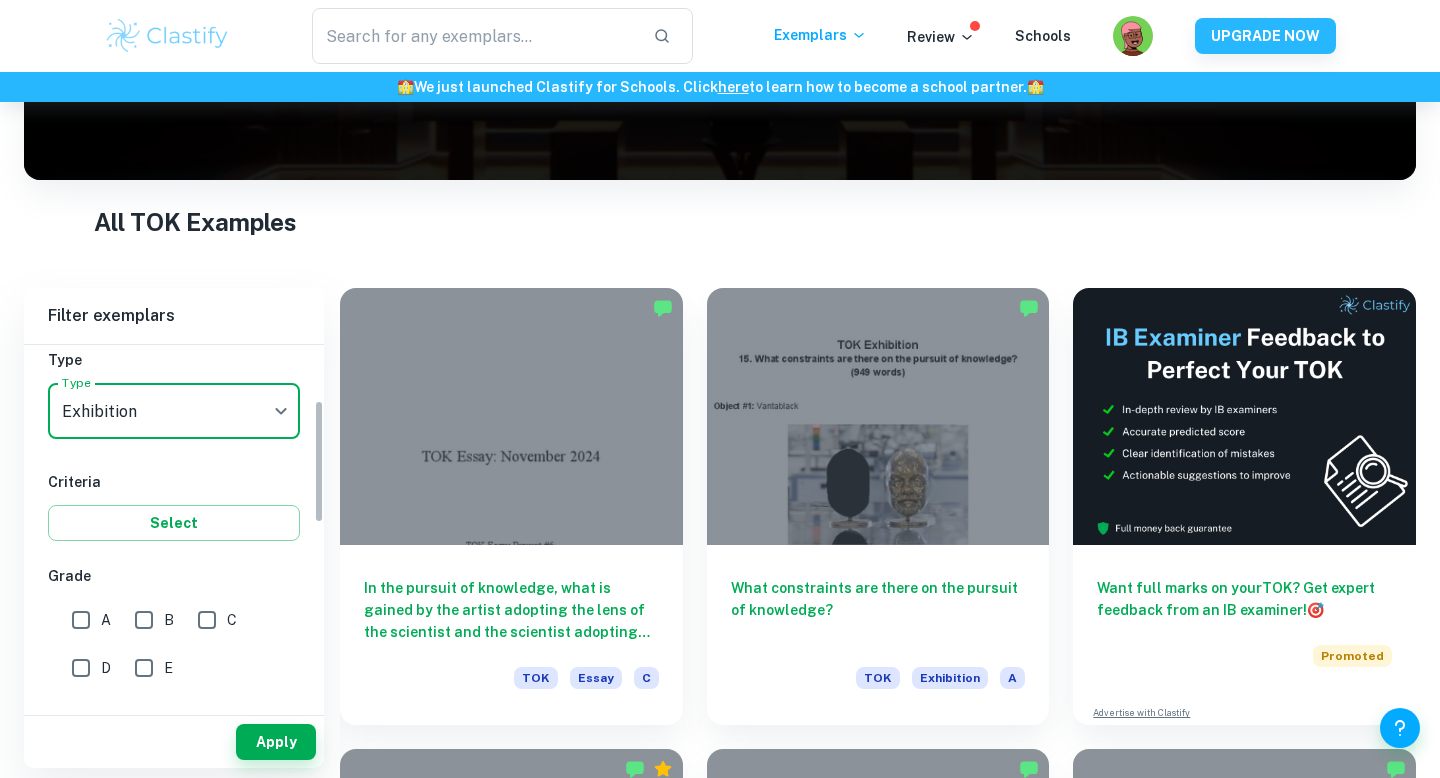 scroll, scrollTop: 229, scrollLeft: 0, axis: vertical 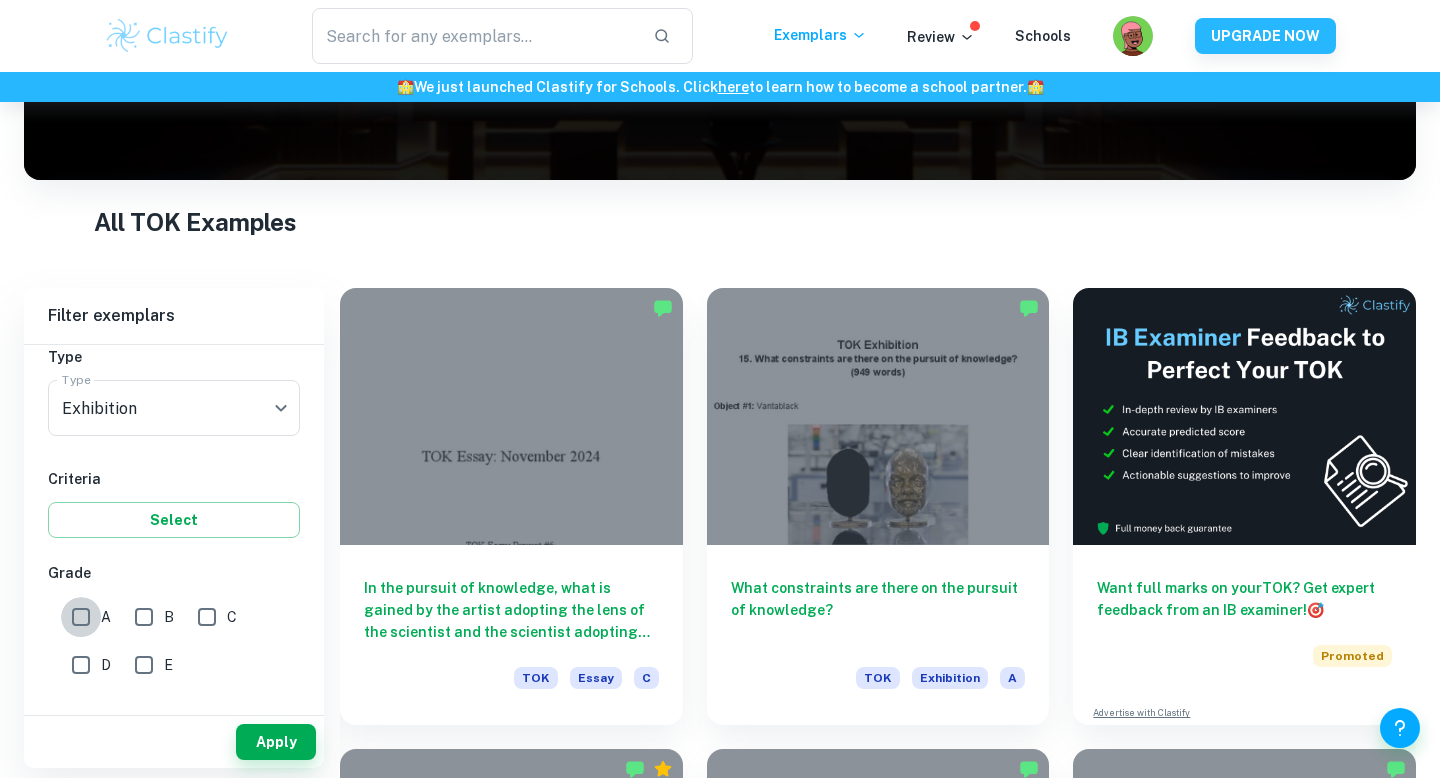 click on "A" at bounding box center [81, 617] 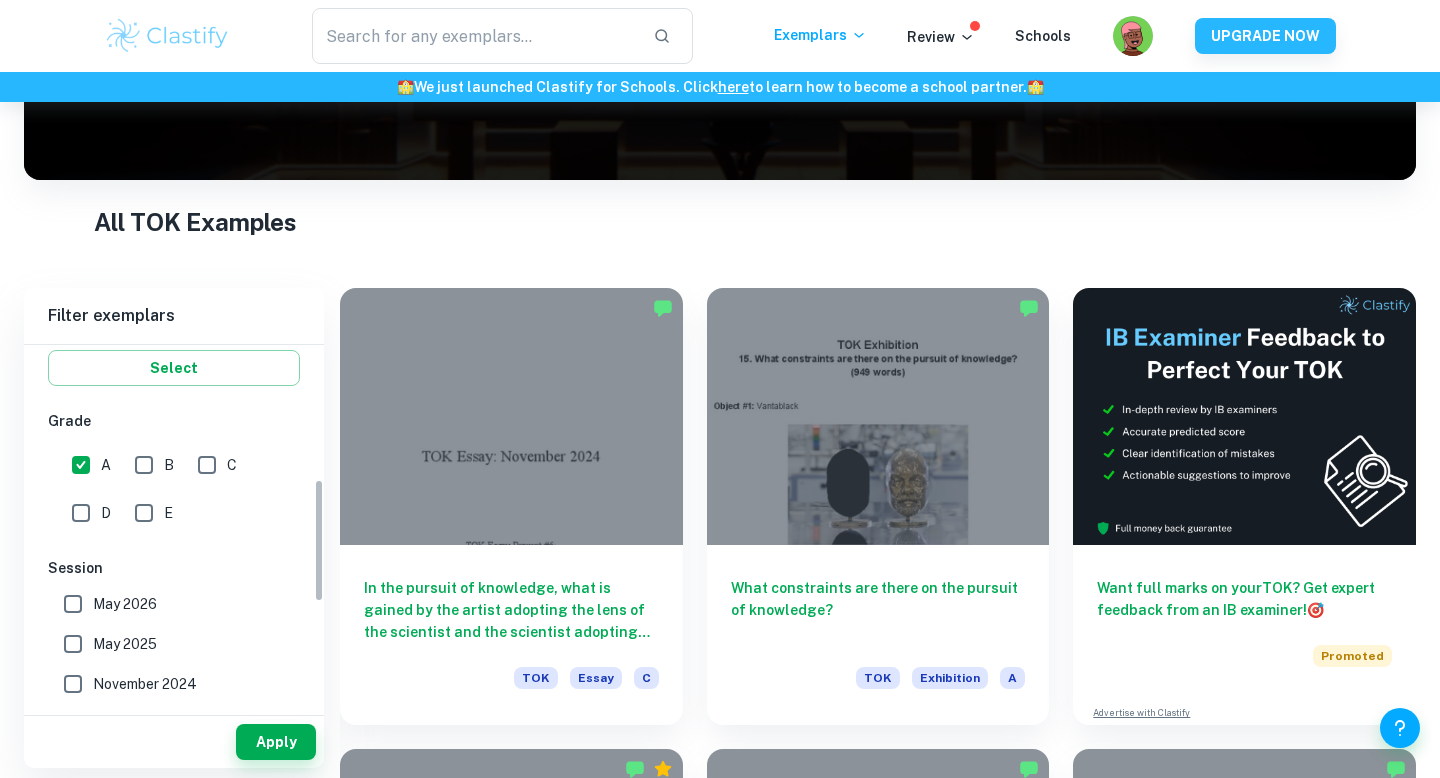 scroll, scrollTop: 395, scrollLeft: 0, axis: vertical 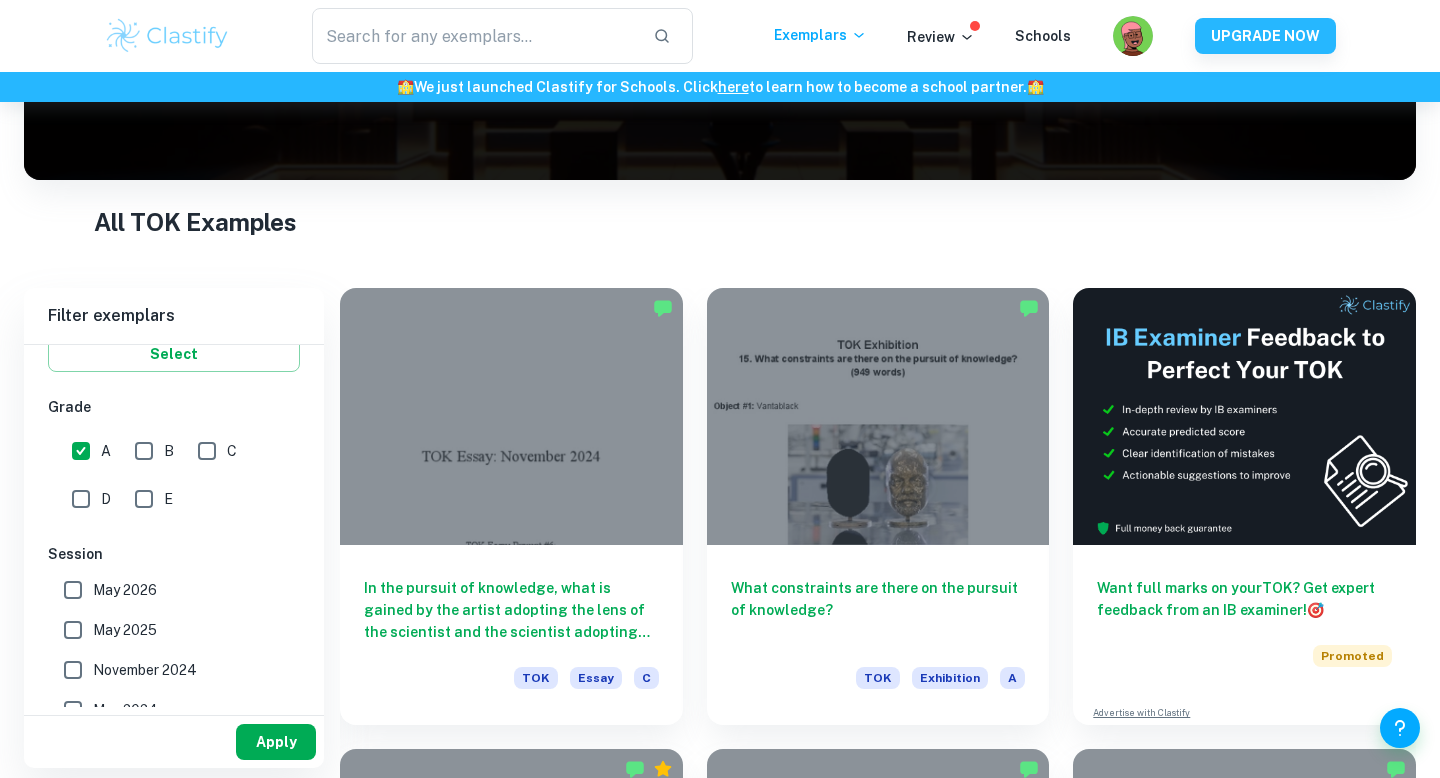 click on "Apply" at bounding box center [276, 742] 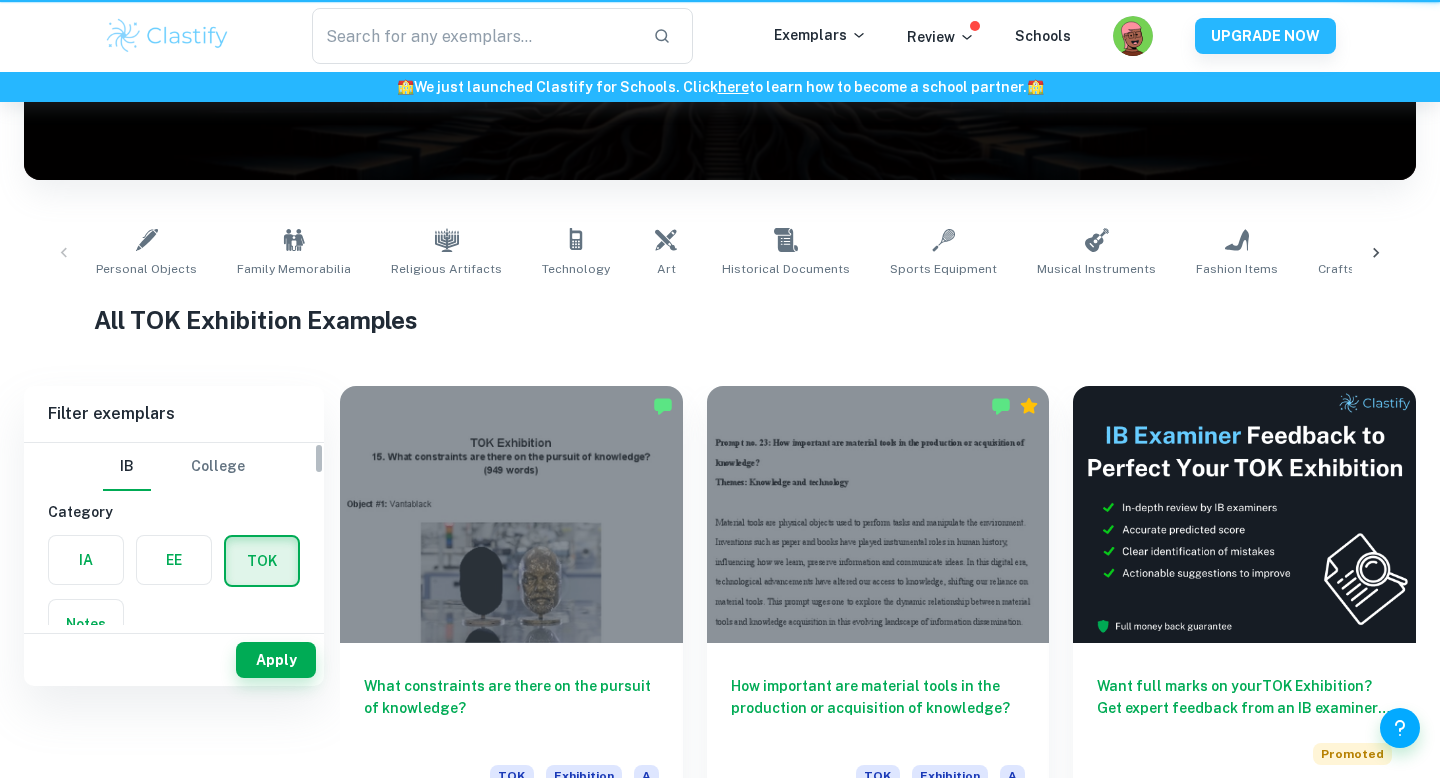scroll, scrollTop: 0, scrollLeft: 0, axis: both 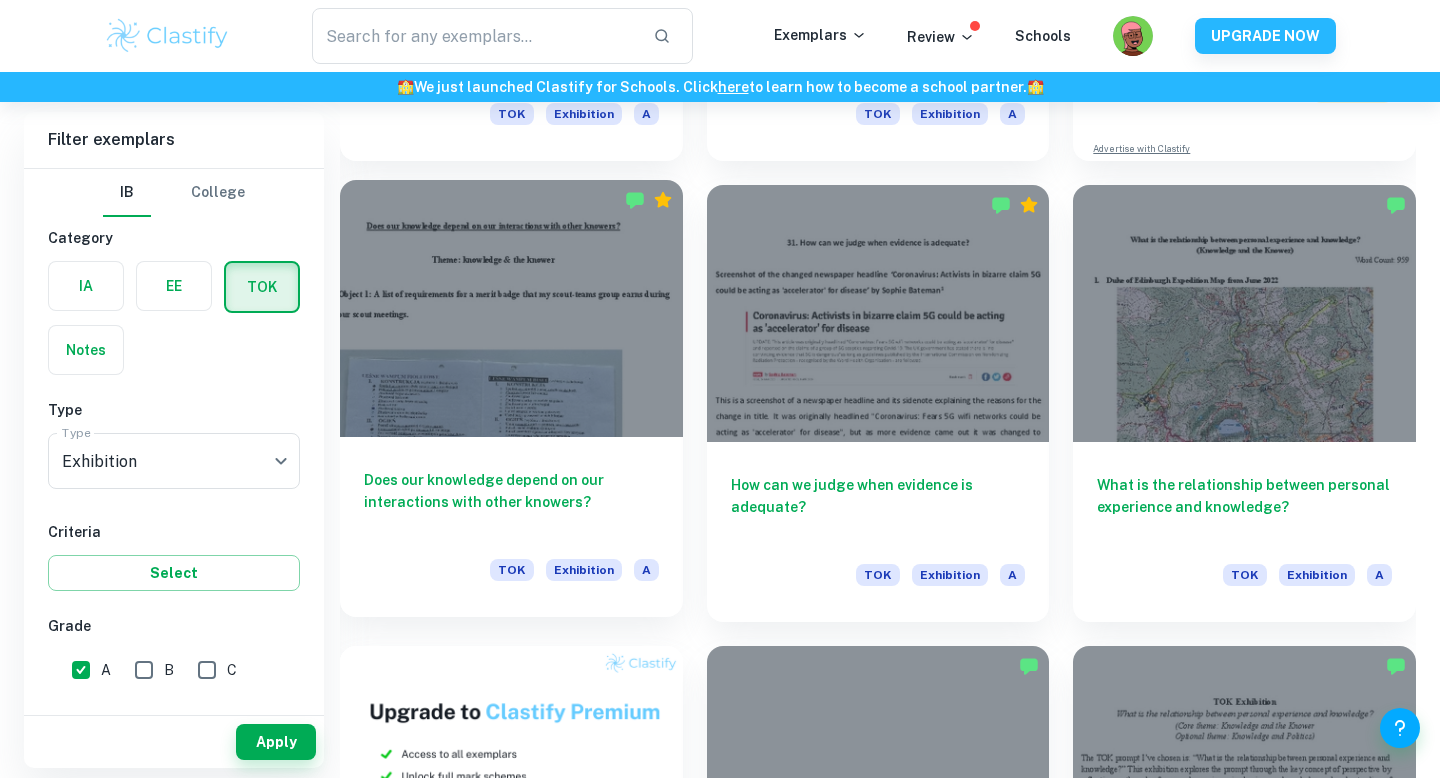 click on "Does our knowledge depend on our interactions with other knowers?" at bounding box center [511, 502] 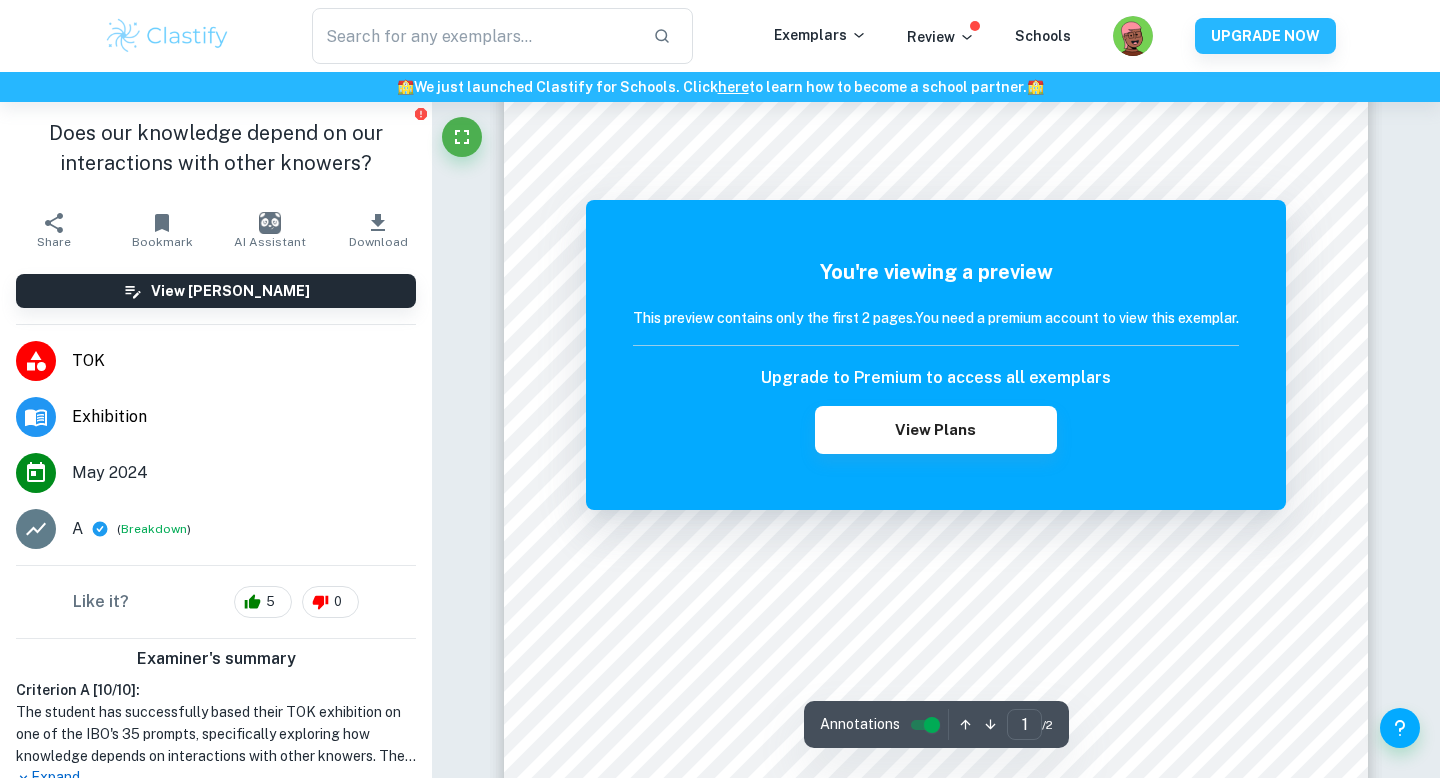 scroll, scrollTop: 441, scrollLeft: 0, axis: vertical 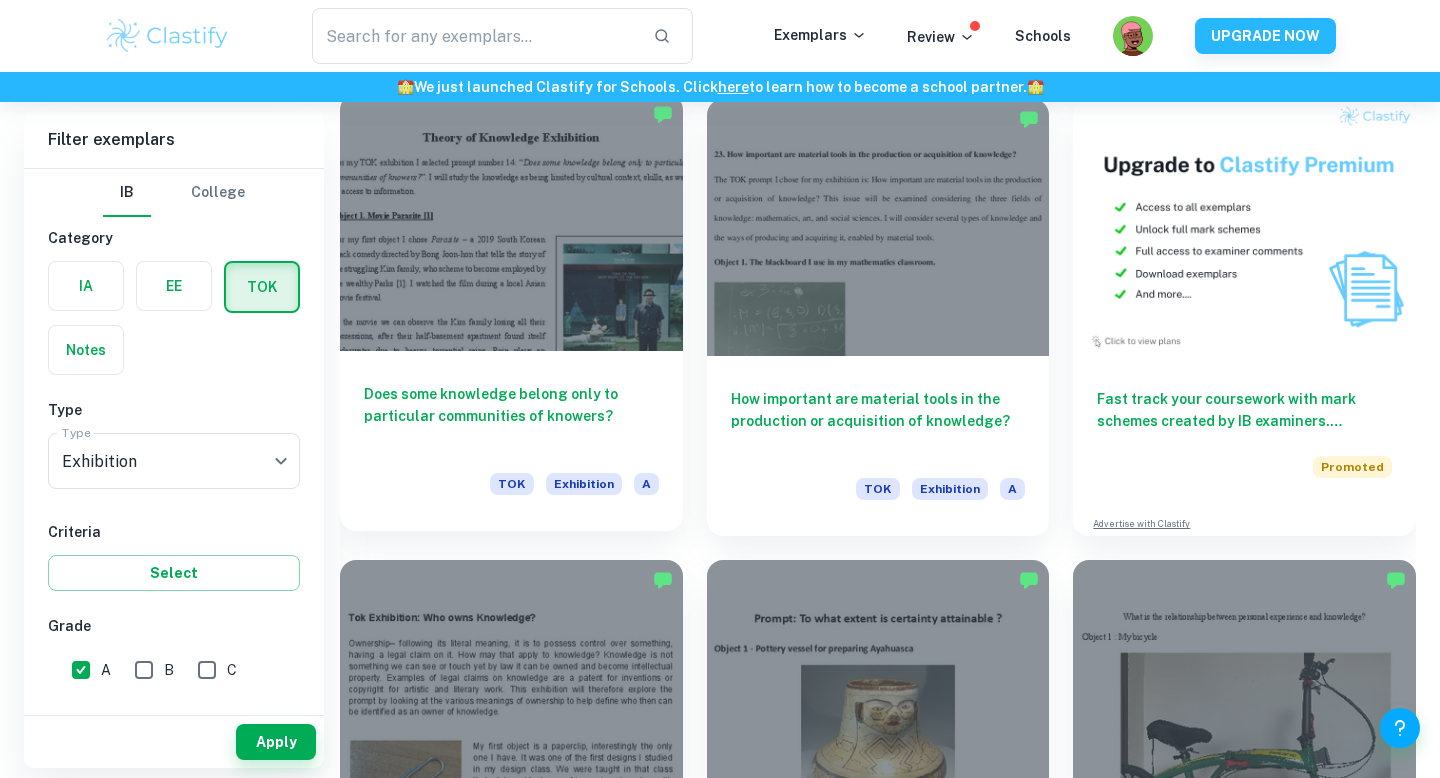 click on "Does some knowledge belong only to particular communities of knowers?" at bounding box center [511, 416] 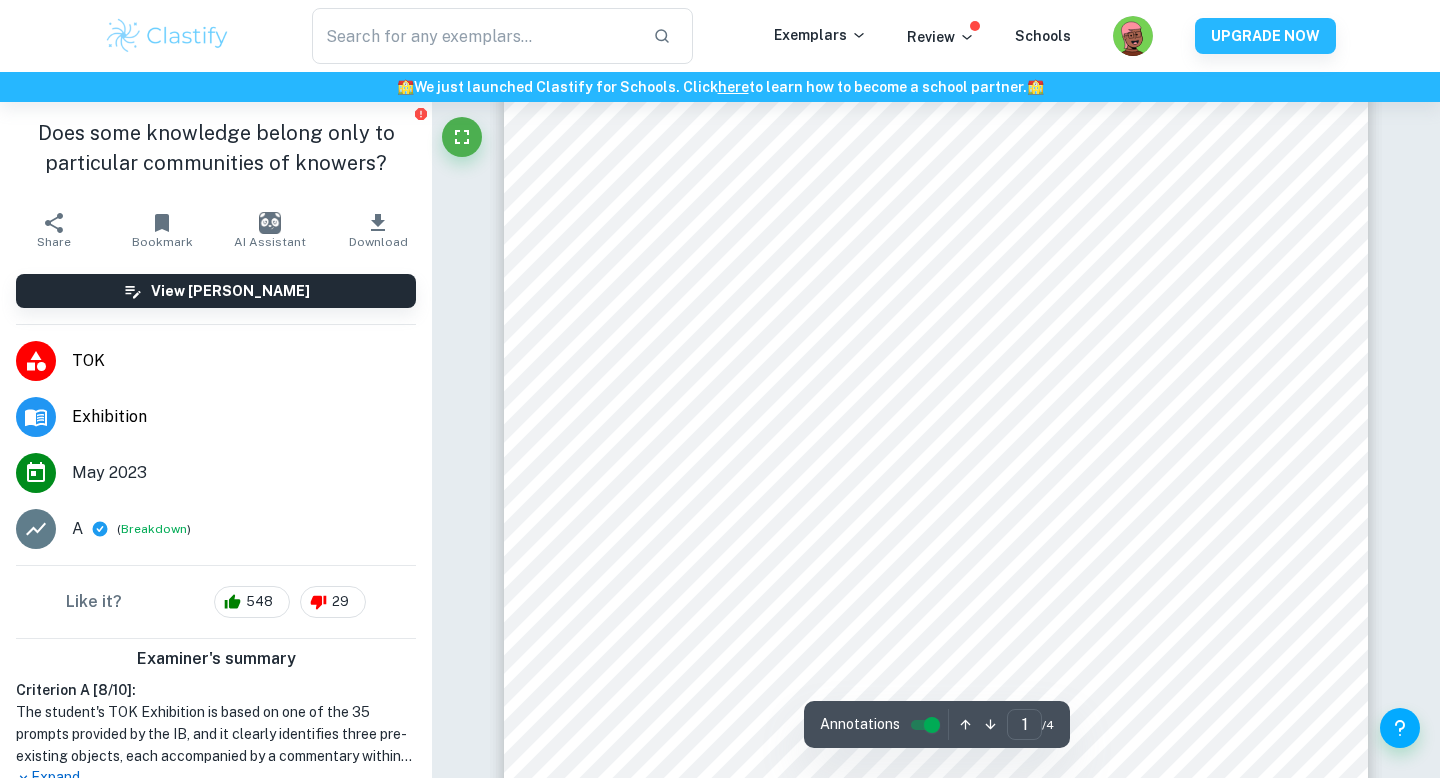 scroll, scrollTop: 162, scrollLeft: 0, axis: vertical 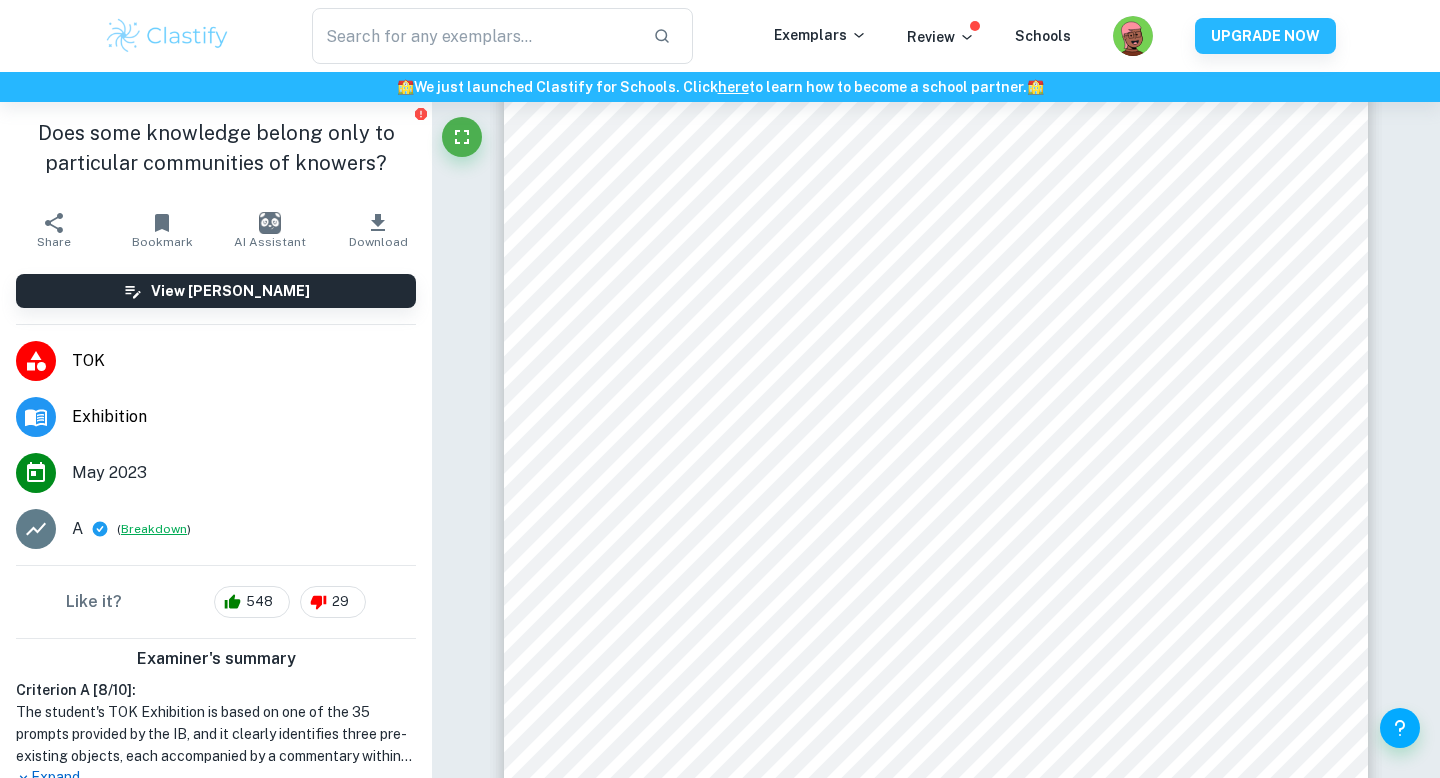 click on "Breakdown" at bounding box center [154, 529] 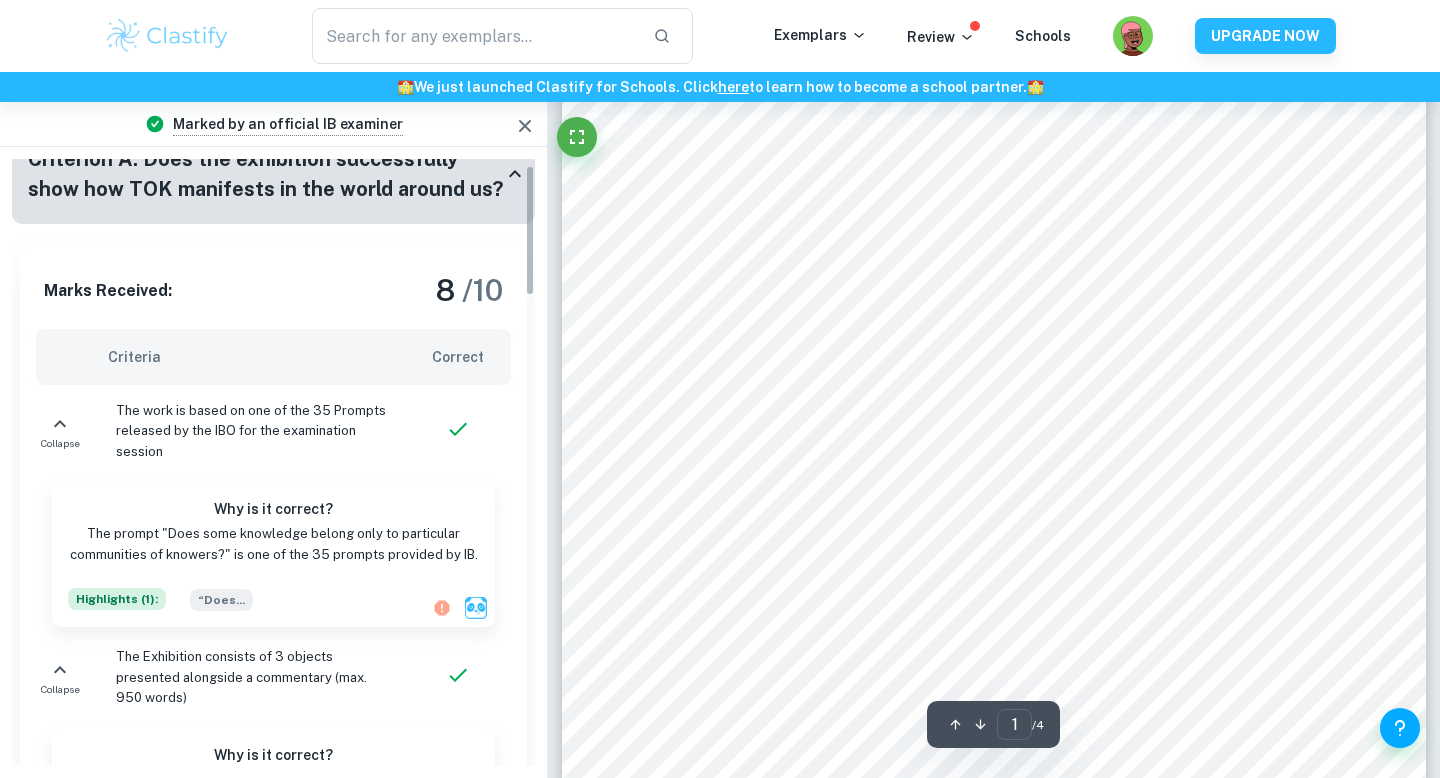 scroll, scrollTop: 30, scrollLeft: 0, axis: vertical 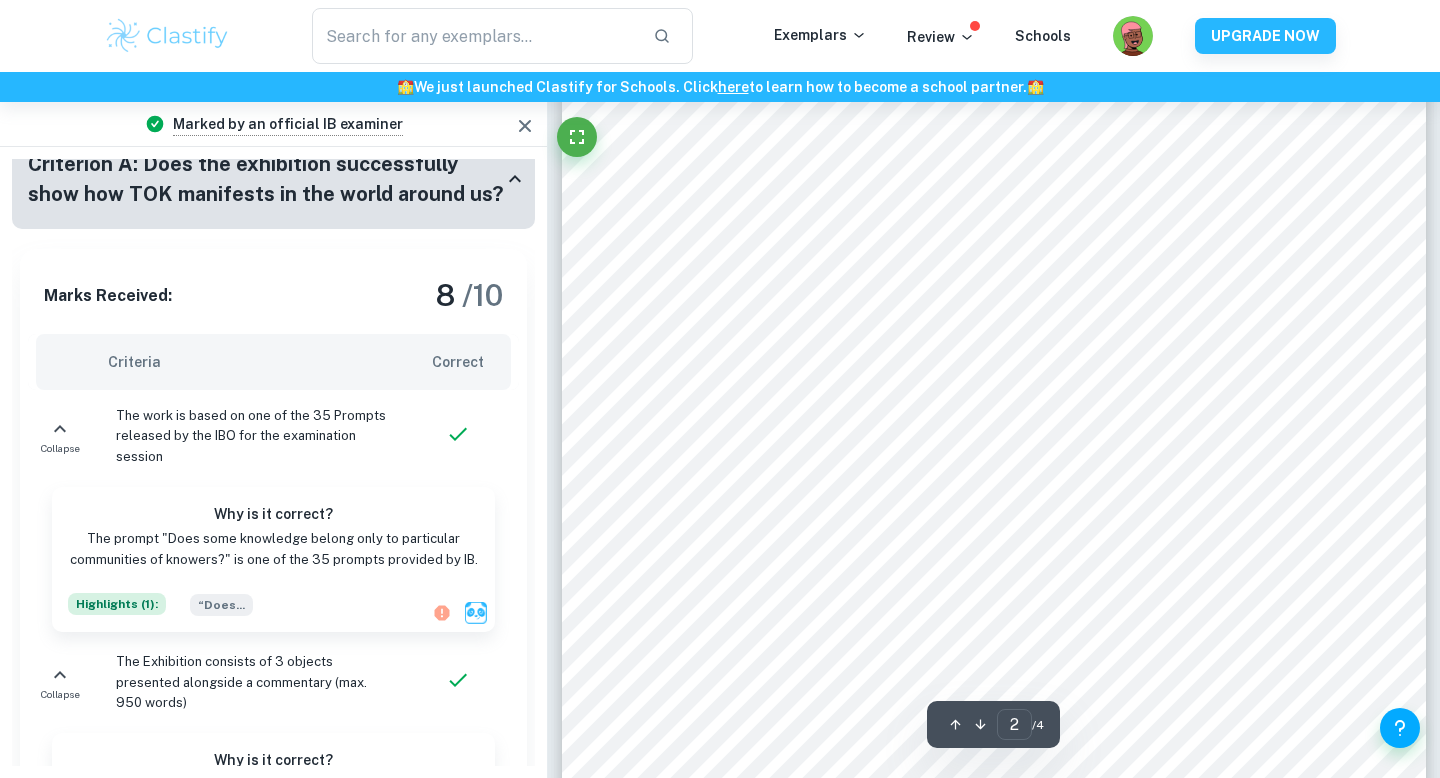 type on "1" 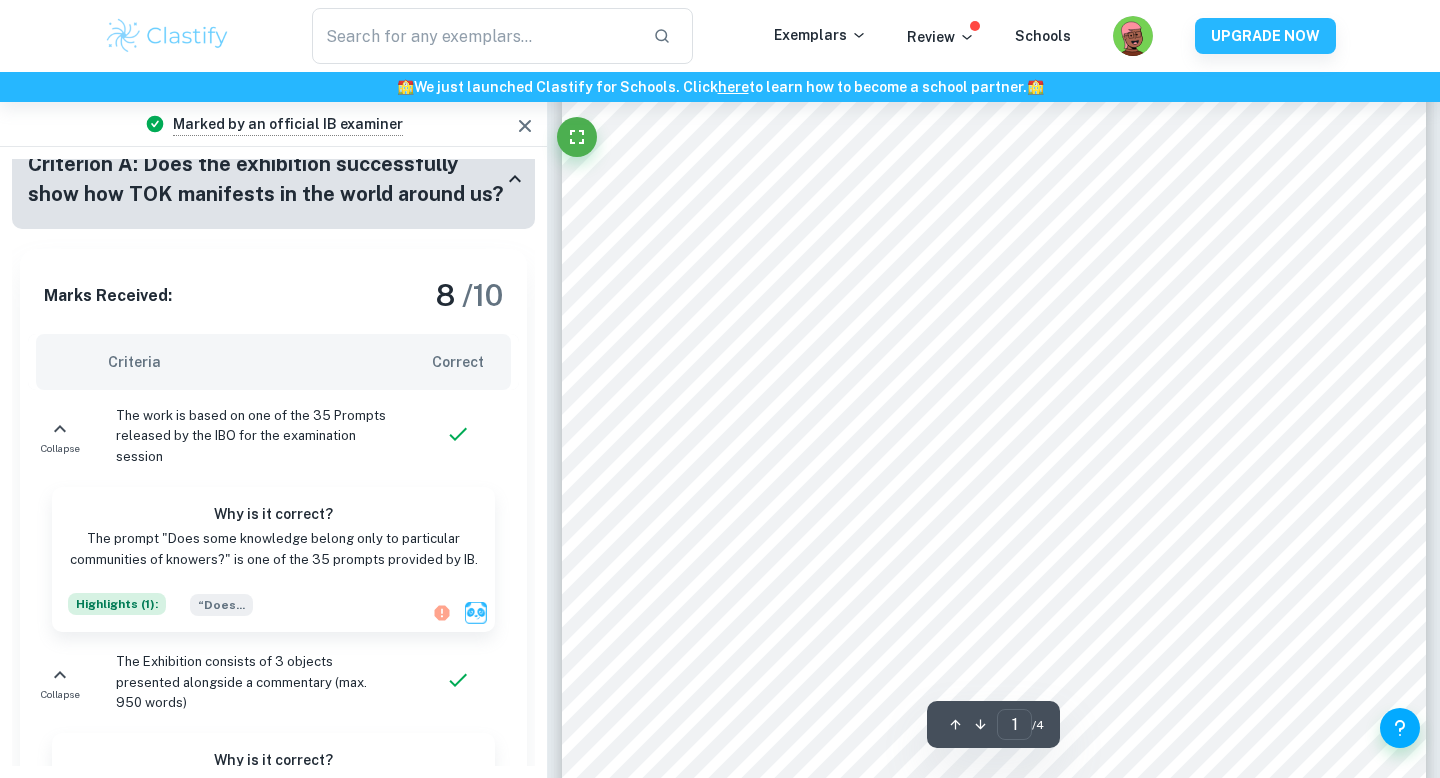 scroll, scrollTop: 279, scrollLeft: 0, axis: vertical 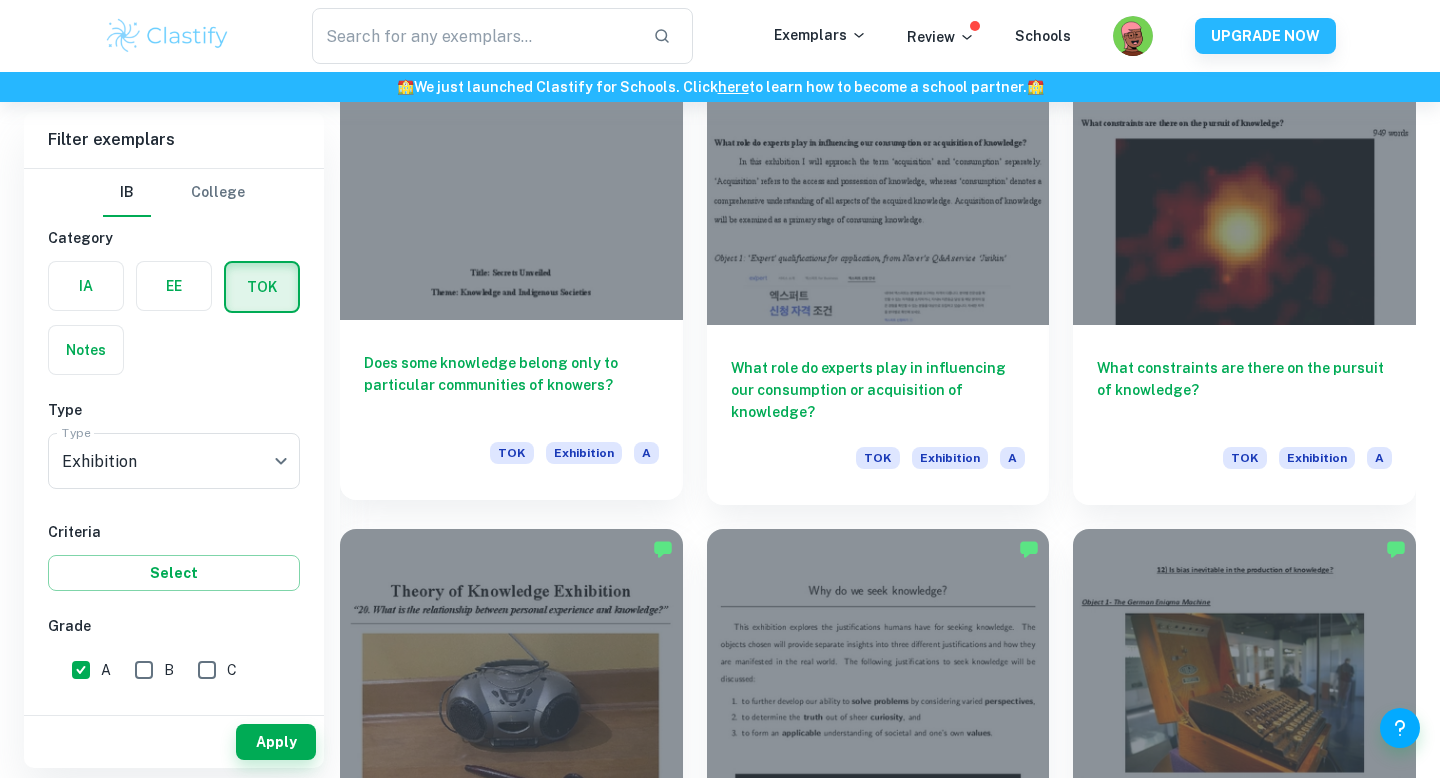 click on "Does some knowledge belong only to particular communities of knowers?" at bounding box center (511, 385) 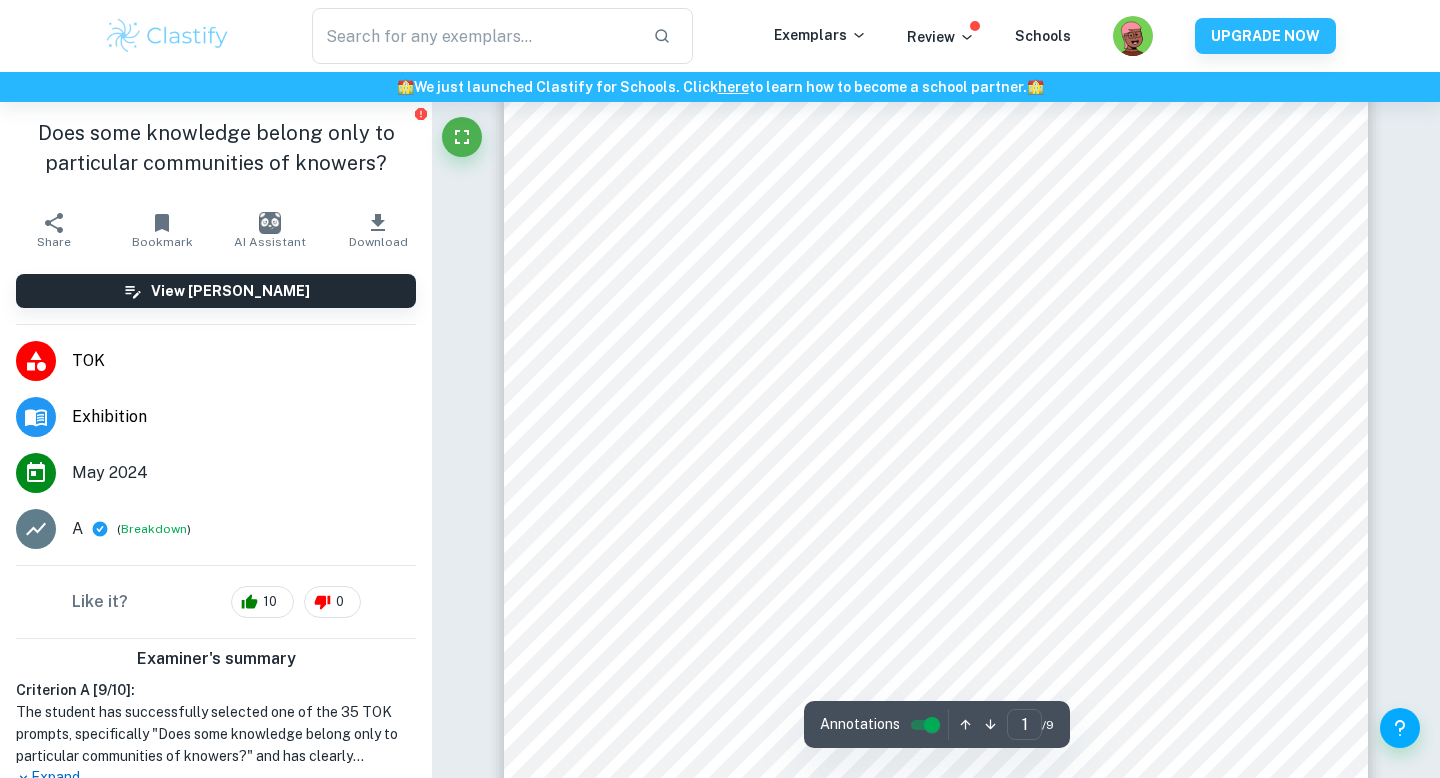 scroll, scrollTop: 100, scrollLeft: 0, axis: vertical 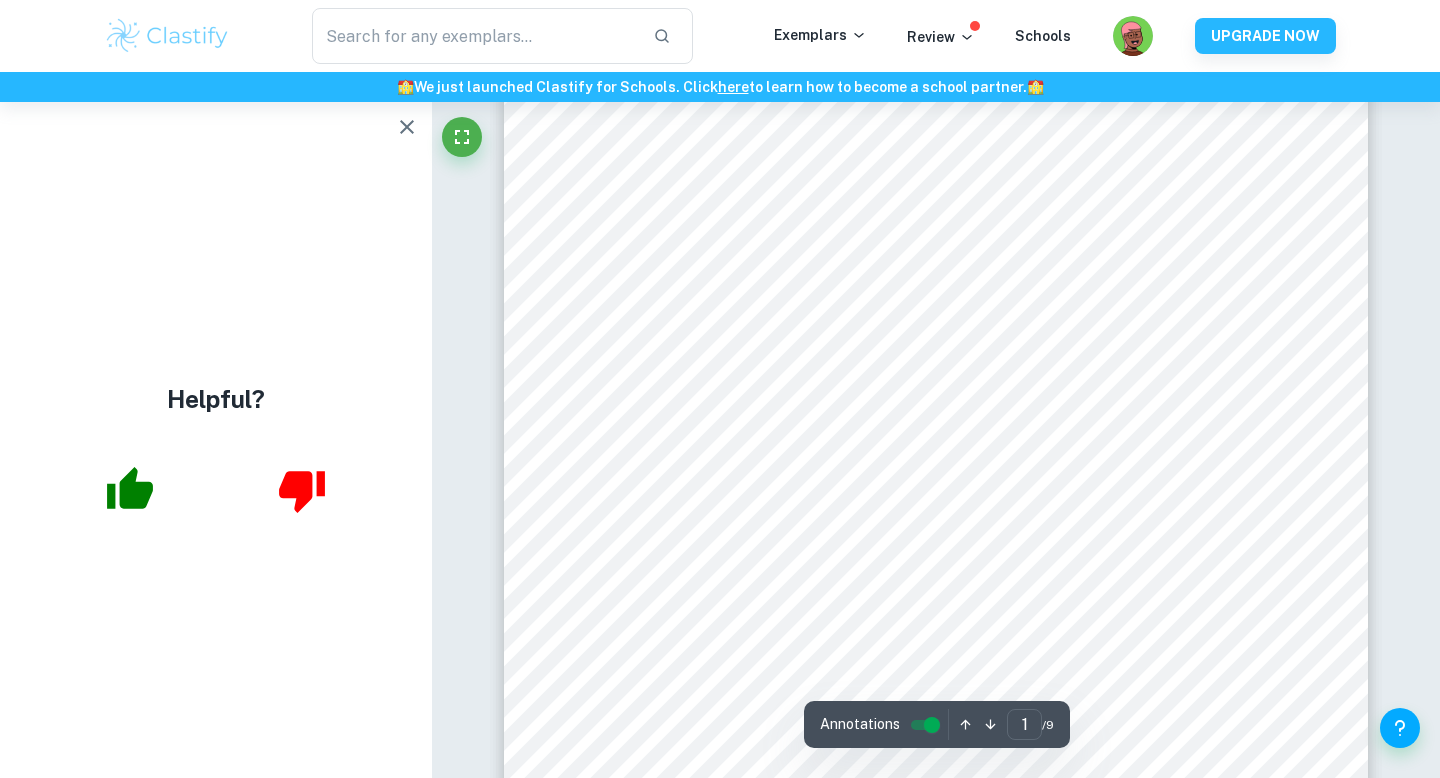 click on "🏫  We just launched Clastify for Schools. Click  here  to learn how to become a school partner.  🏫" at bounding box center (720, 87) 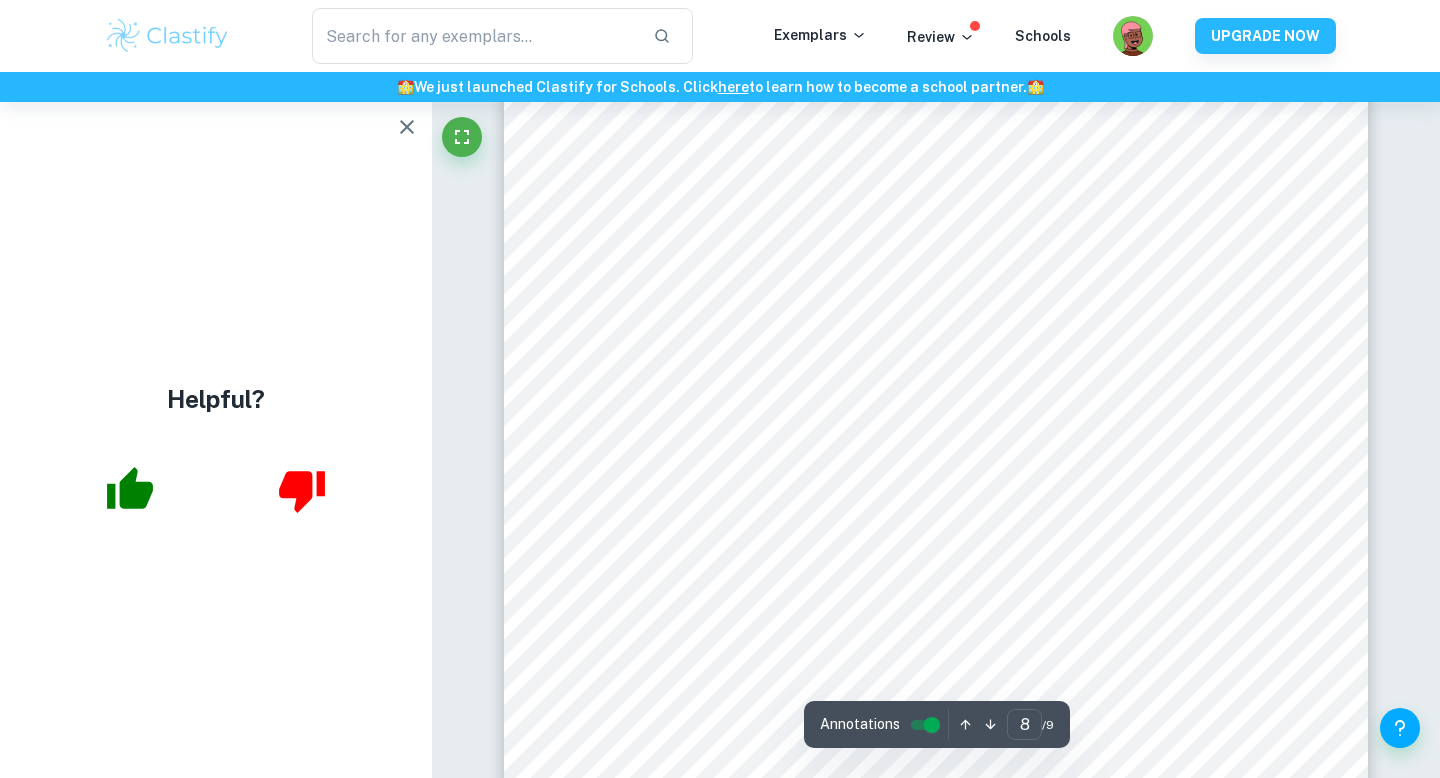 scroll, scrollTop: 8561, scrollLeft: 0, axis: vertical 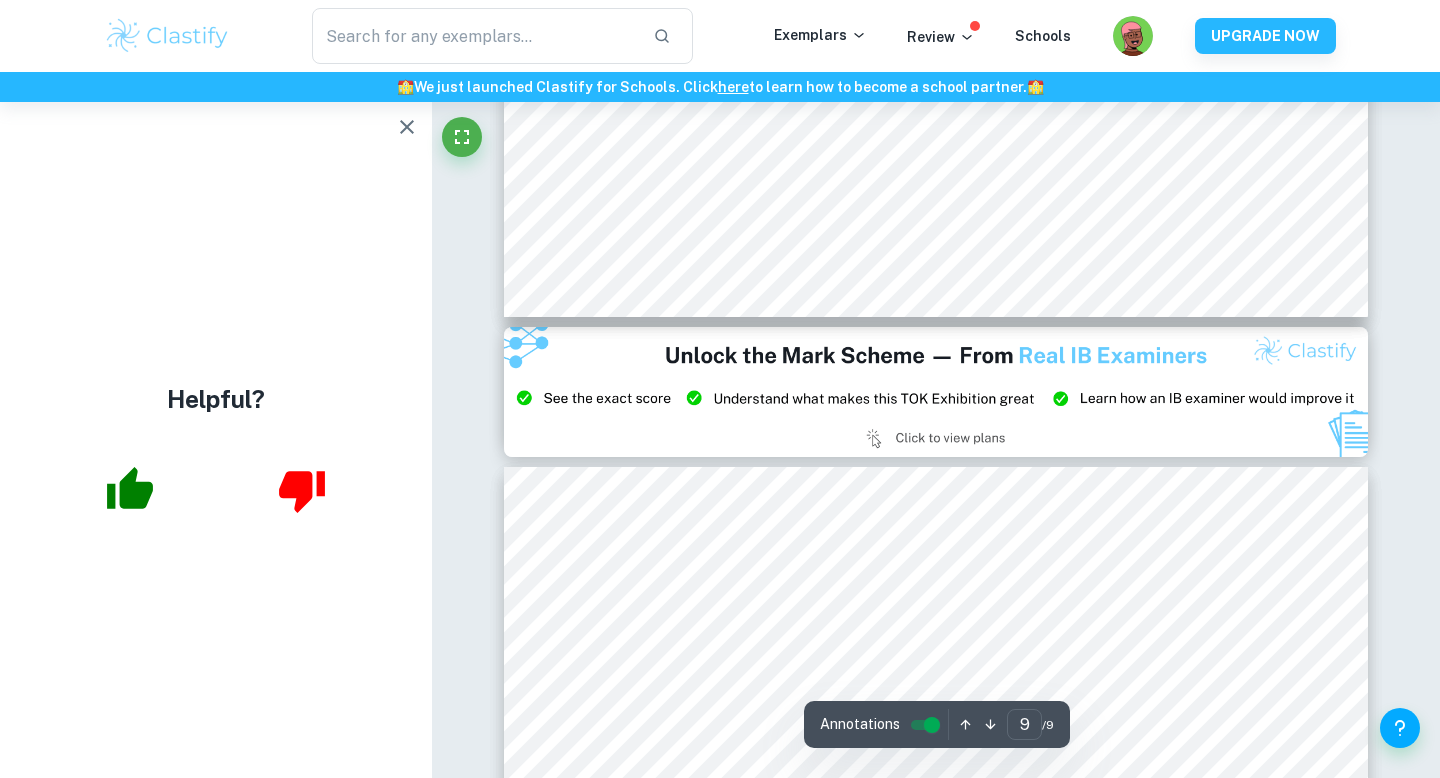 type on "8" 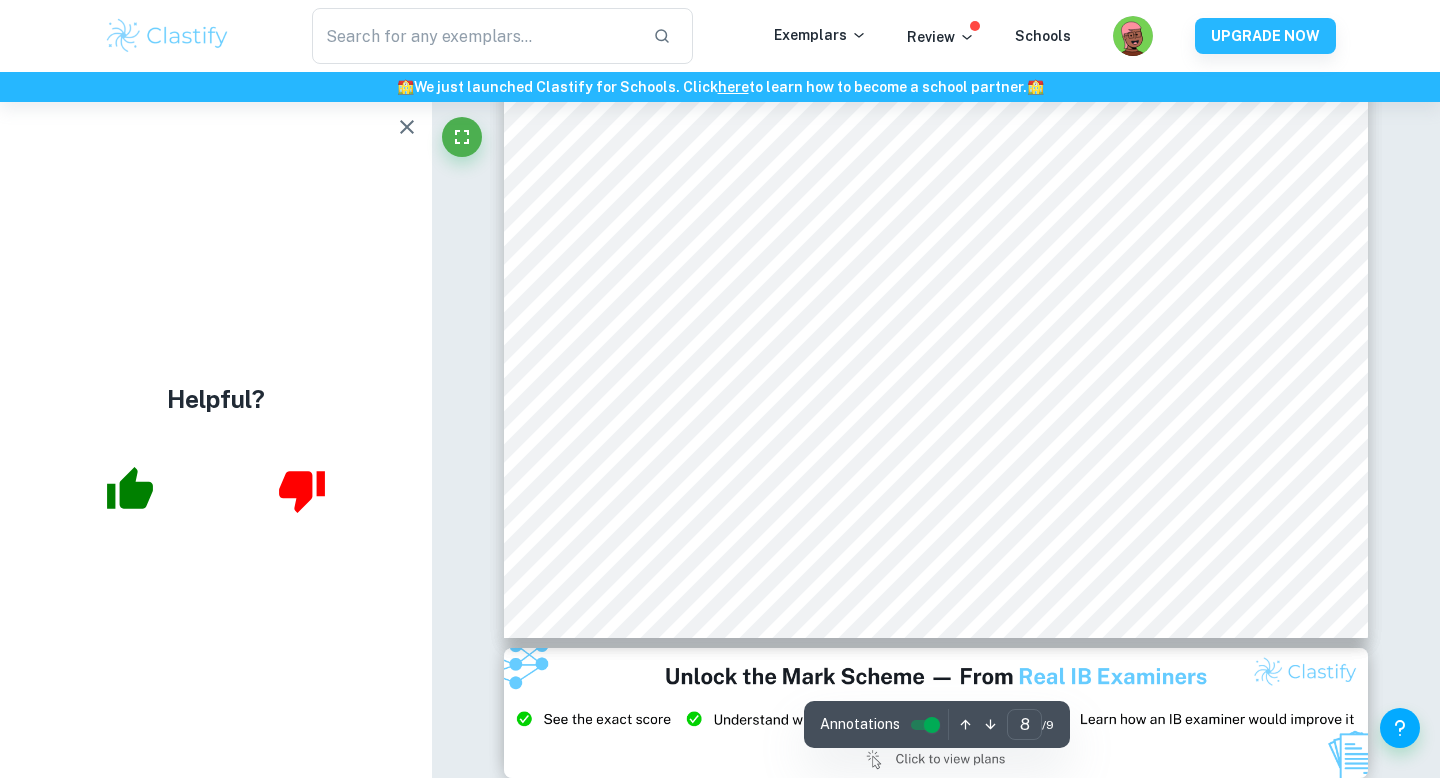 scroll, scrollTop: 8425, scrollLeft: 0, axis: vertical 